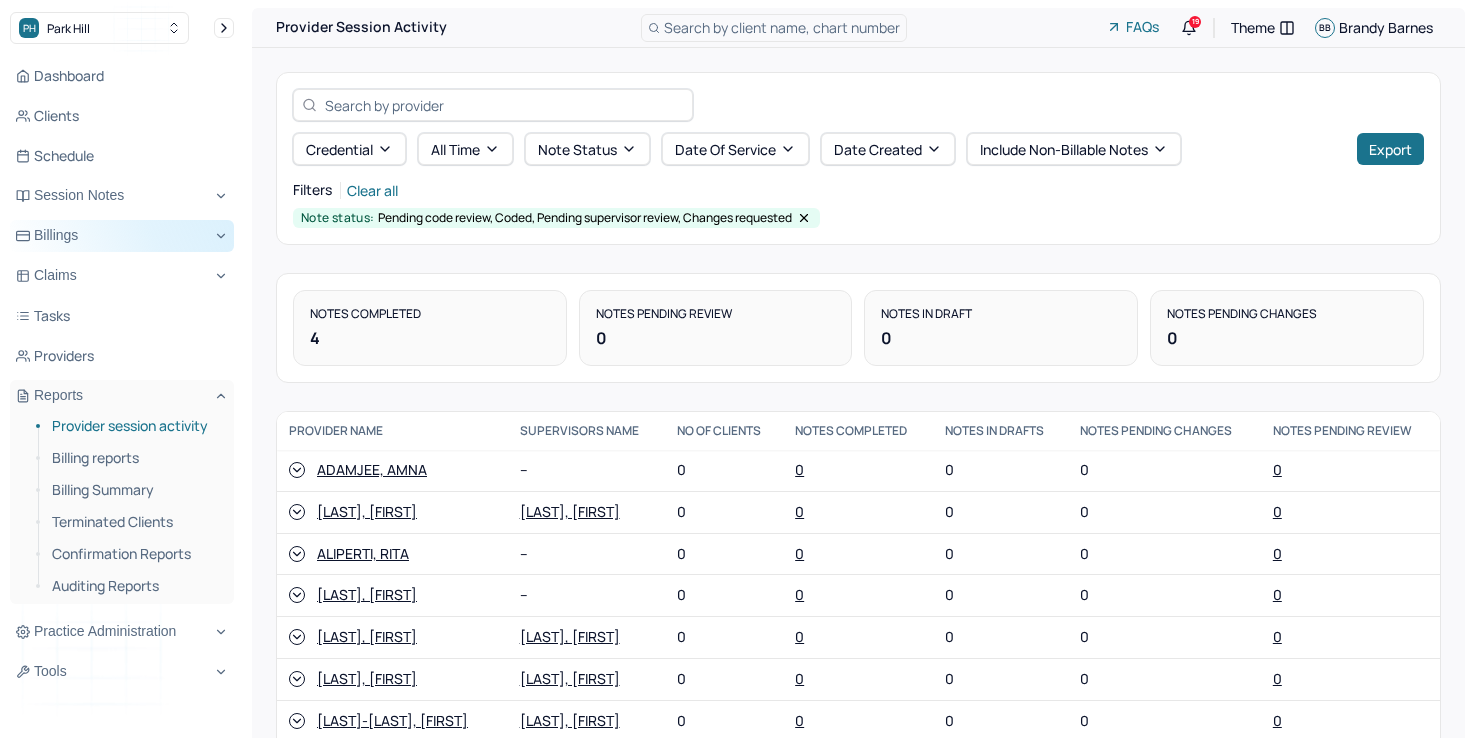 scroll, scrollTop: 0, scrollLeft: 0, axis: both 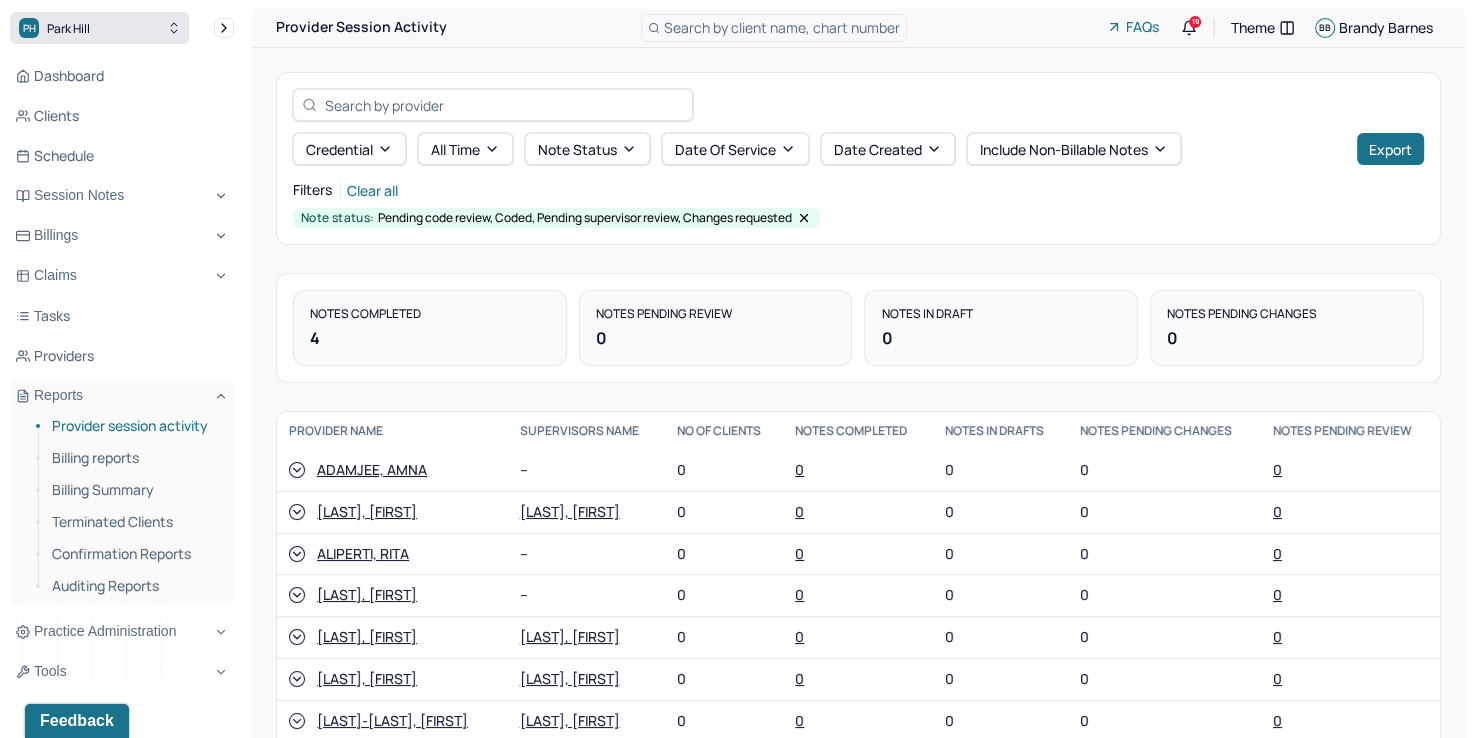 click 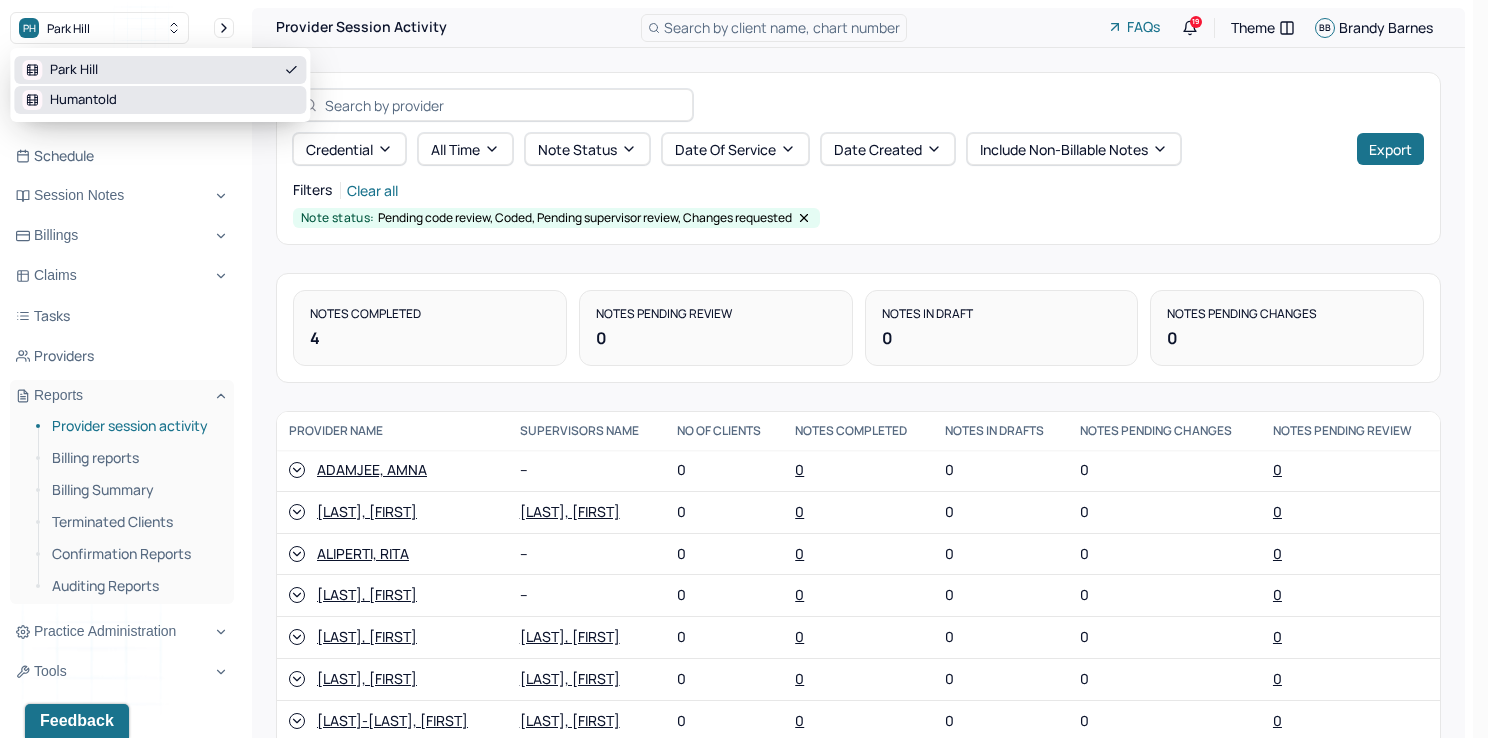 click on "Humantold" at bounding box center (160, 100) 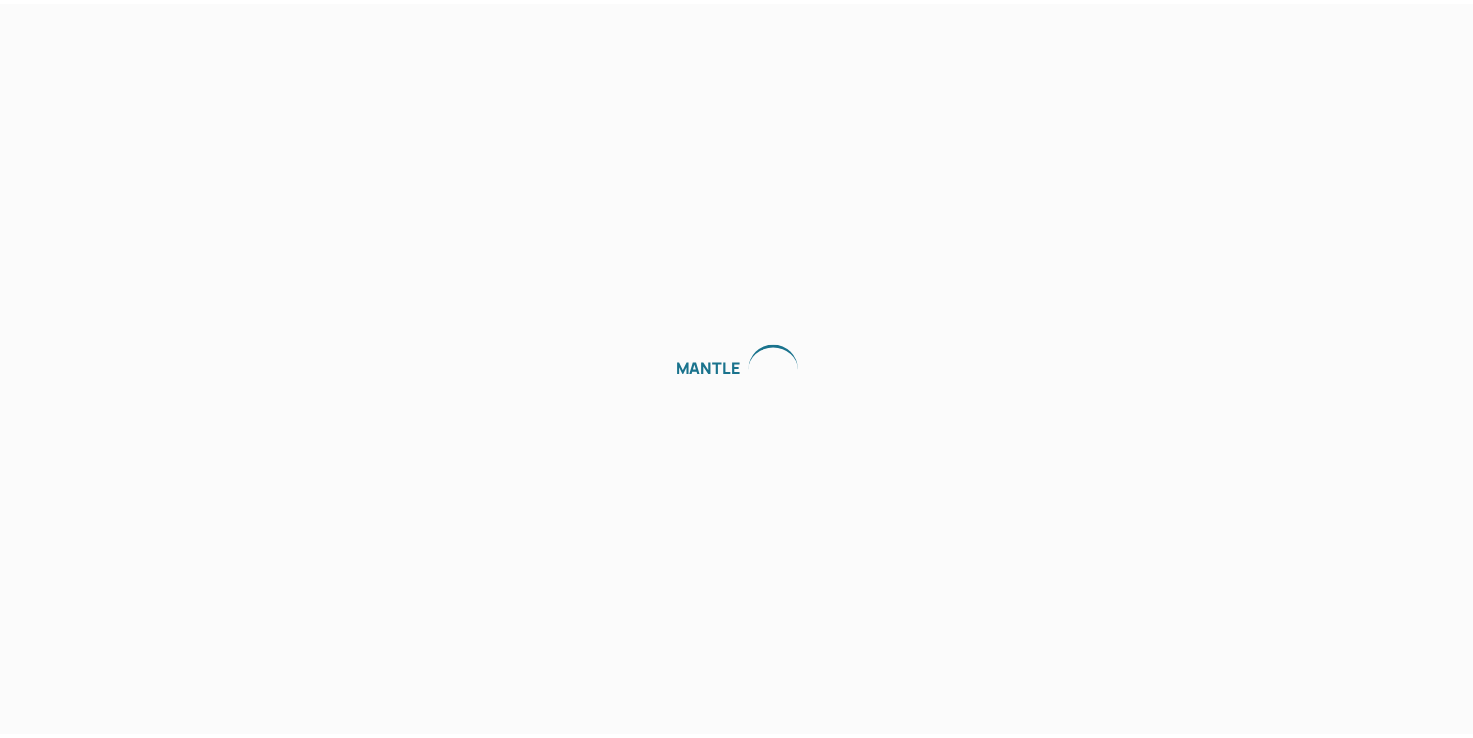 scroll, scrollTop: 0, scrollLeft: 0, axis: both 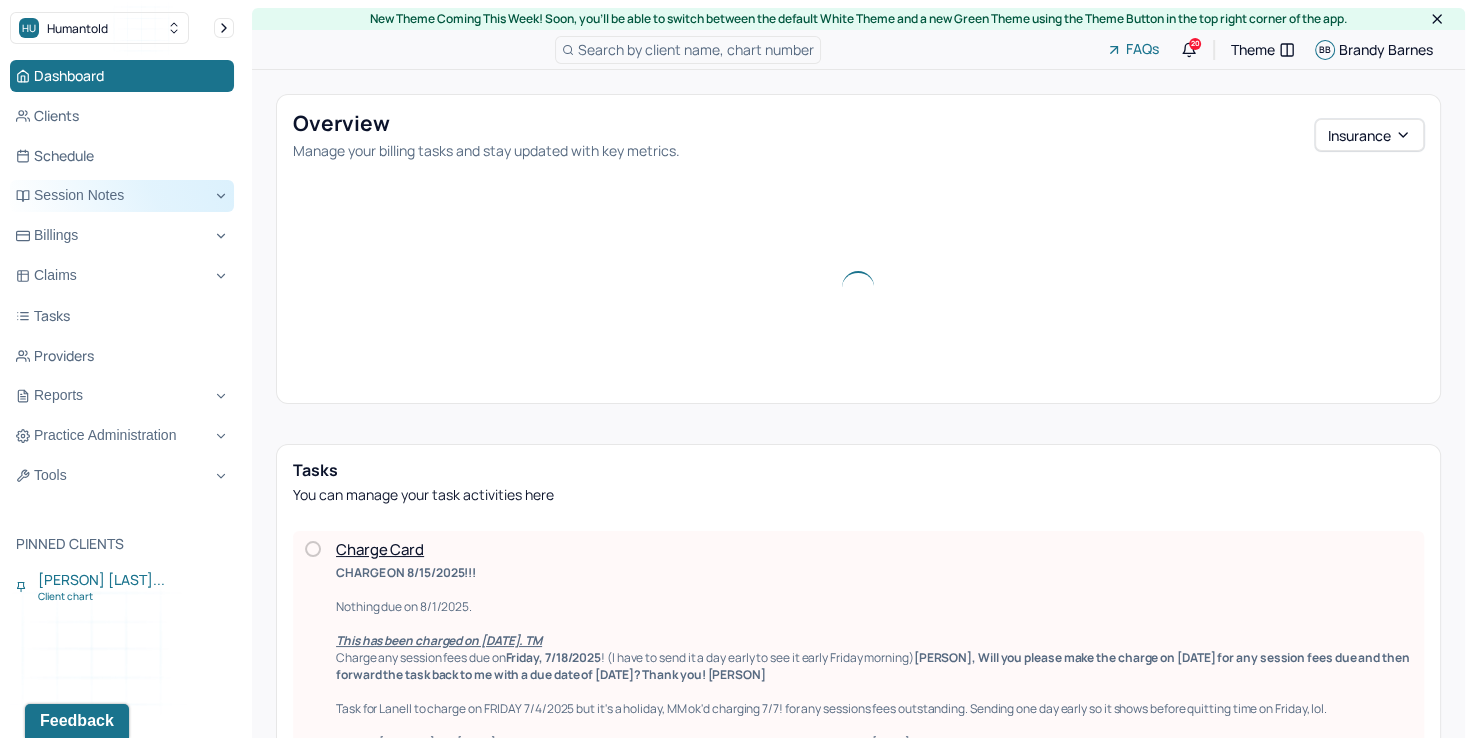 click on "Session Notes" at bounding box center [122, 196] 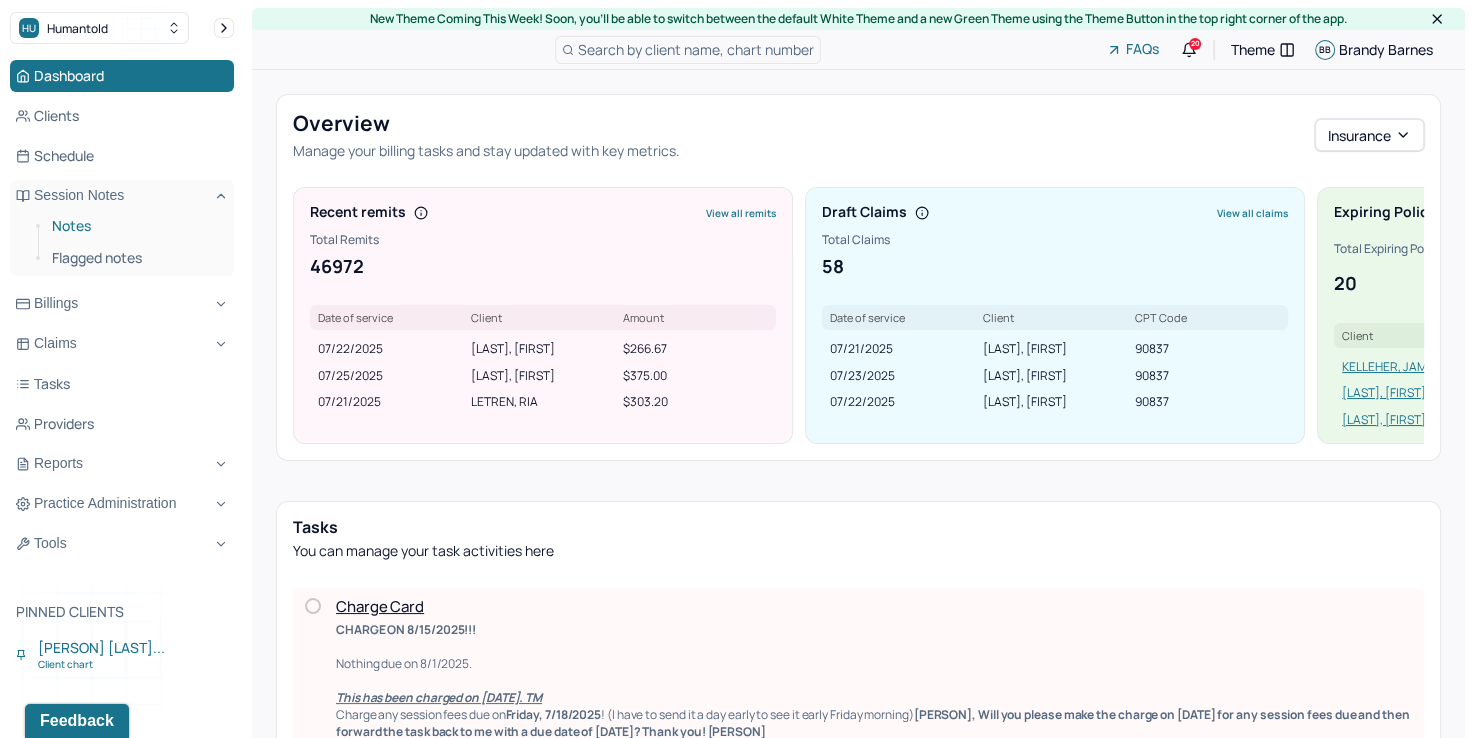 click on "Notes" at bounding box center (135, 226) 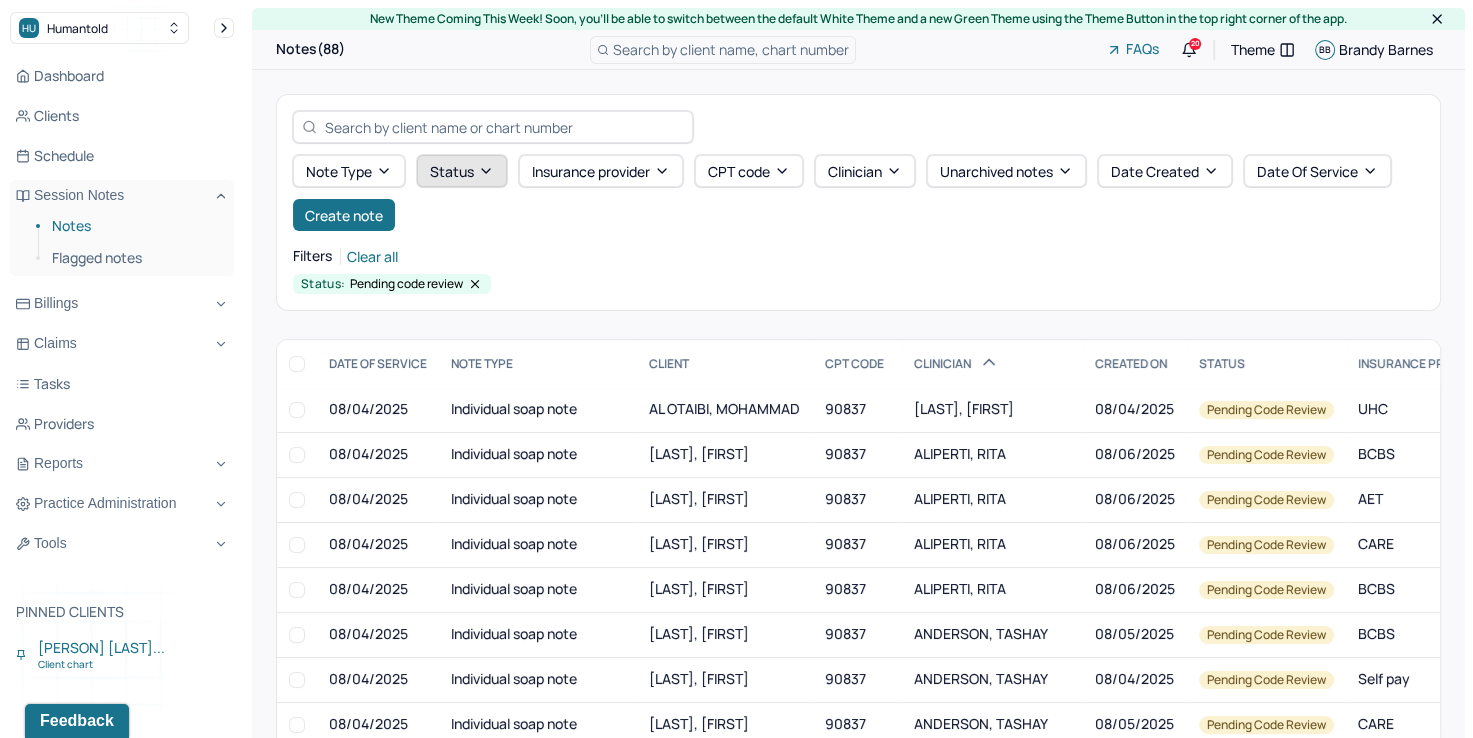 click on "Status" at bounding box center [462, 171] 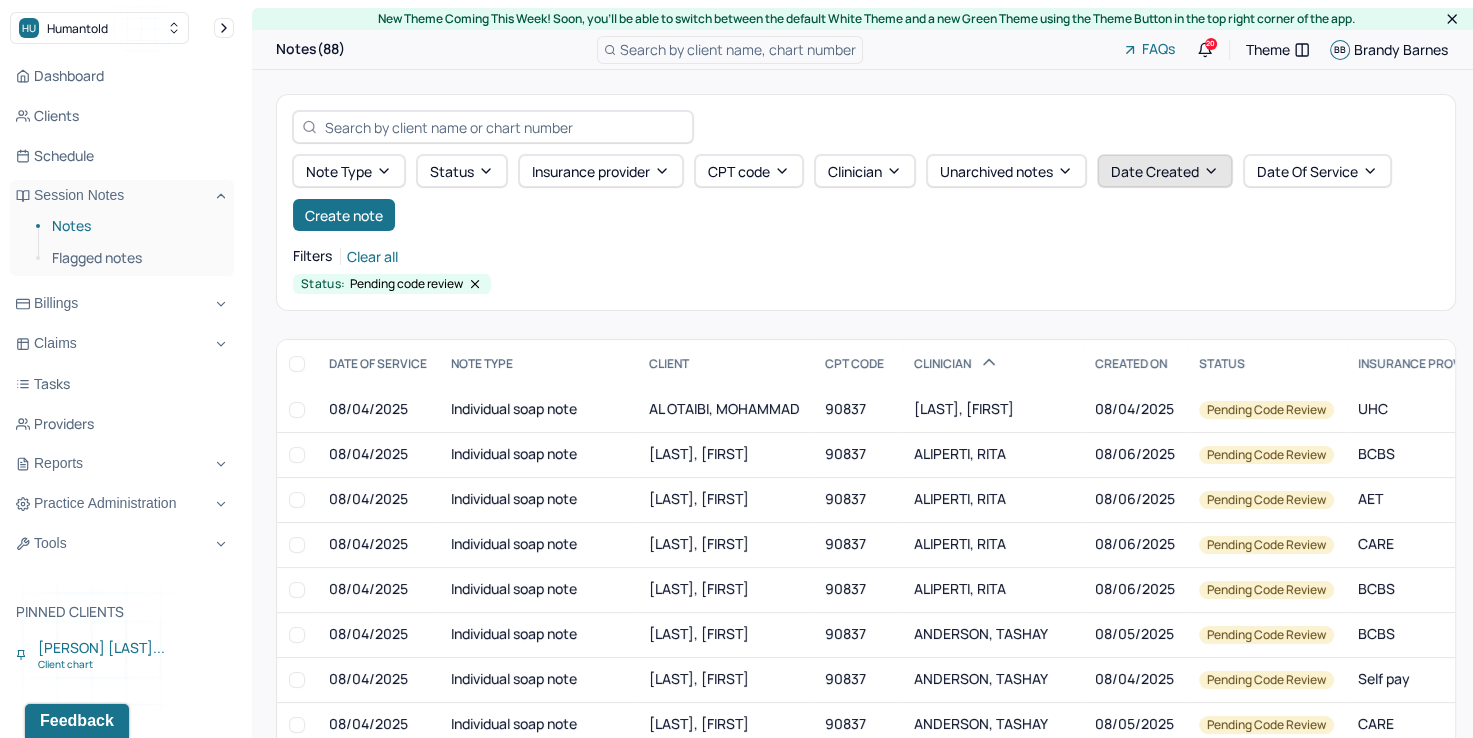 click on "Date Created" at bounding box center (1165, 171) 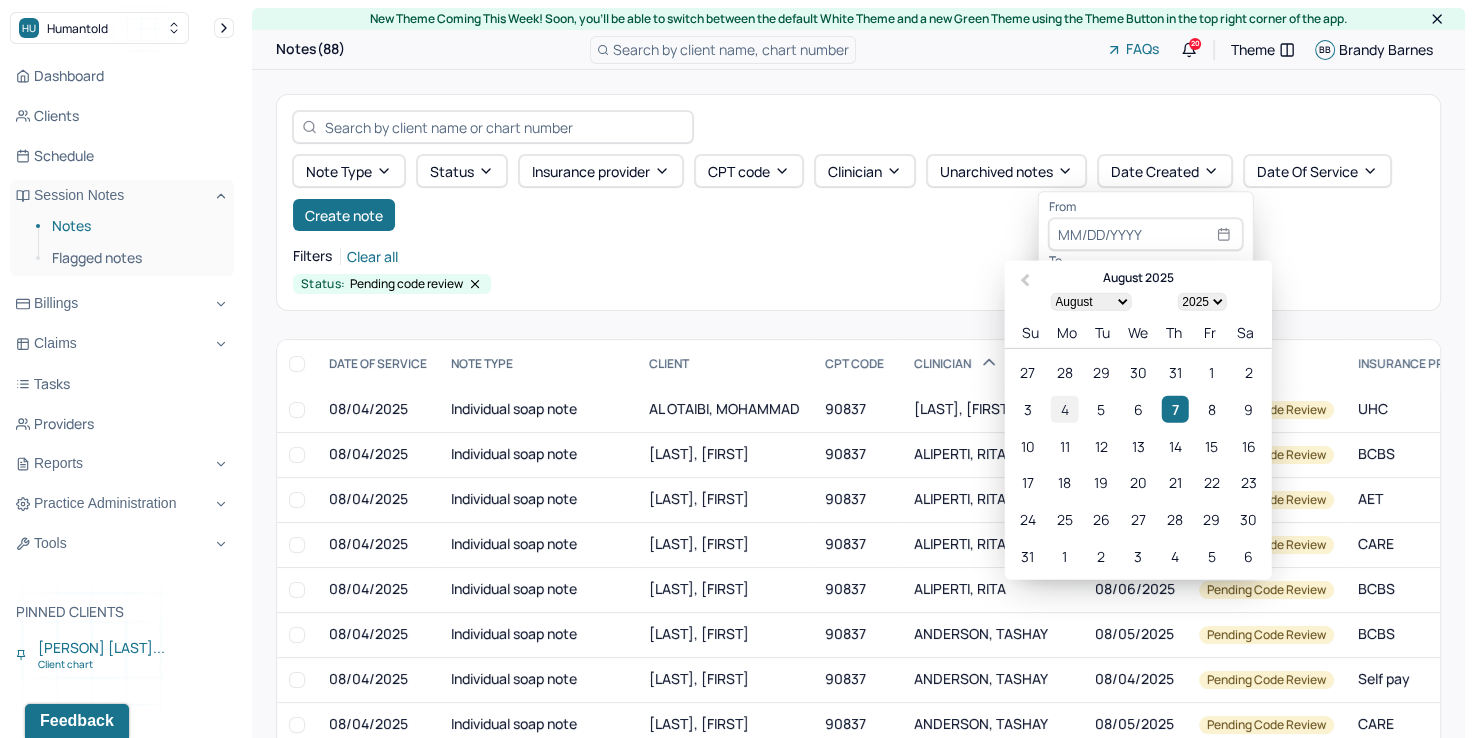 click on "4" at bounding box center (1064, 408) 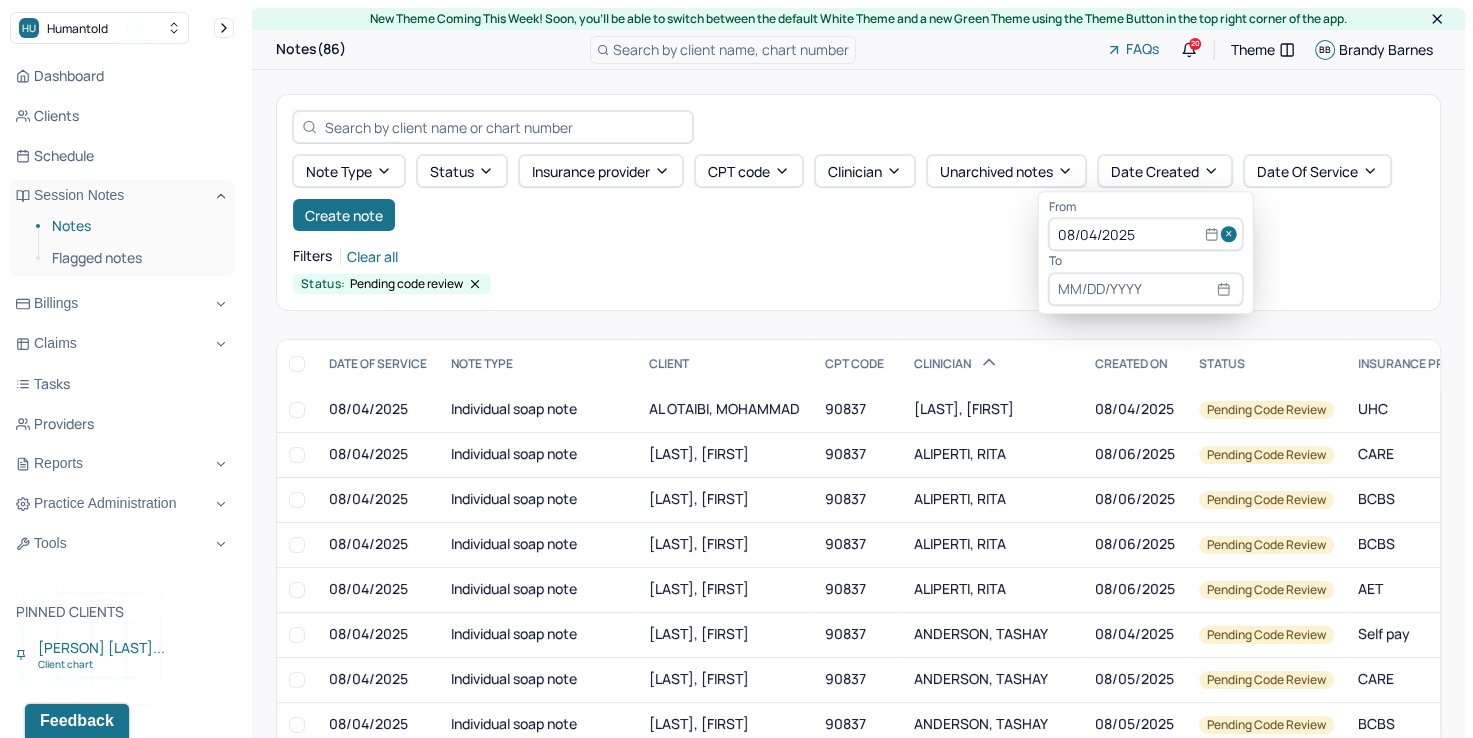 click at bounding box center [1146, 289] 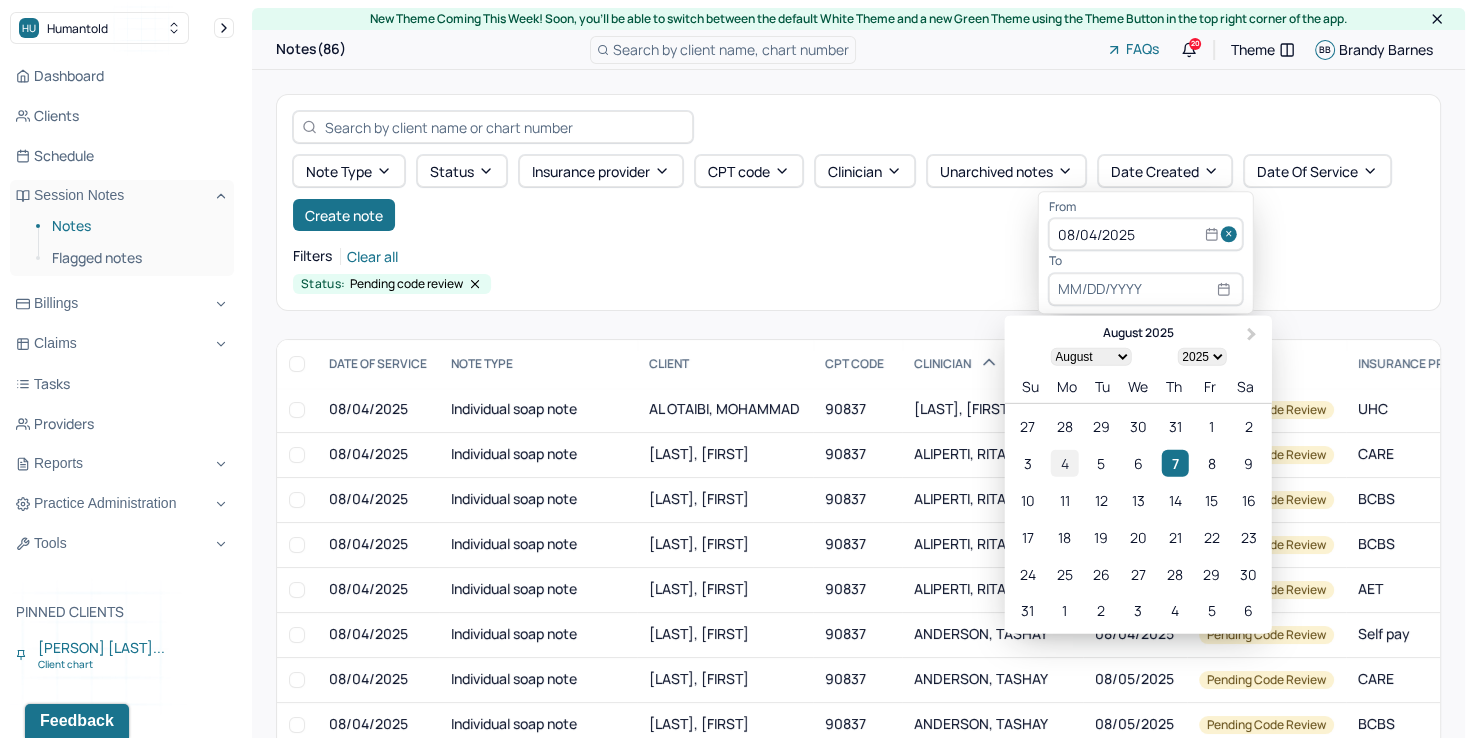 click on "4" at bounding box center [1064, 463] 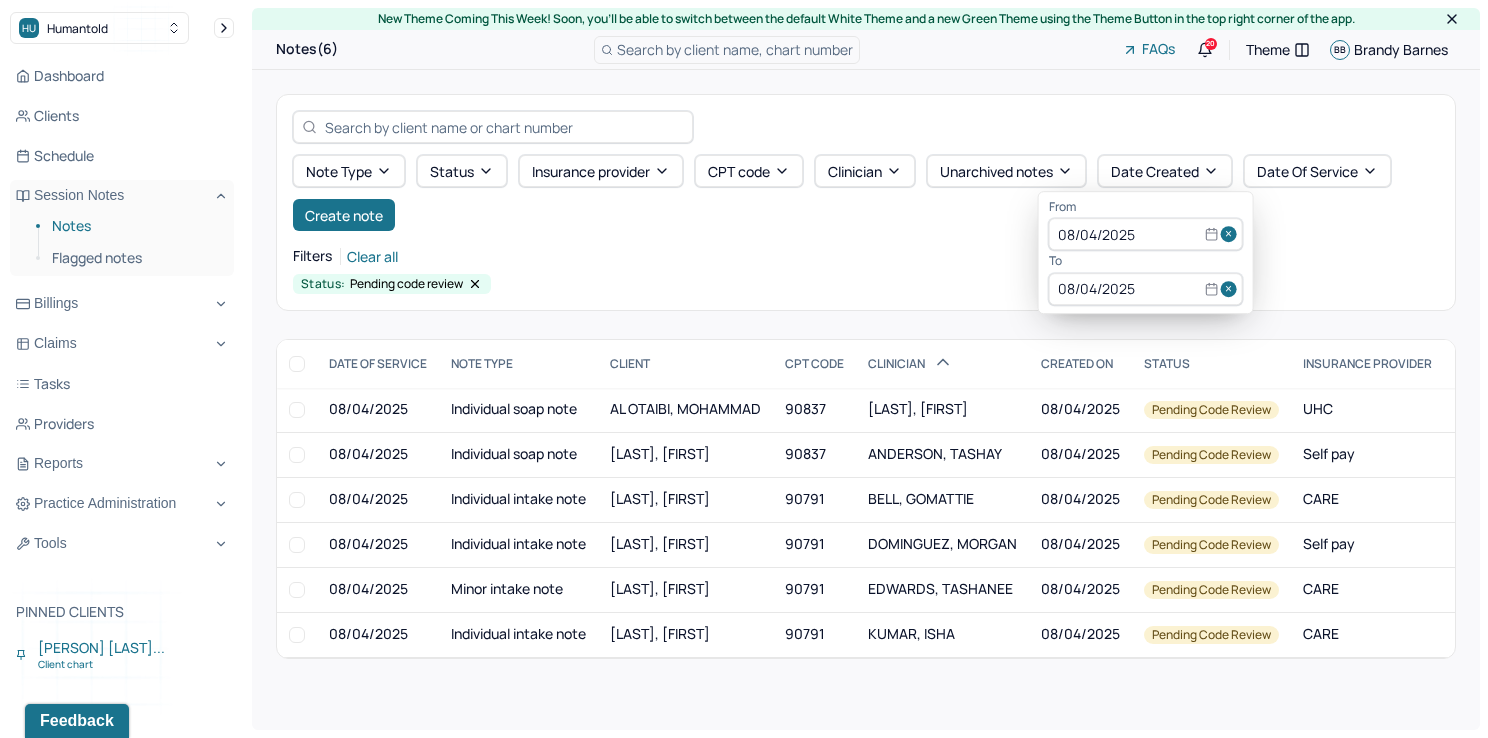 click on "Filters Clear all" at bounding box center [866, 256] 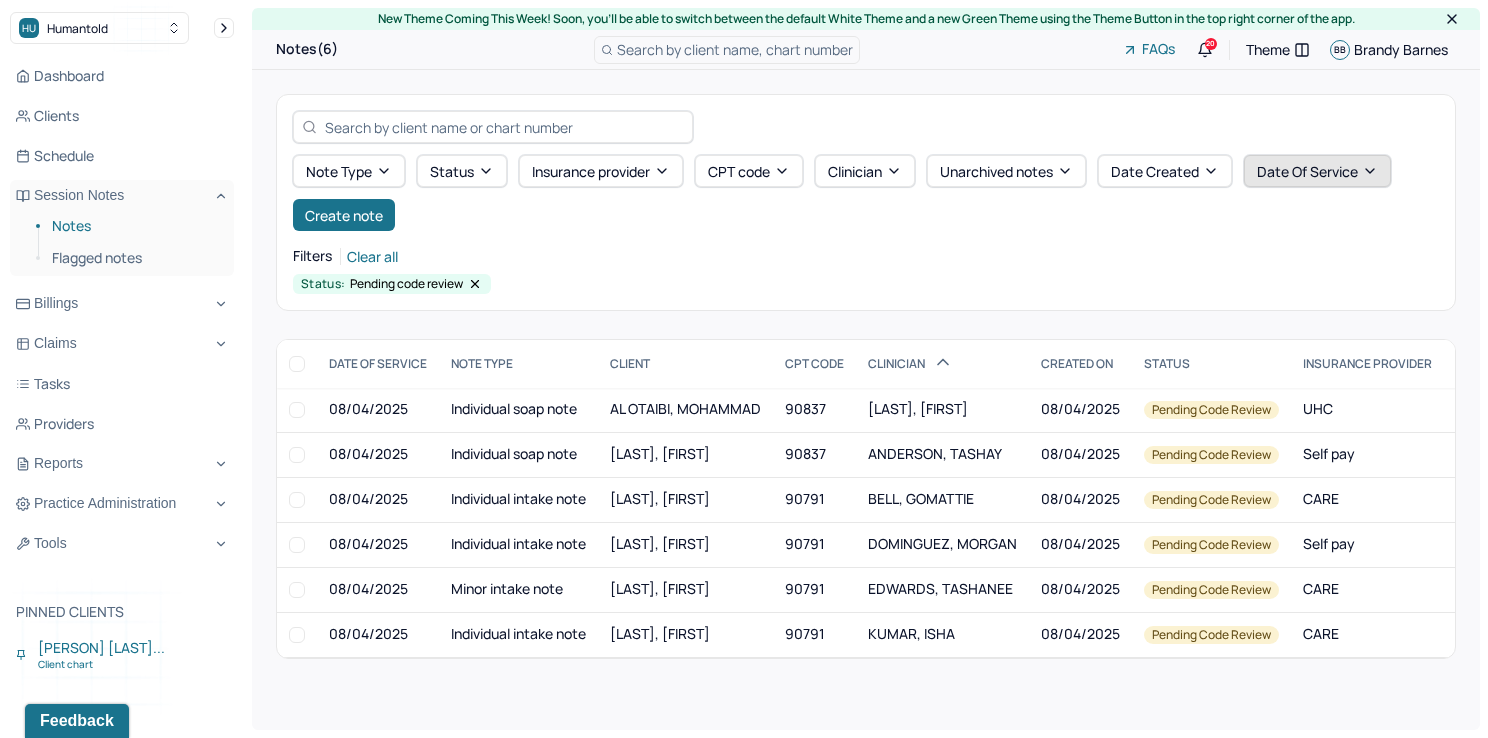 click on "Date Of Service" at bounding box center [1317, 171] 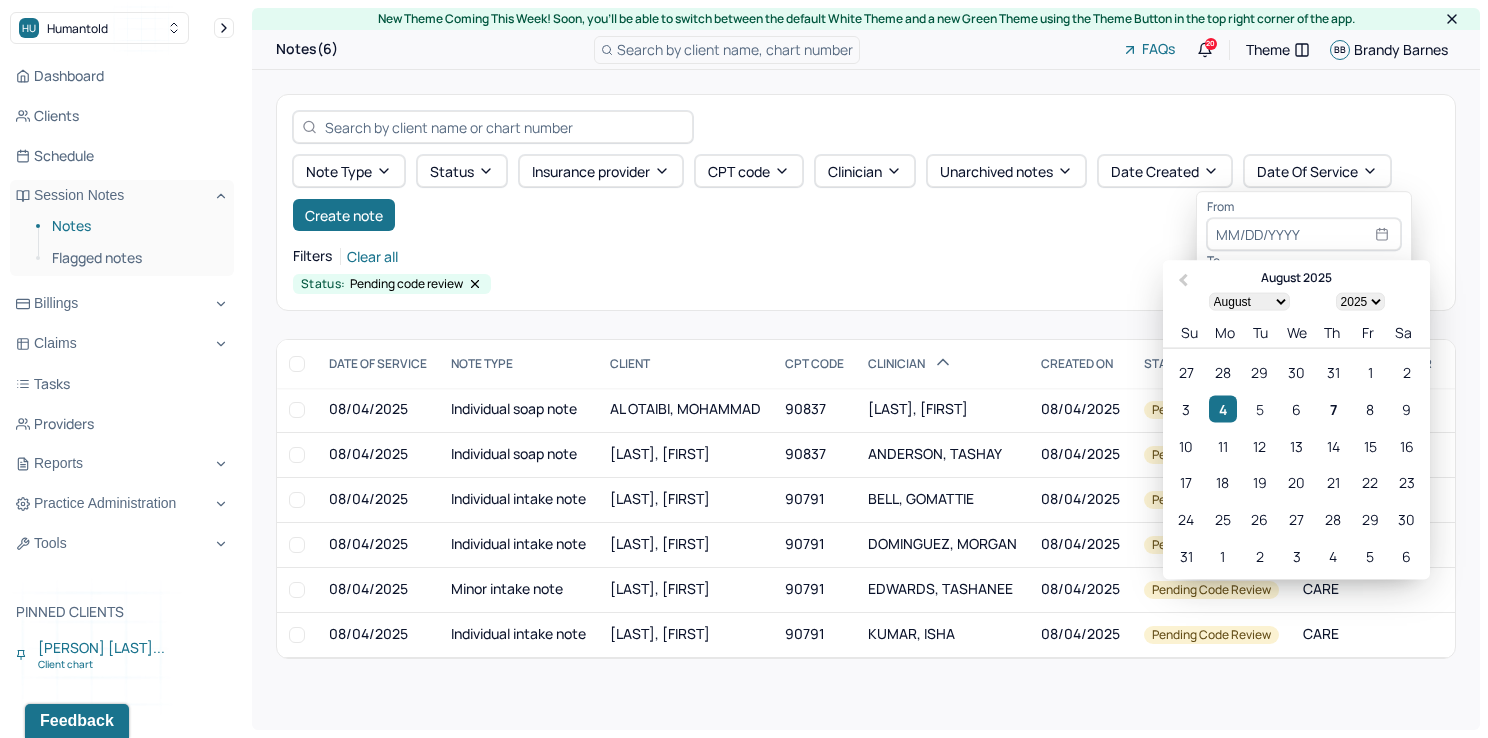 click on "5" at bounding box center (1259, 408) 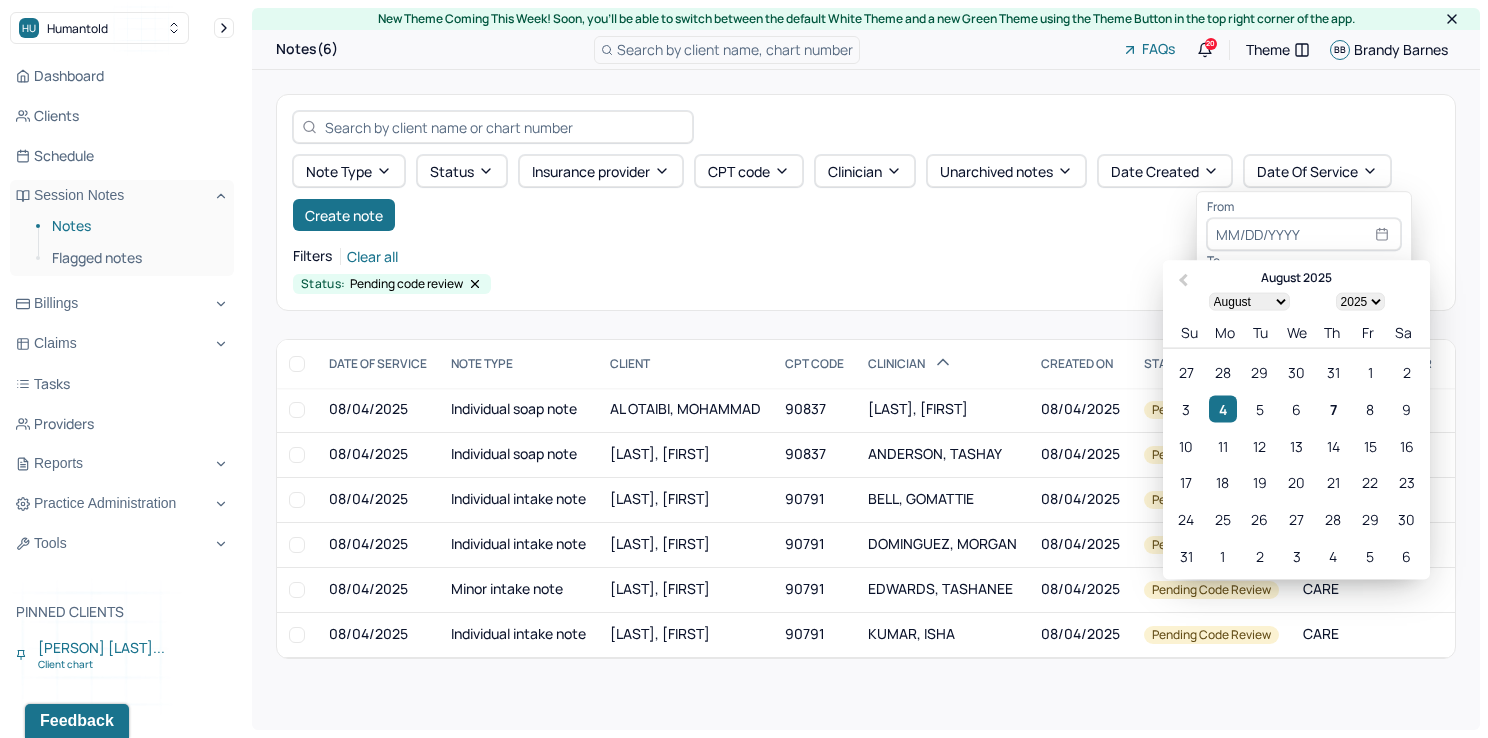 click at bounding box center (1304, 235) 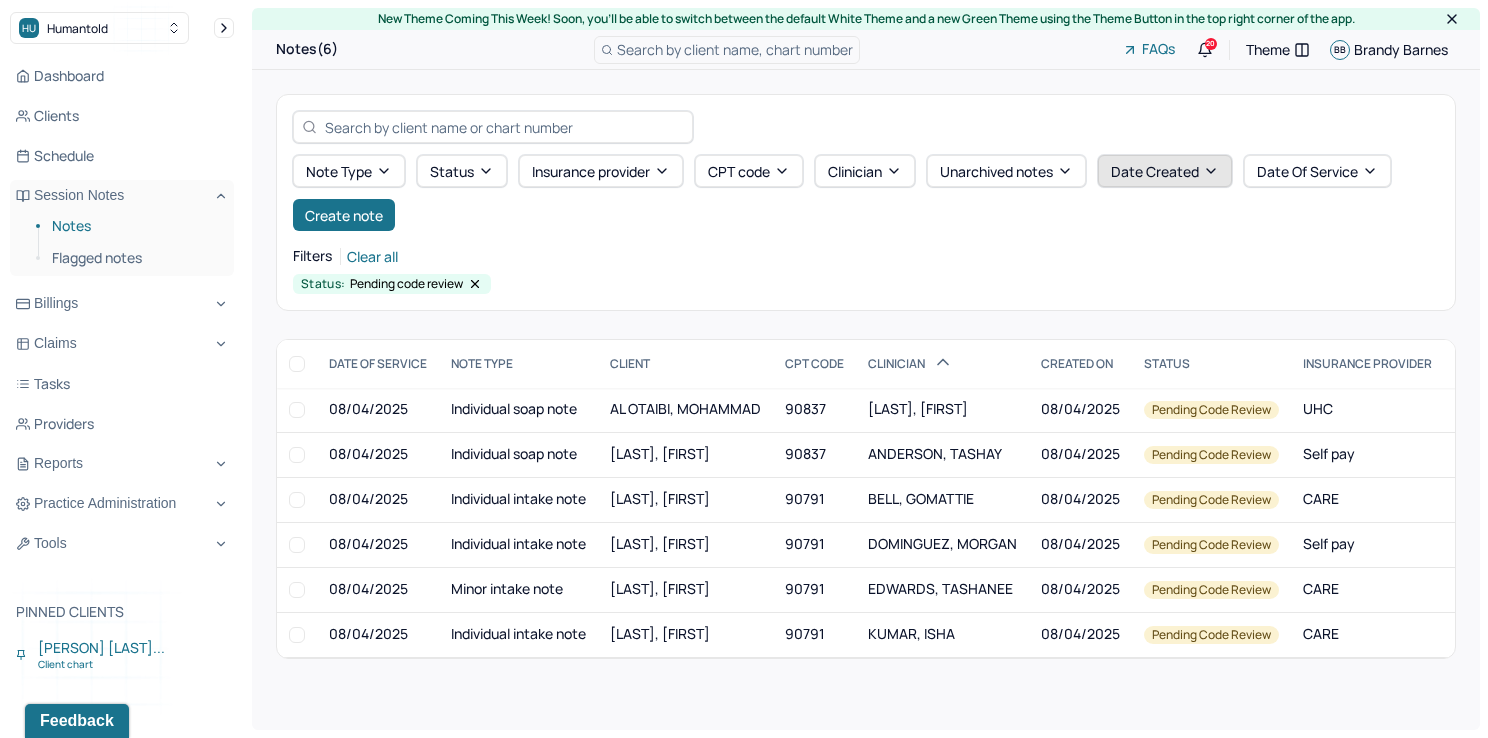 click on "Date Created" at bounding box center [1165, 171] 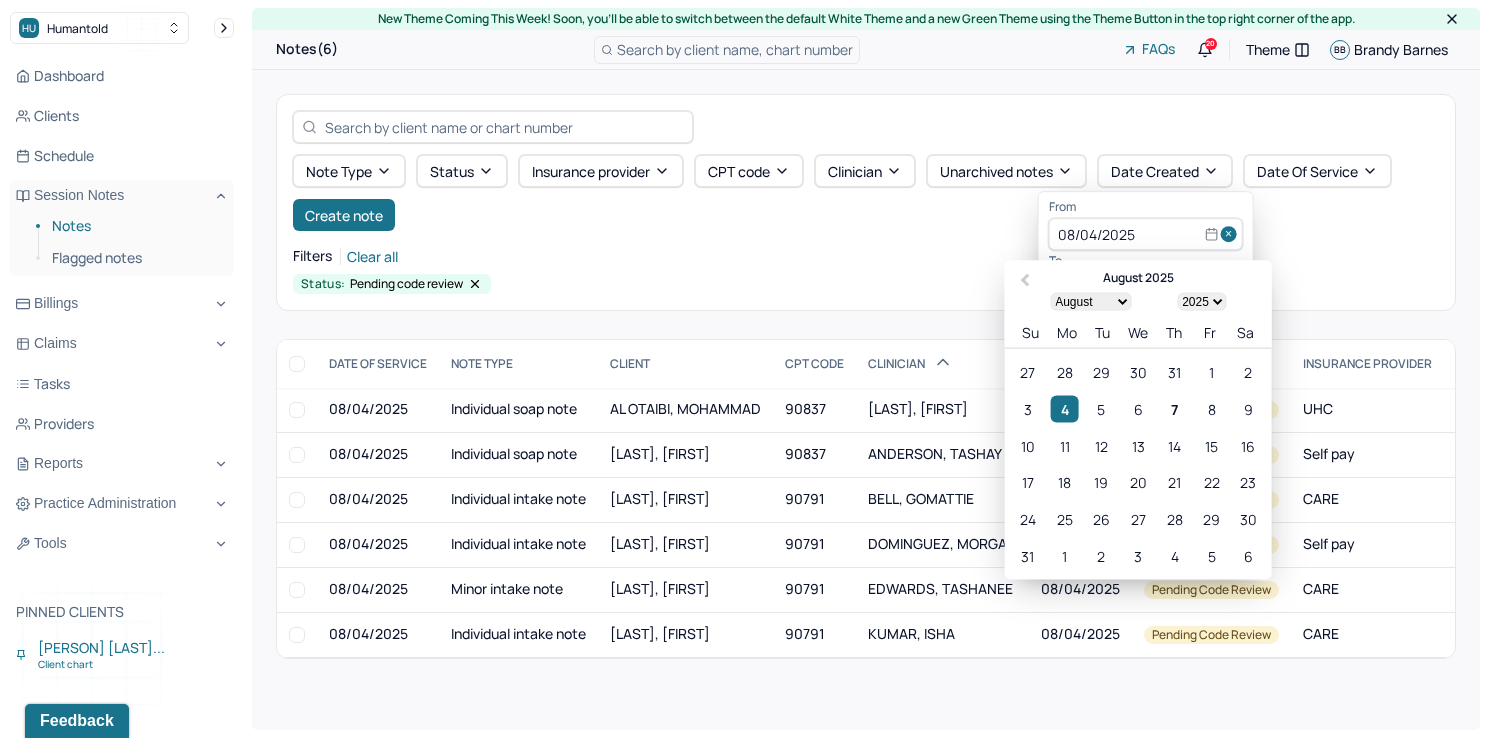 click at bounding box center (1232, 235) 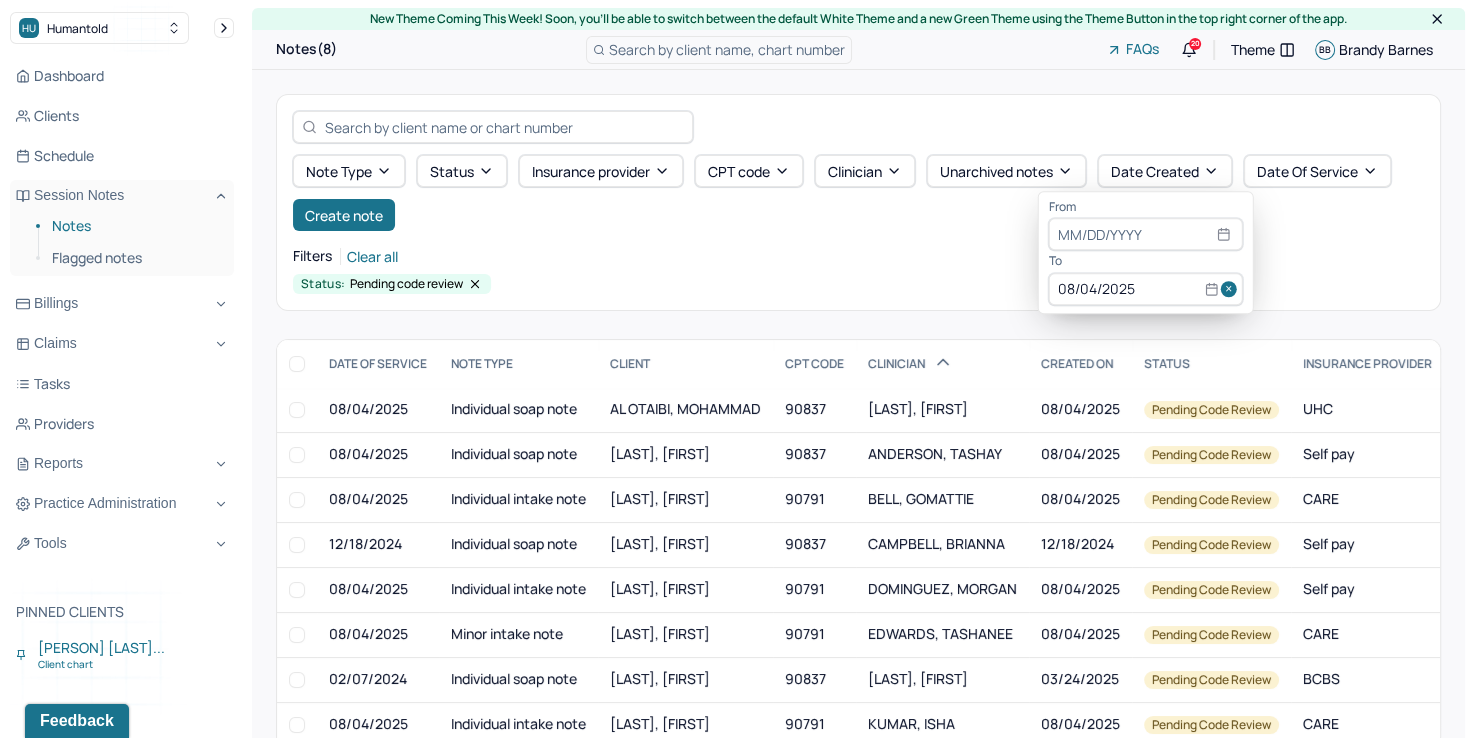 click at bounding box center (1232, 289) 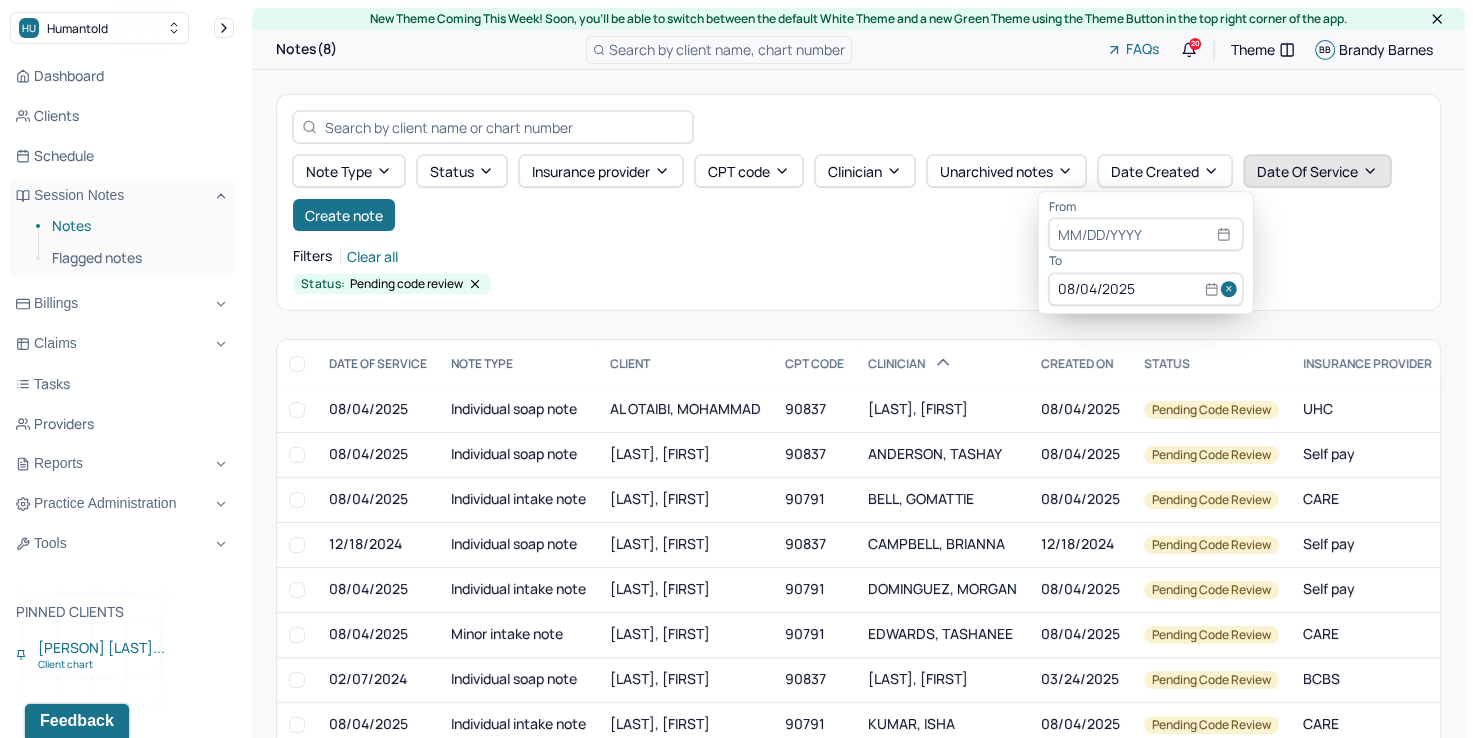 type 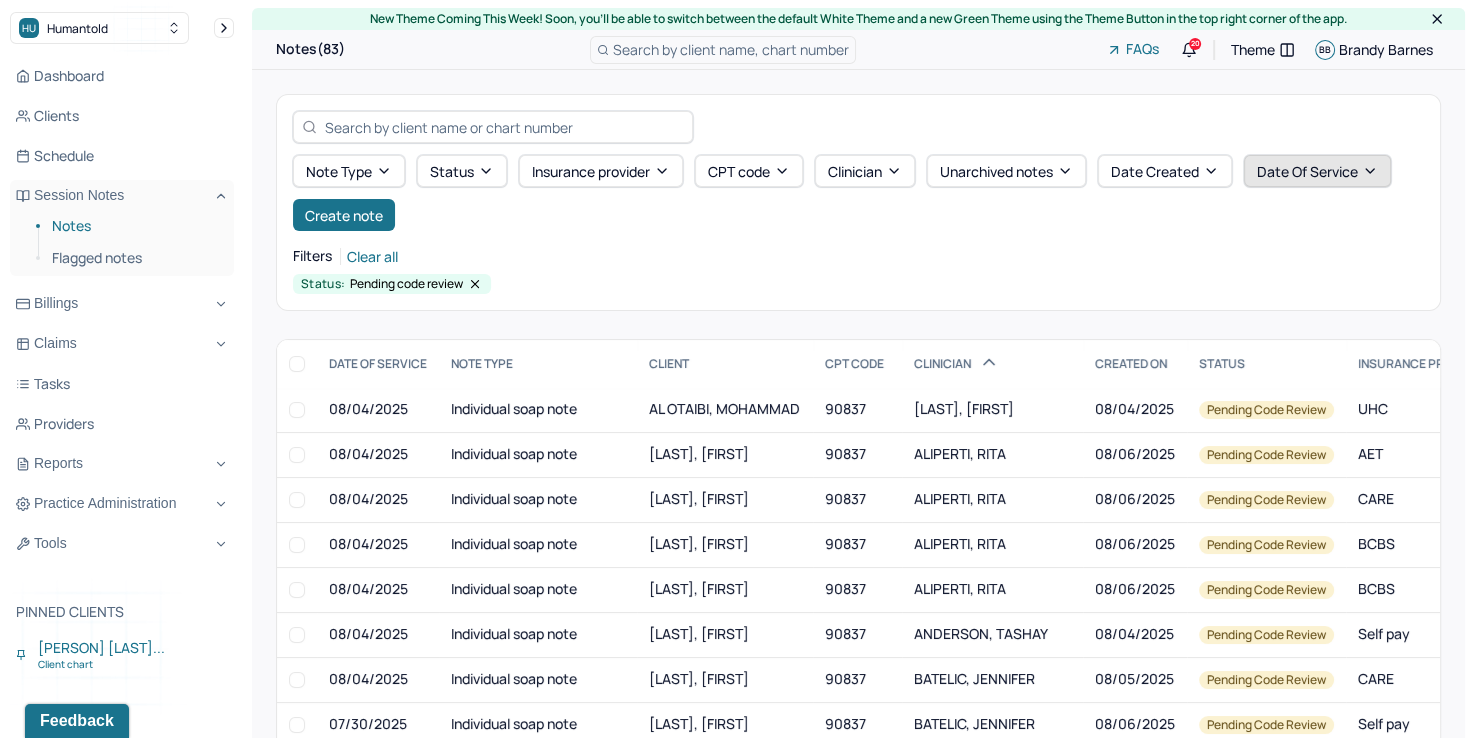 click 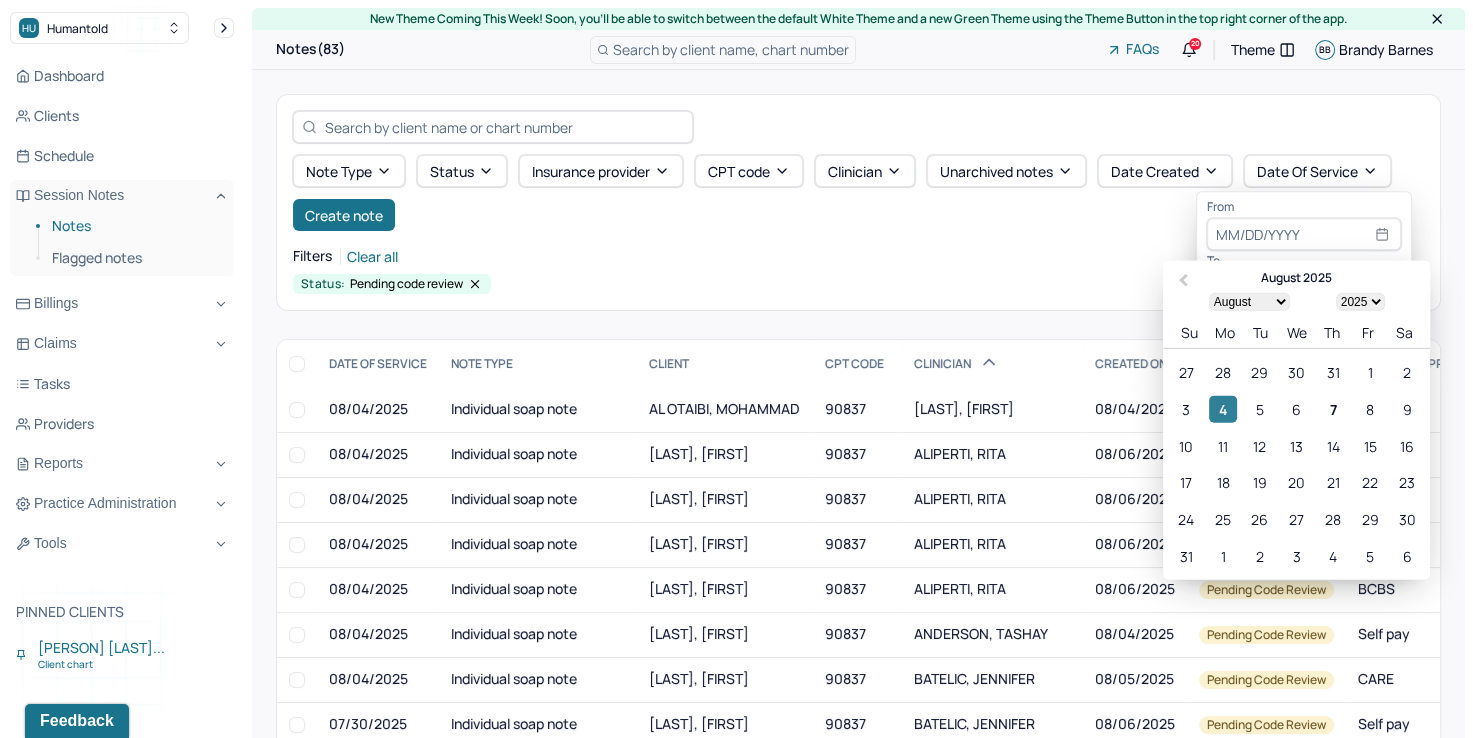 click on "4" at bounding box center (1222, 408) 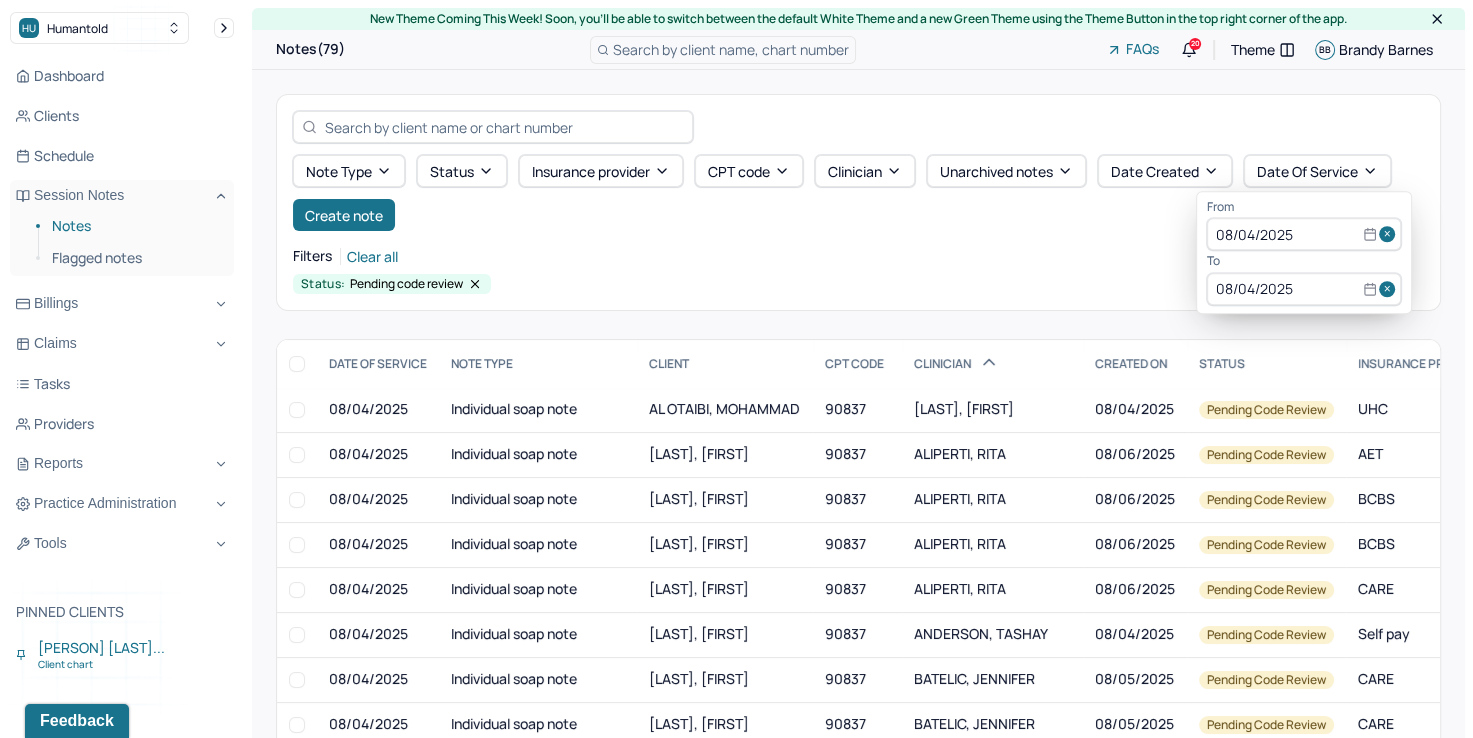 click on "Status: Pending code review" at bounding box center (858, 284) 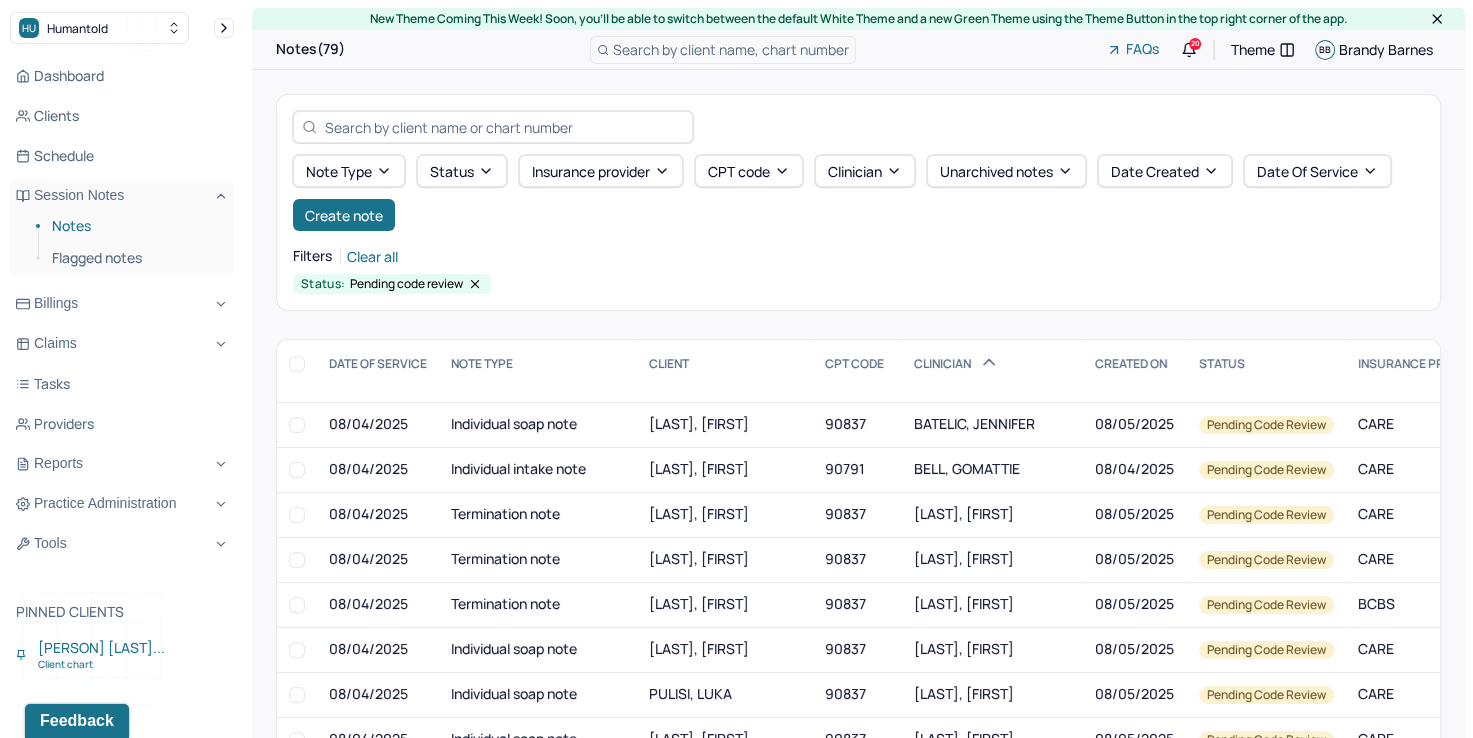 scroll, scrollTop: 400, scrollLeft: 0, axis: vertical 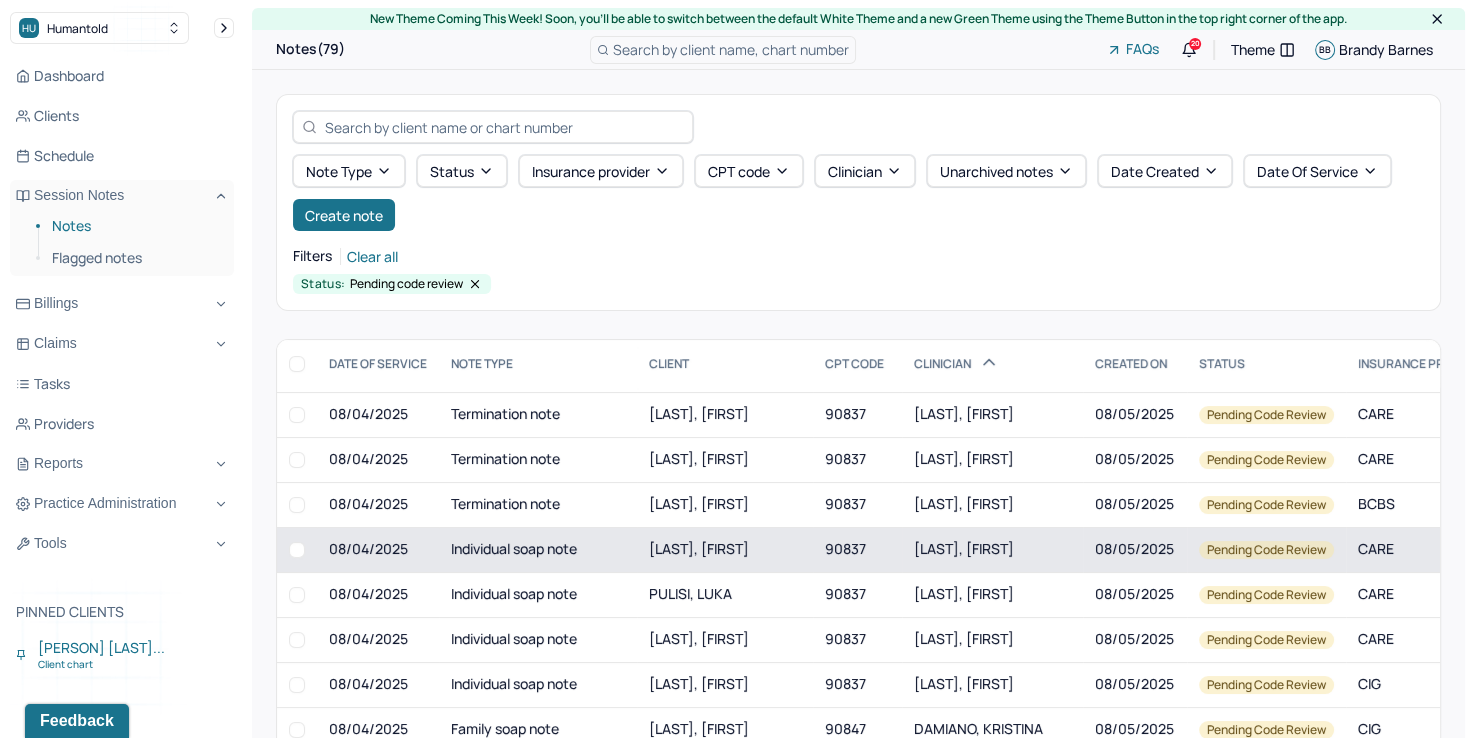 click on "MALONE, JONATHAN" at bounding box center [725, 549] 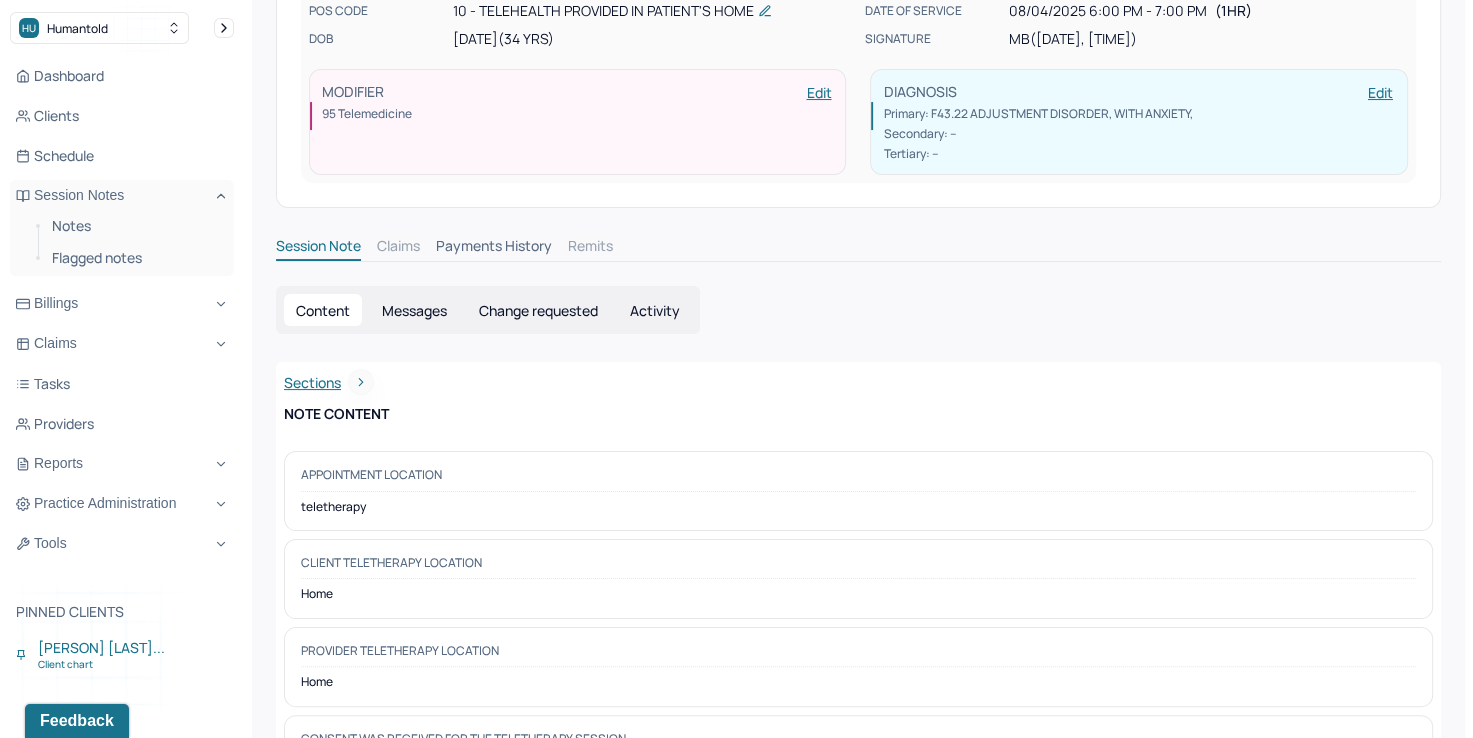 scroll, scrollTop: 0, scrollLeft: 0, axis: both 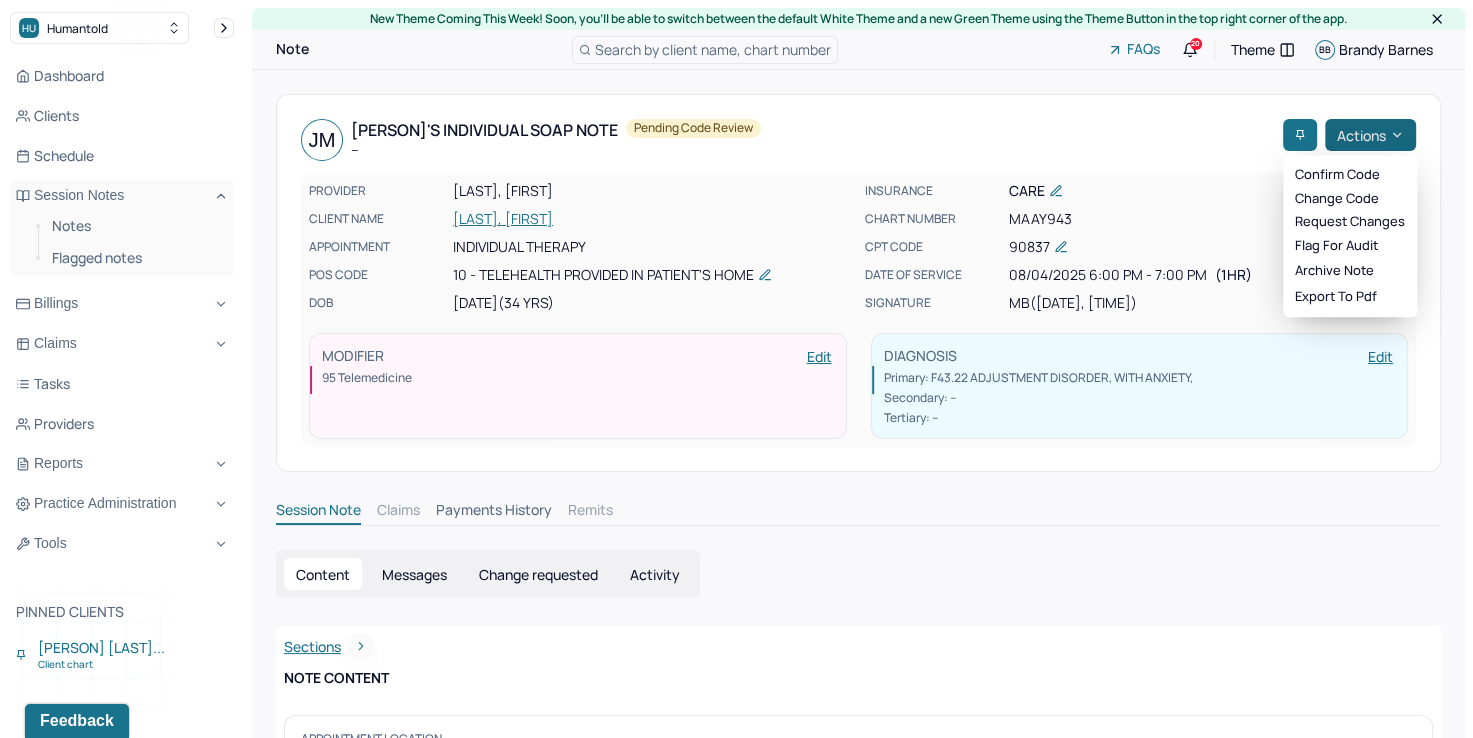 click on "Actions" at bounding box center [1370, 135] 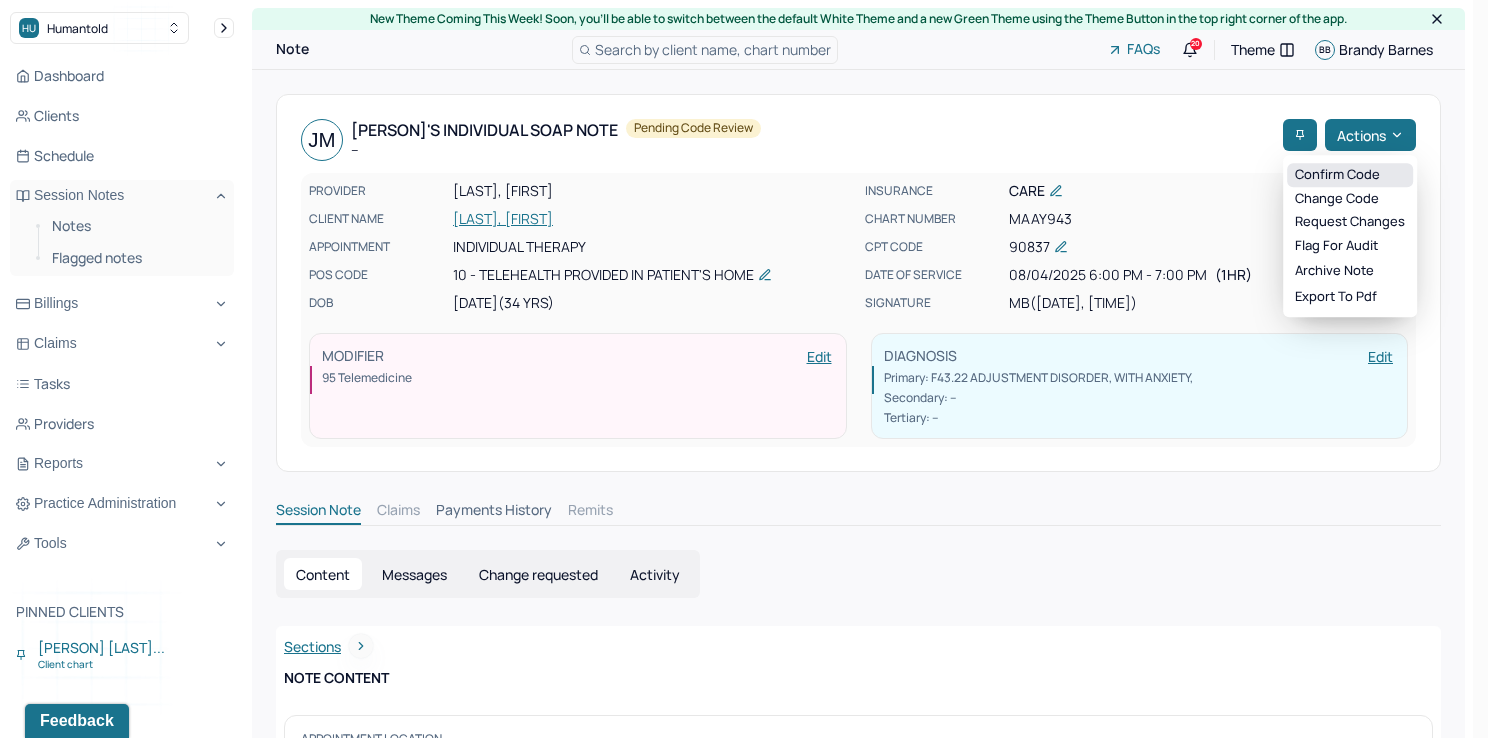 click on "Confirm code" at bounding box center (1350, 175) 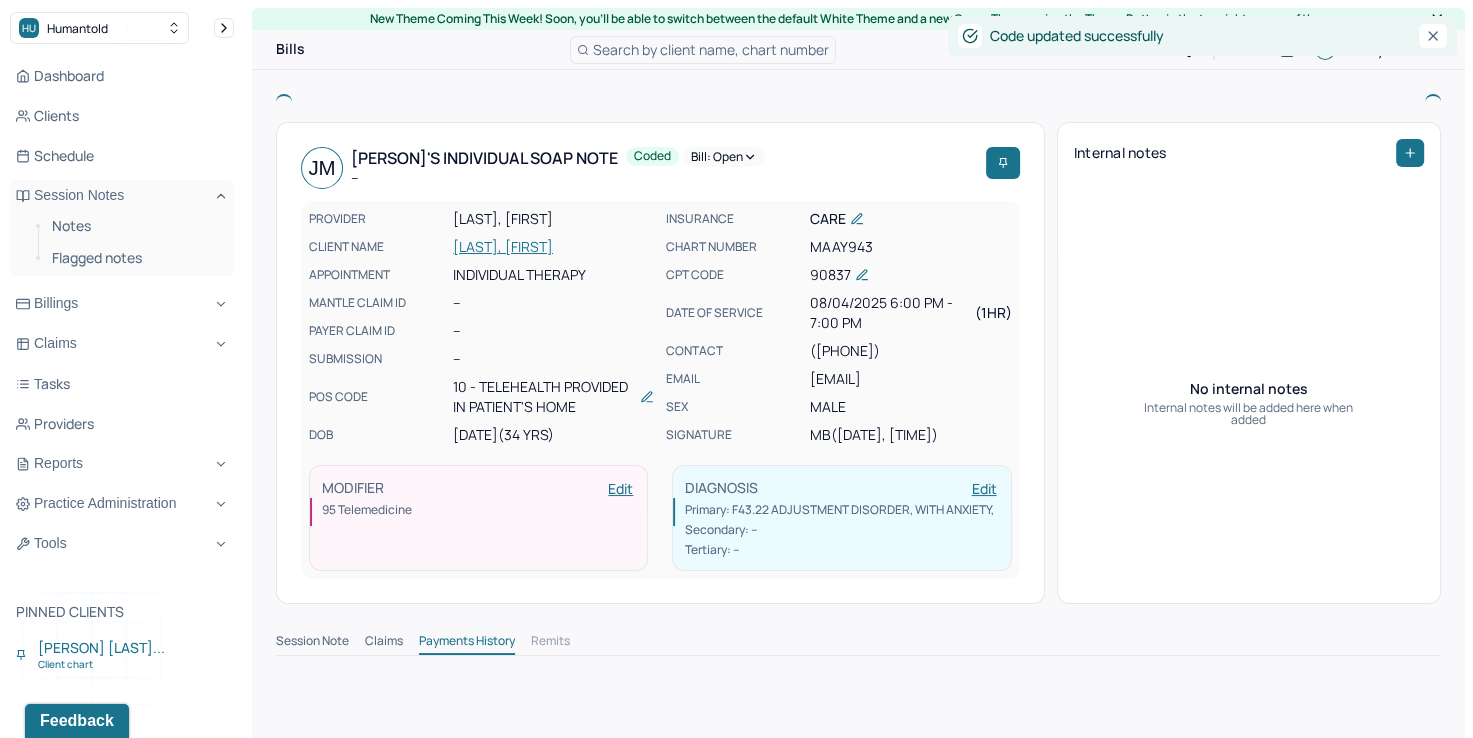 drag, startPoint x: 102, startPoint y: 229, endPoint x: 249, endPoint y: 262, distance: 150.65855 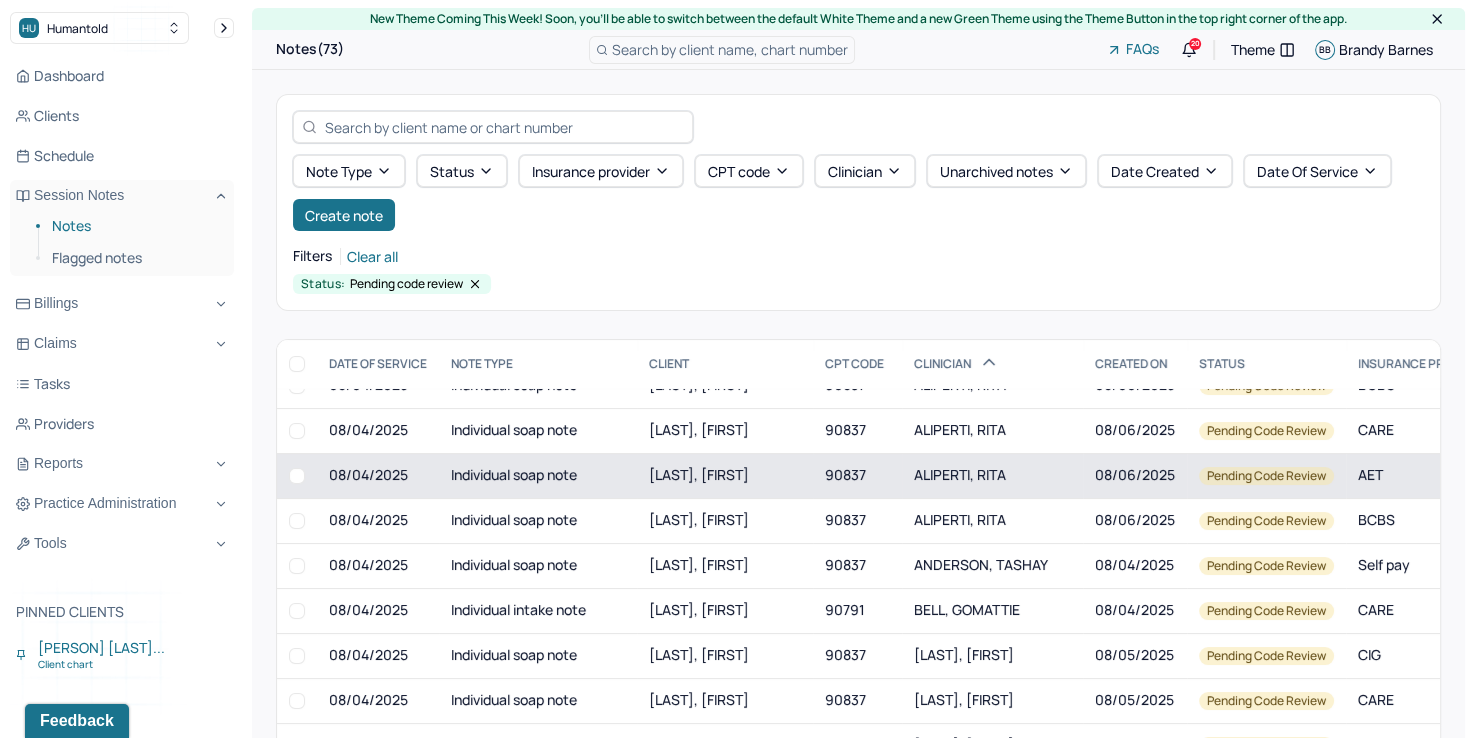 scroll, scrollTop: 100, scrollLeft: 0, axis: vertical 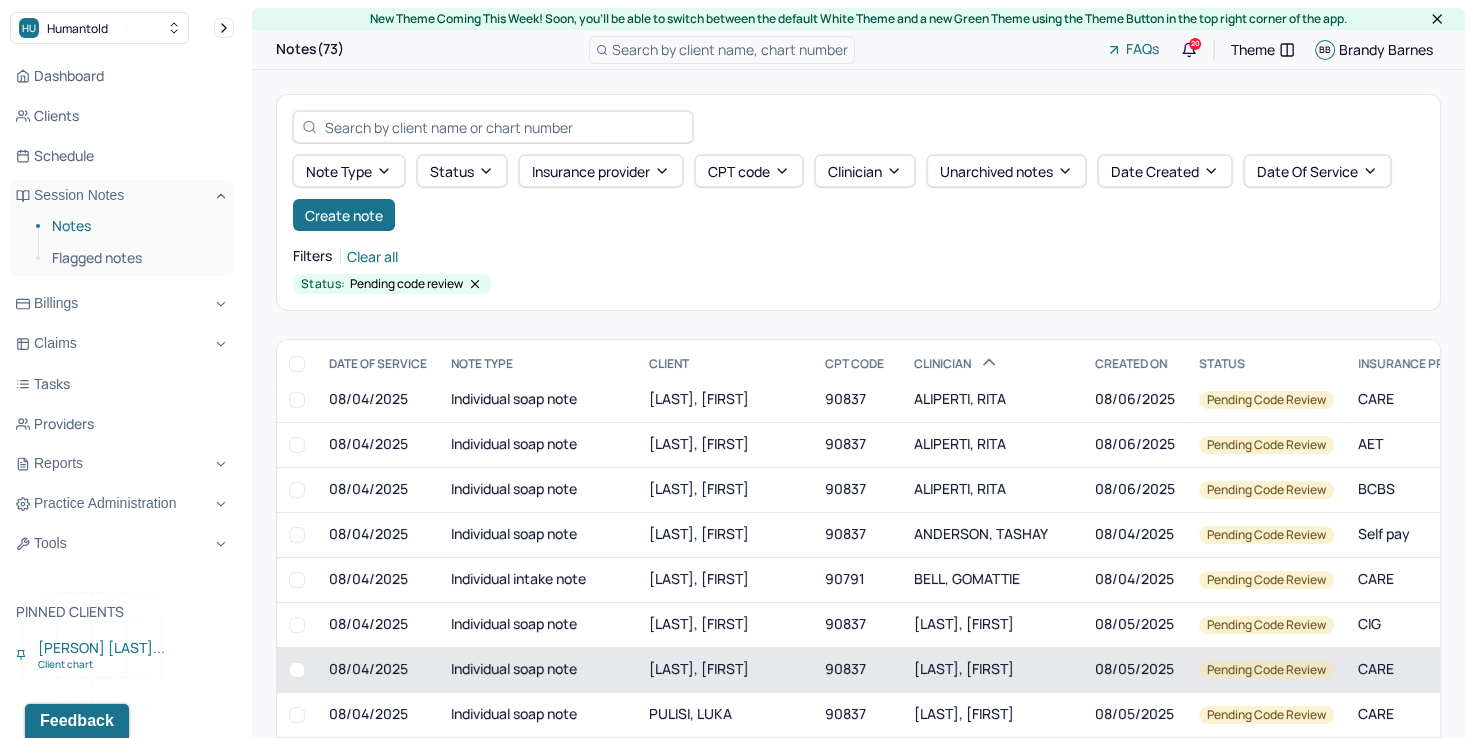 click on "CARMODY, ALEXIS" at bounding box center [964, 668] 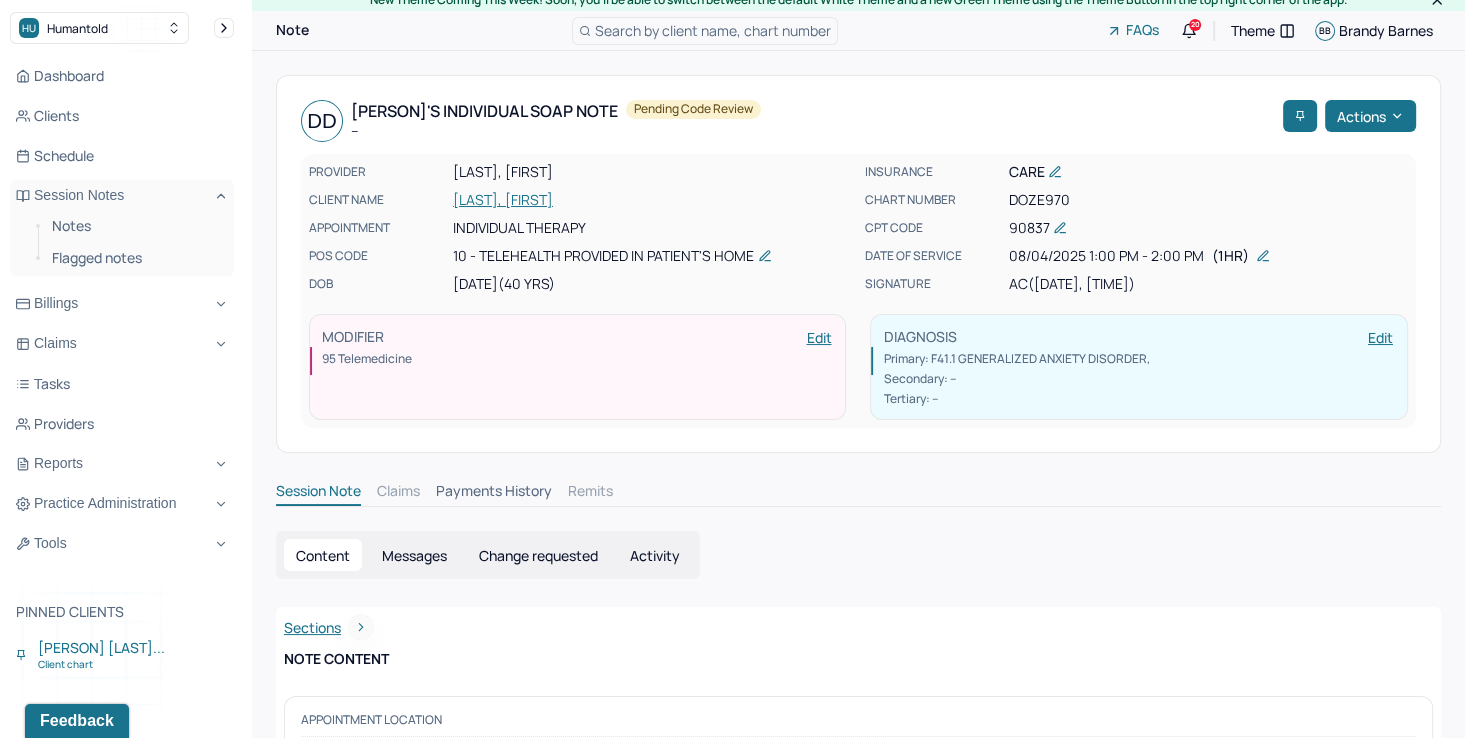 scroll, scrollTop: 0, scrollLeft: 0, axis: both 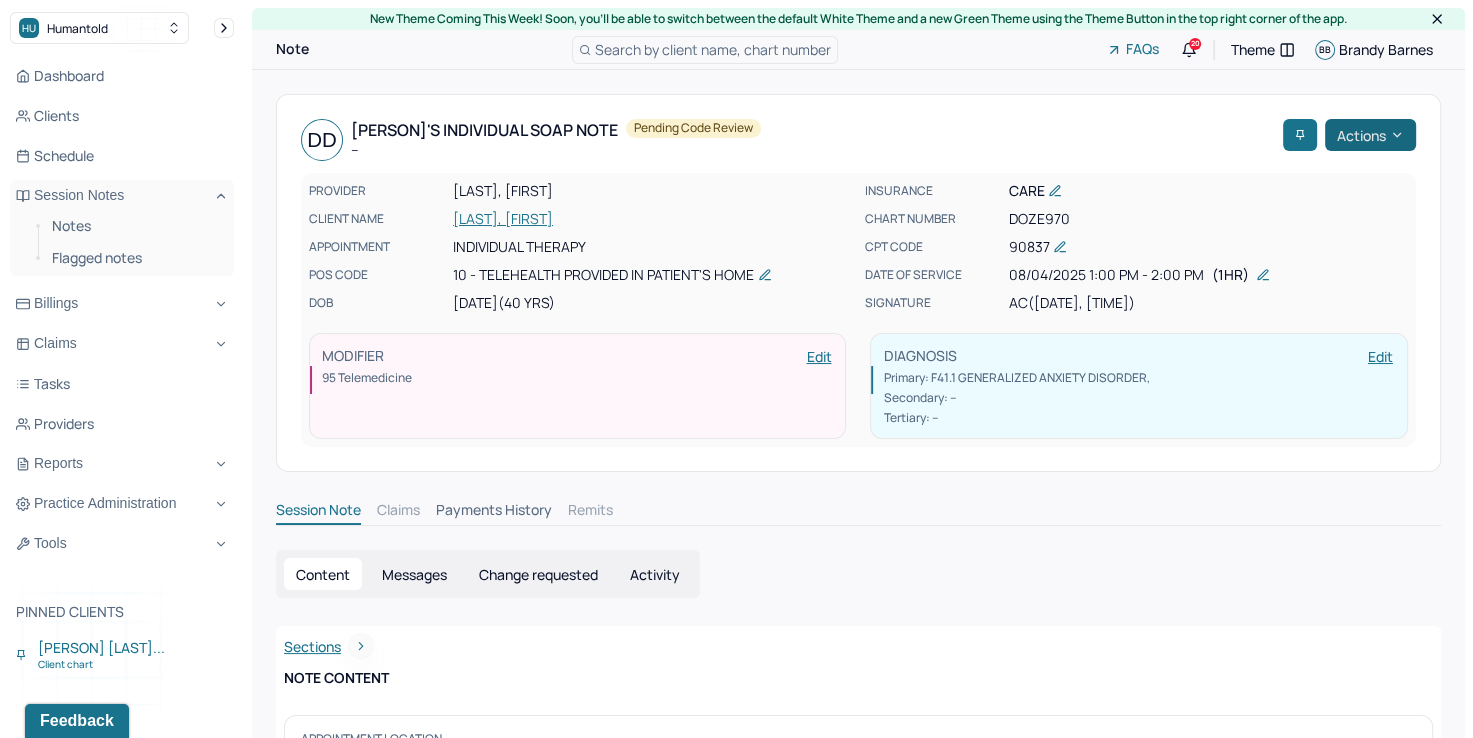 click 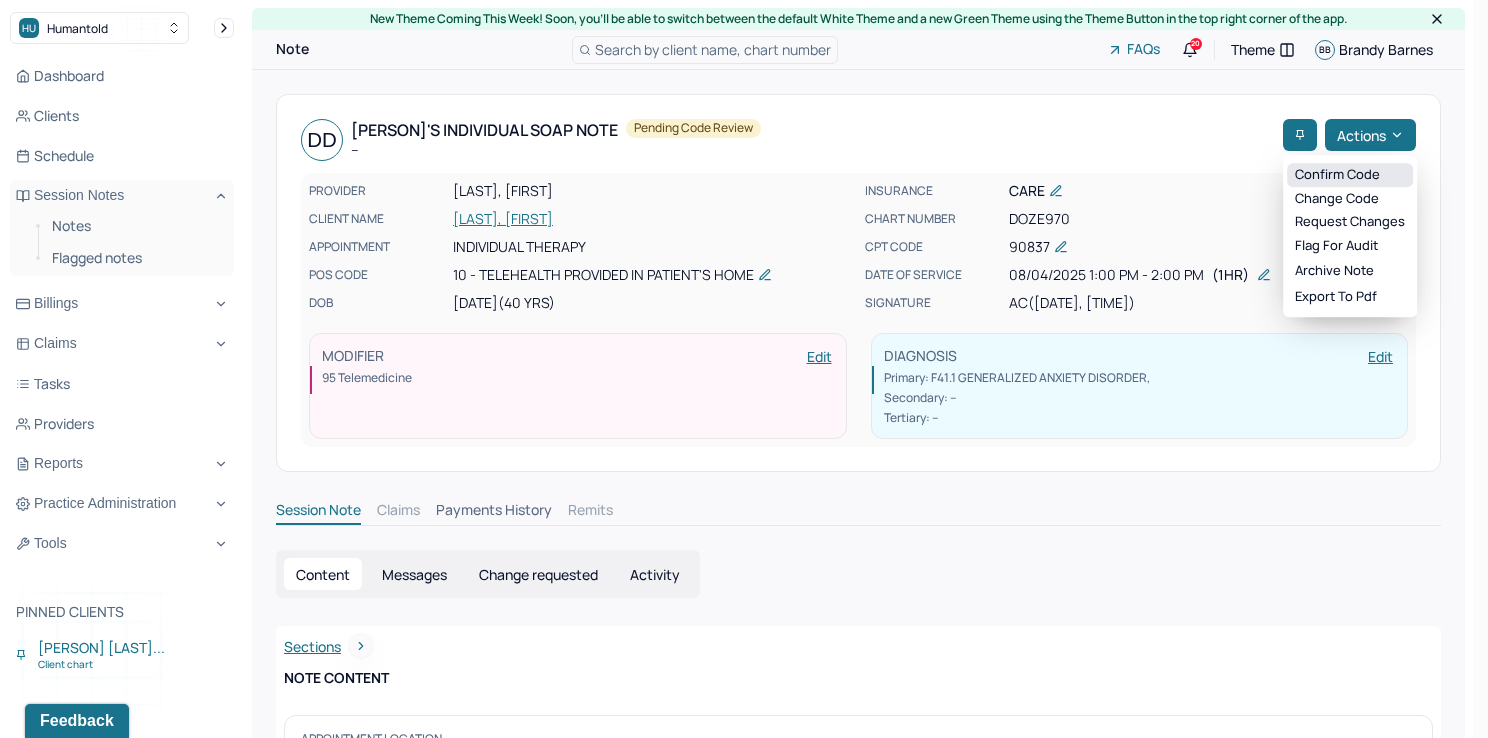 click on "Confirm code" at bounding box center [1350, 175] 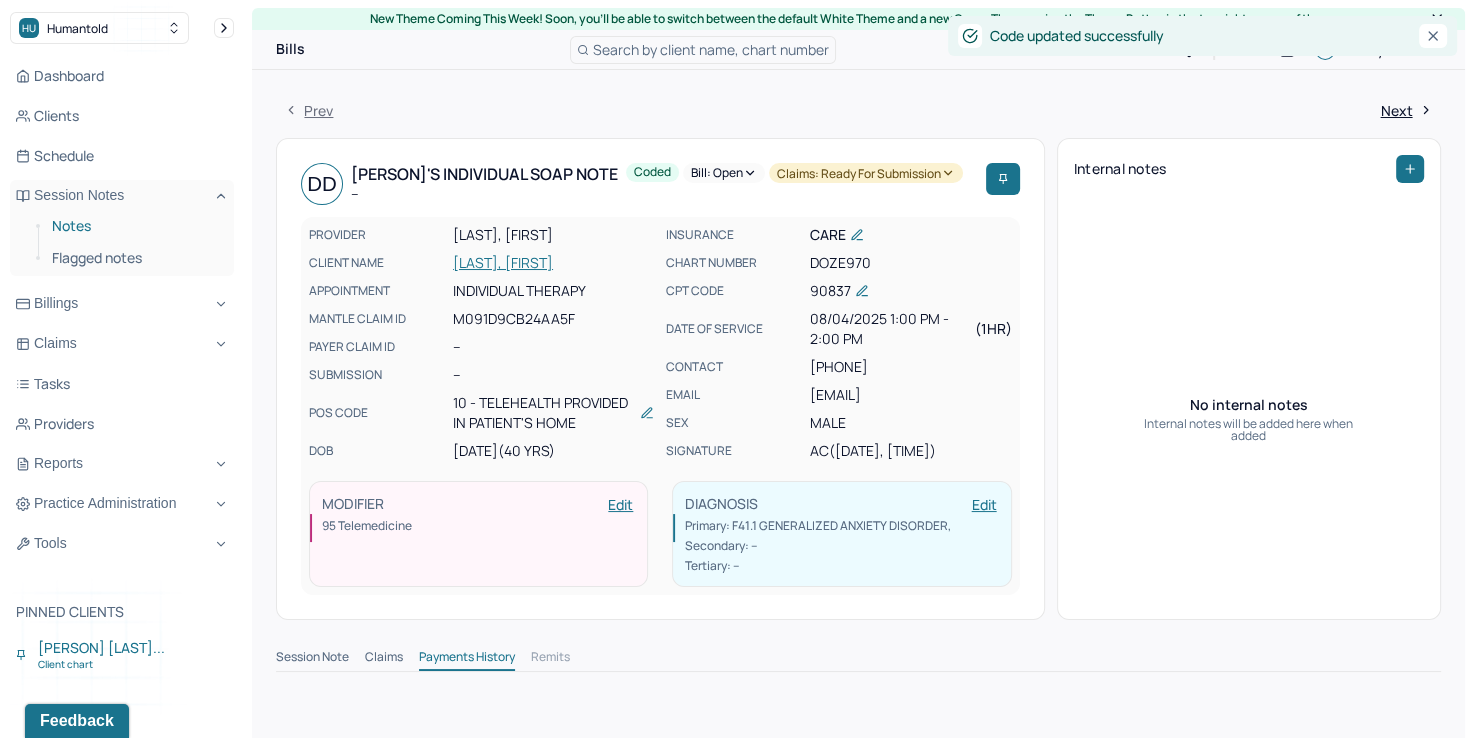 click on "Notes" at bounding box center [135, 226] 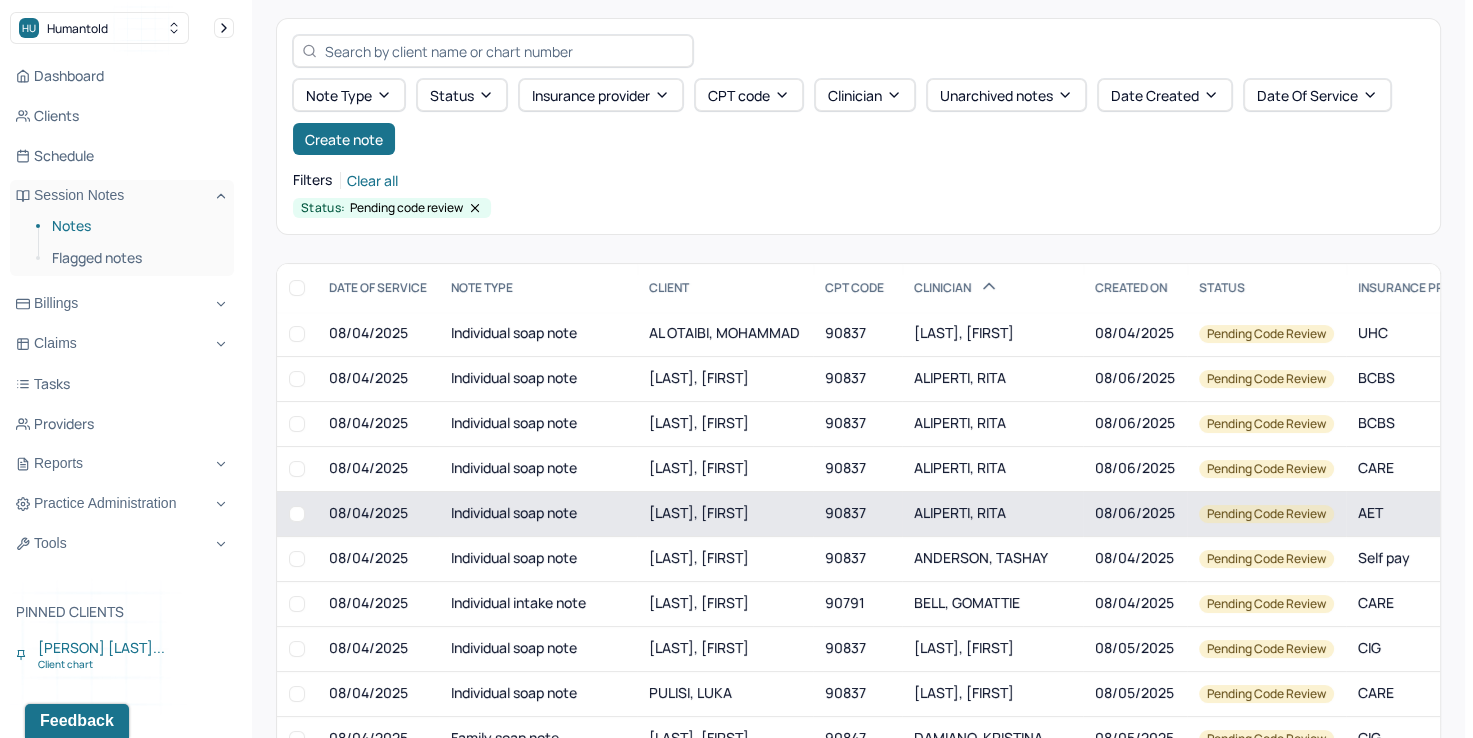 scroll, scrollTop: 200, scrollLeft: 0, axis: vertical 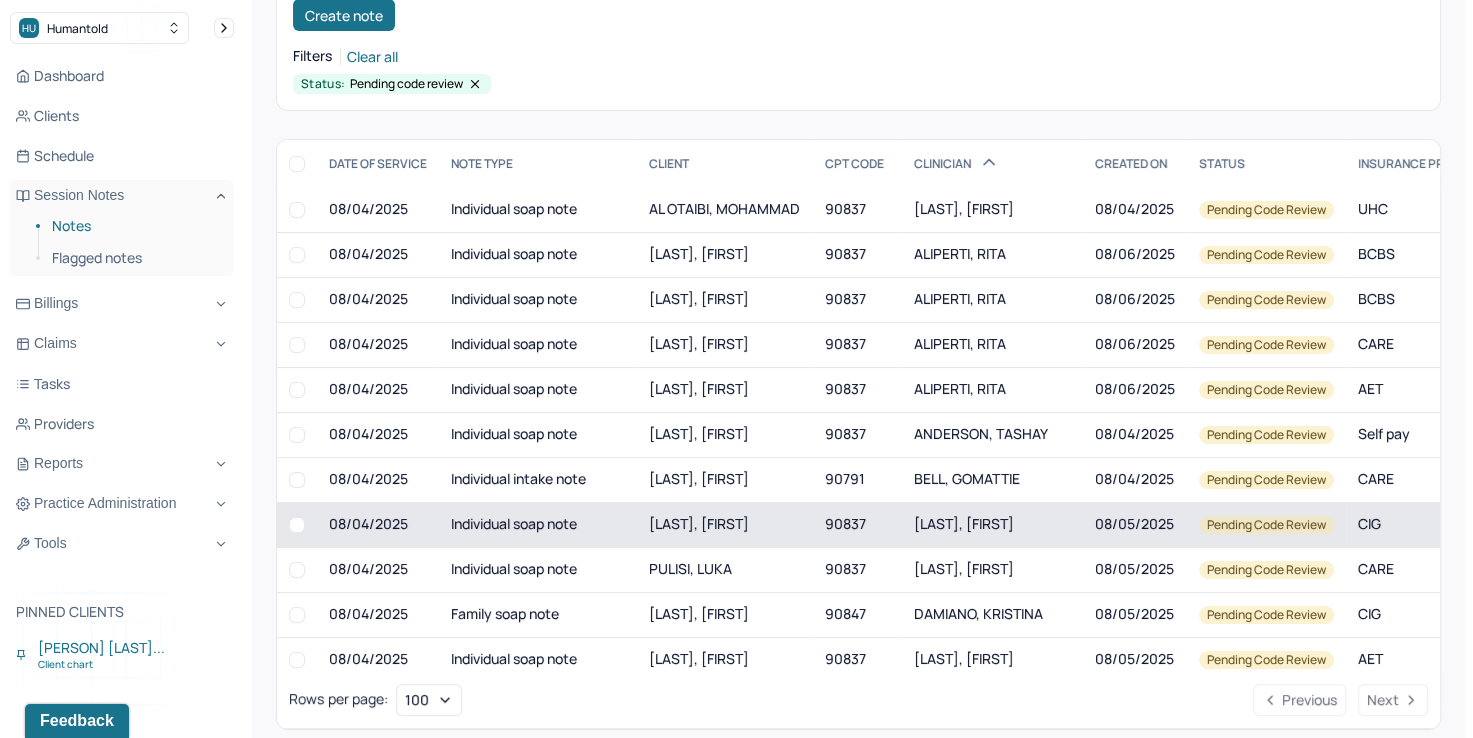click on "90837" at bounding box center [857, 524] 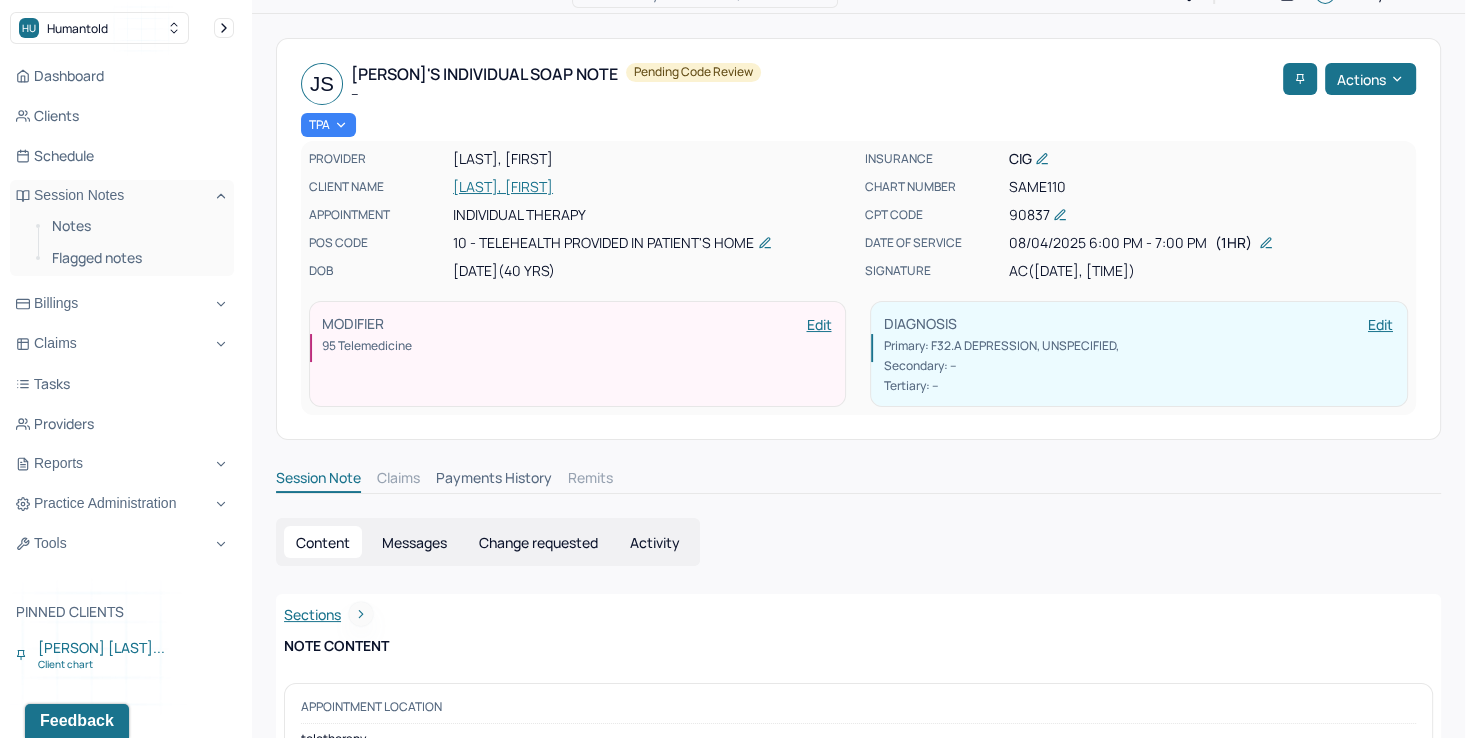 scroll, scrollTop: 0, scrollLeft: 0, axis: both 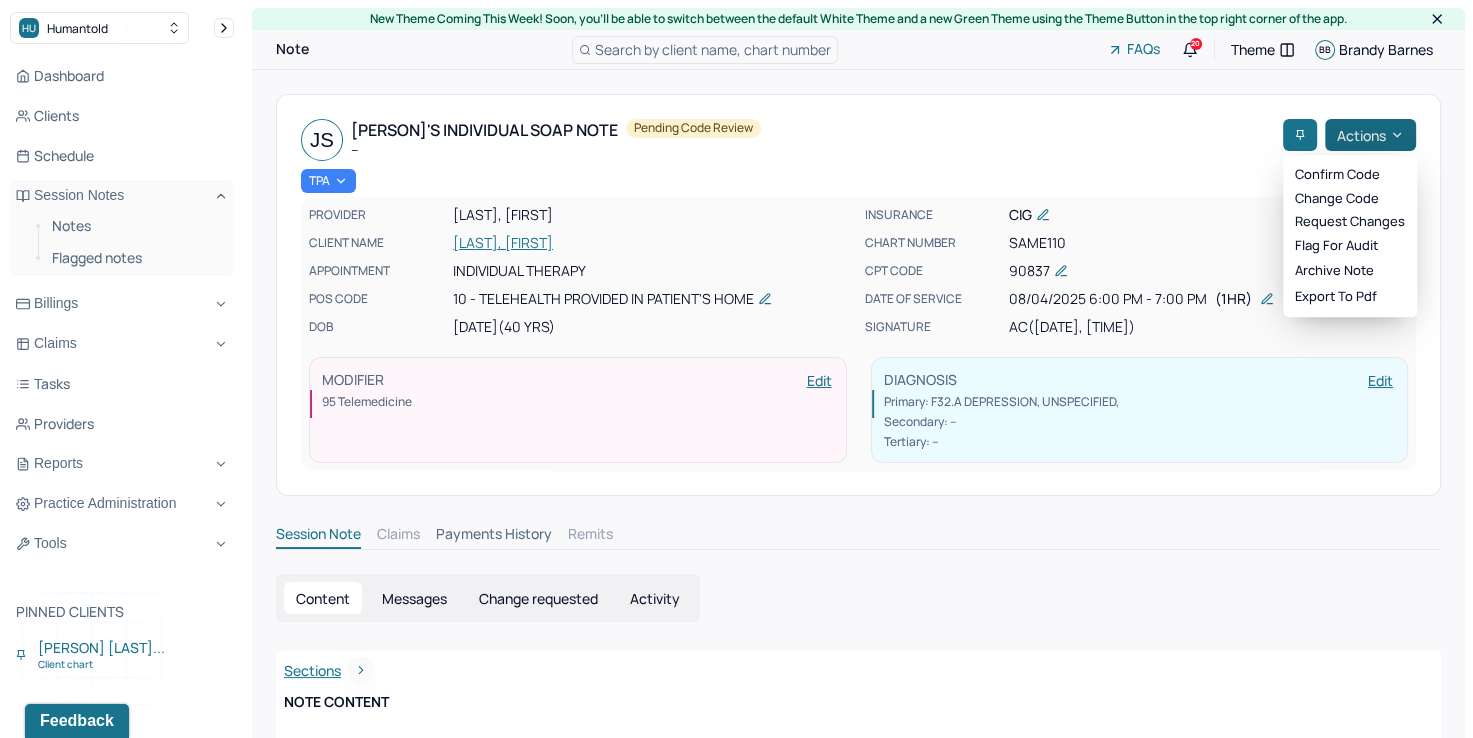 click 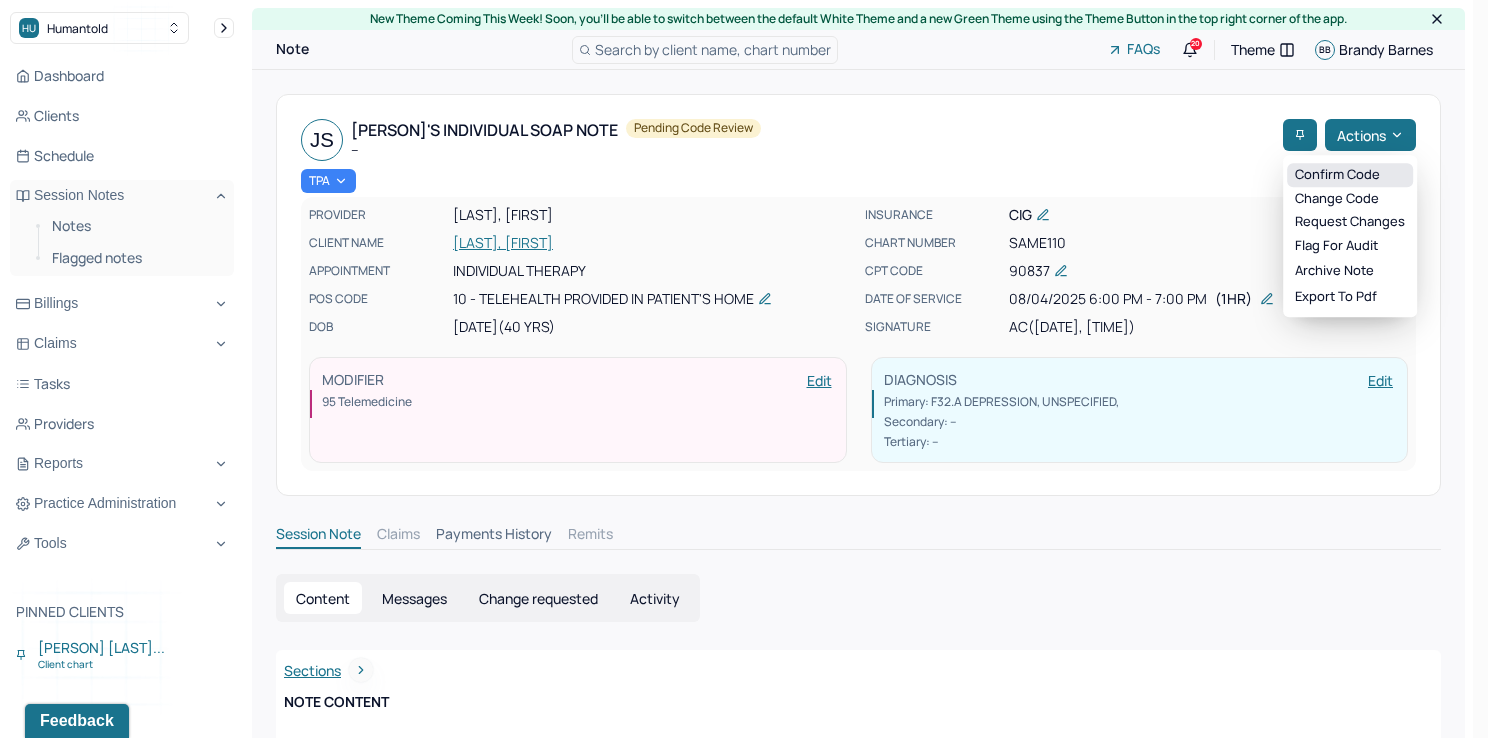 click on "Confirm code" at bounding box center (1350, 175) 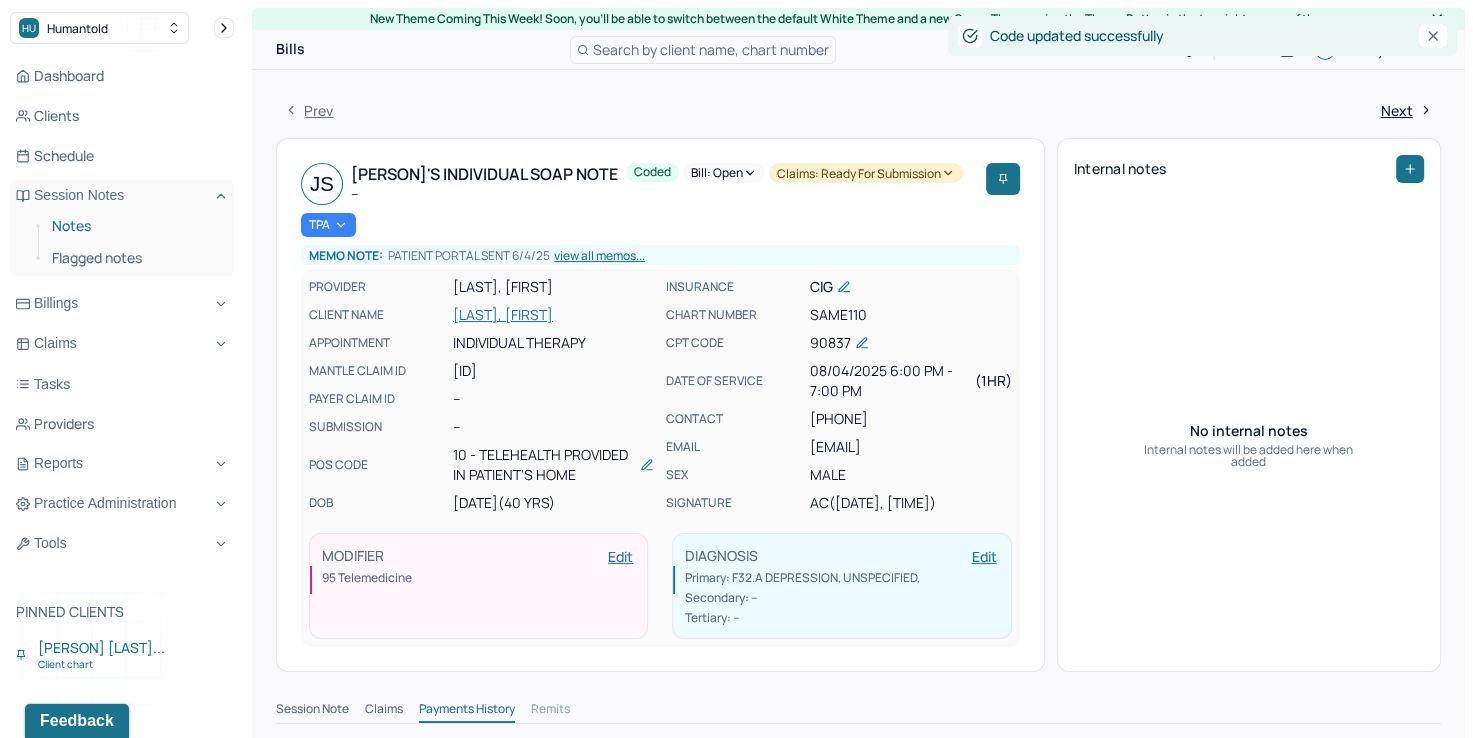click on "Notes" at bounding box center [135, 226] 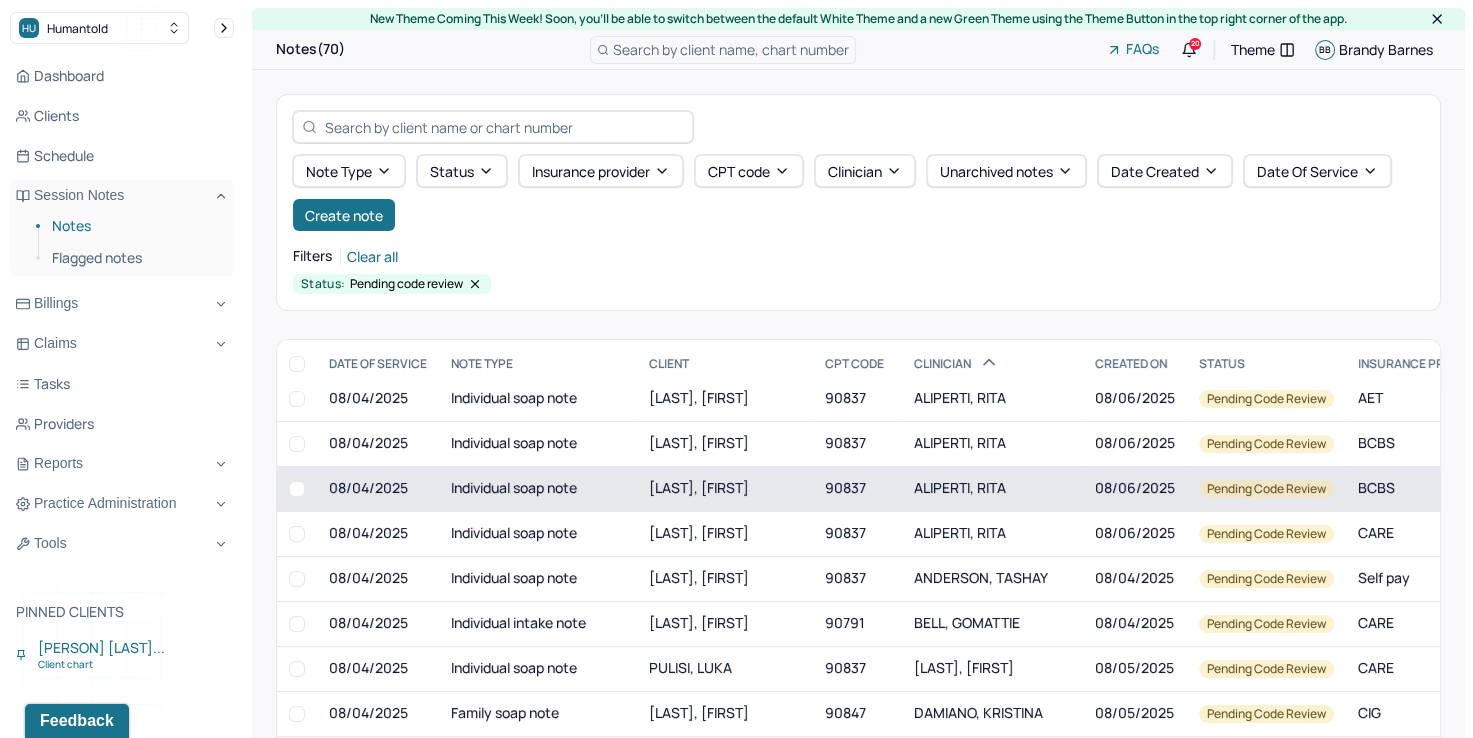 scroll, scrollTop: 100, scrollLeft: 0, axis: vertical 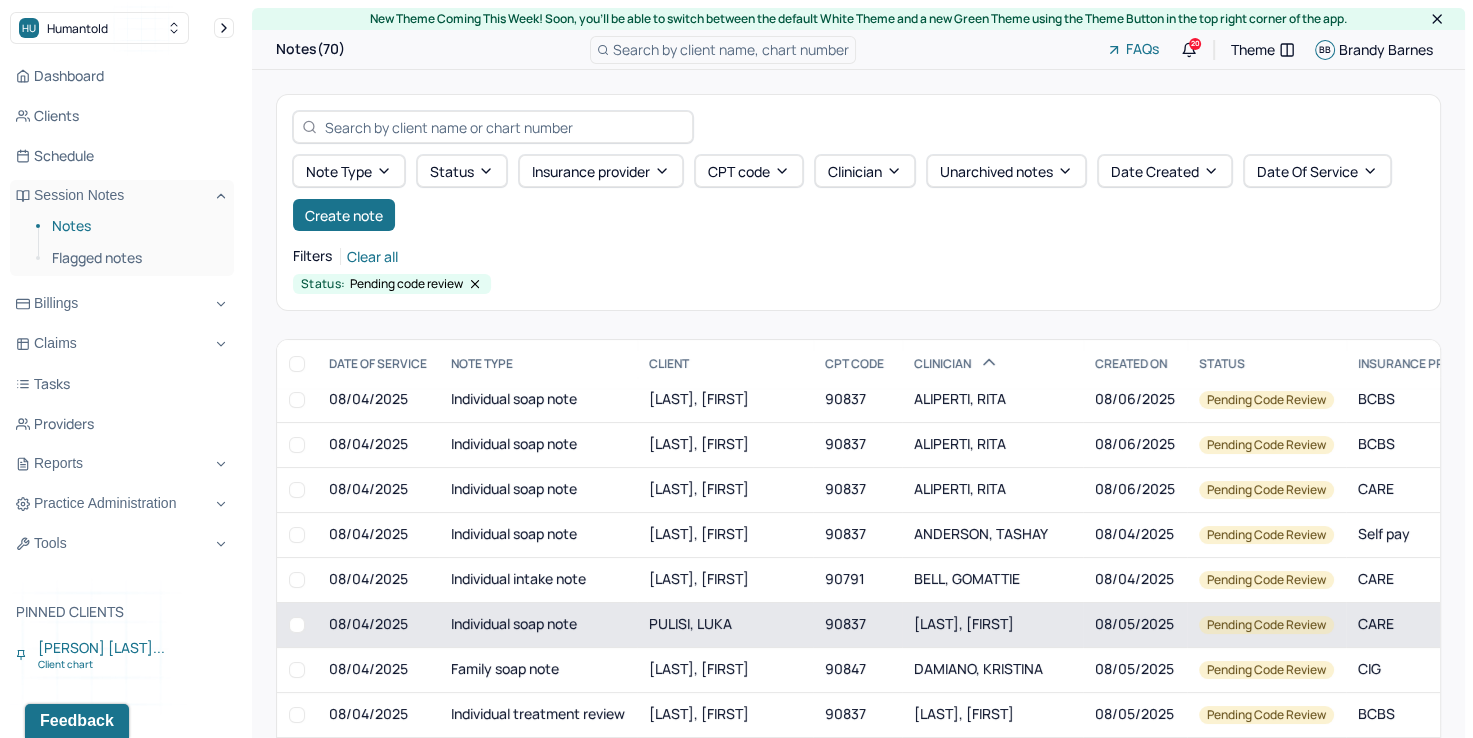 click on "CARMODY, ALEXIS" at bounding box center (964, 623) 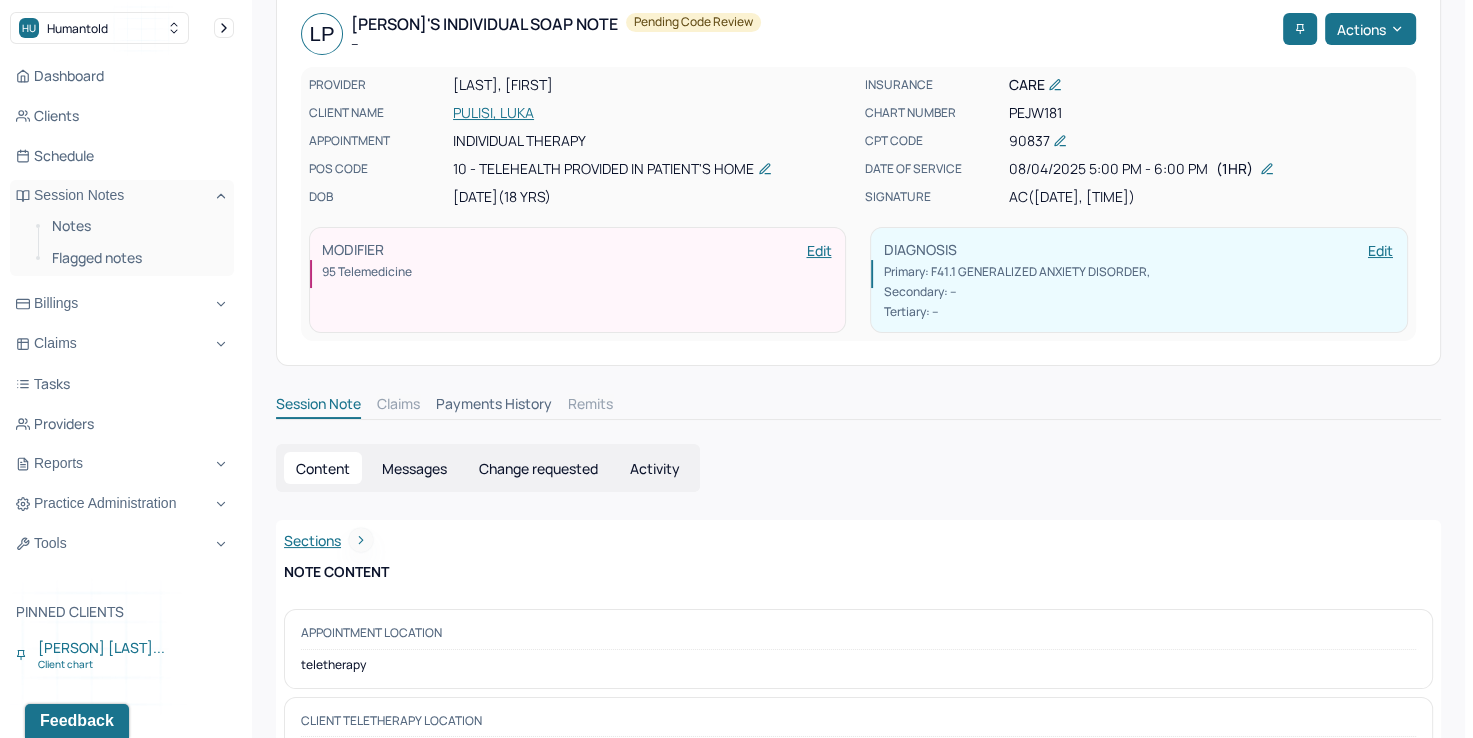 scroll, scrollTop: 0, scrollLeft: 0, axis: both 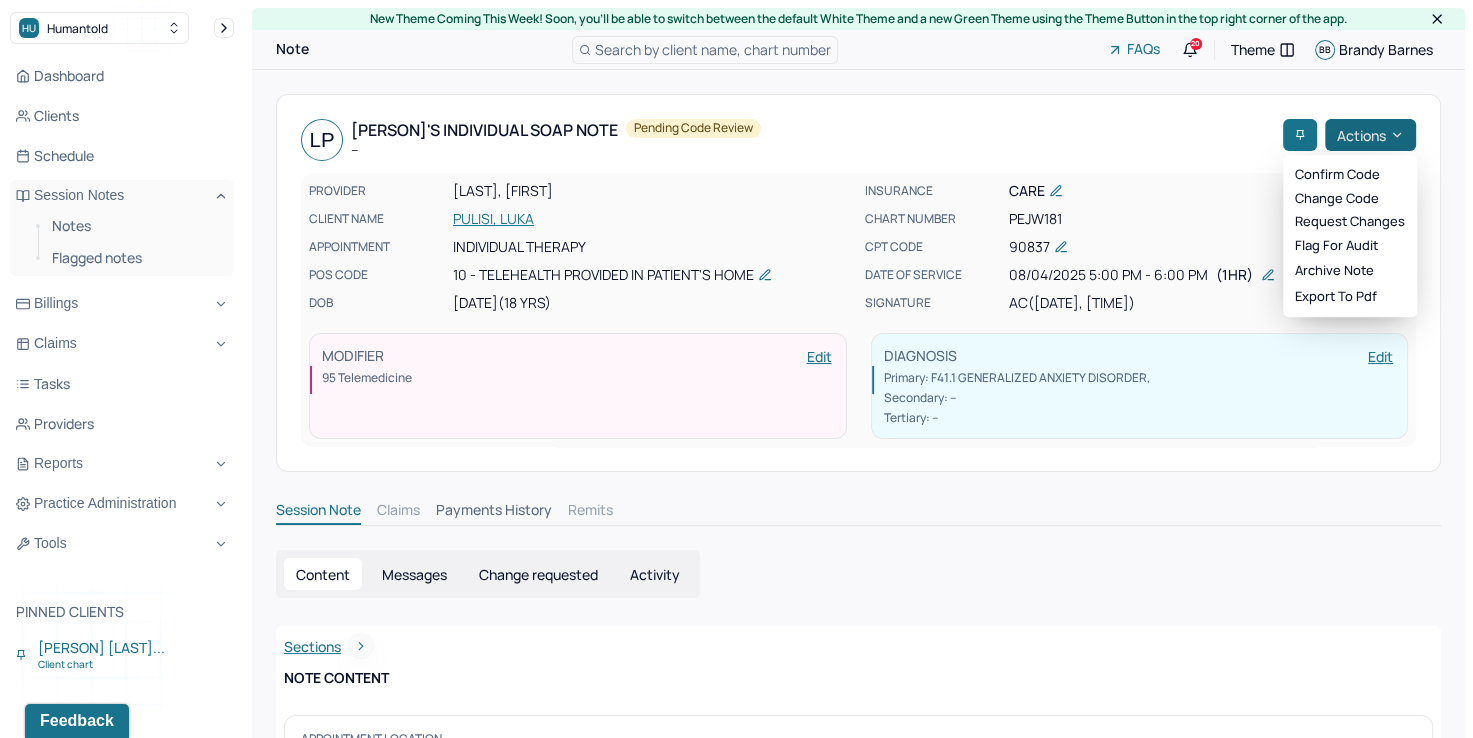 click 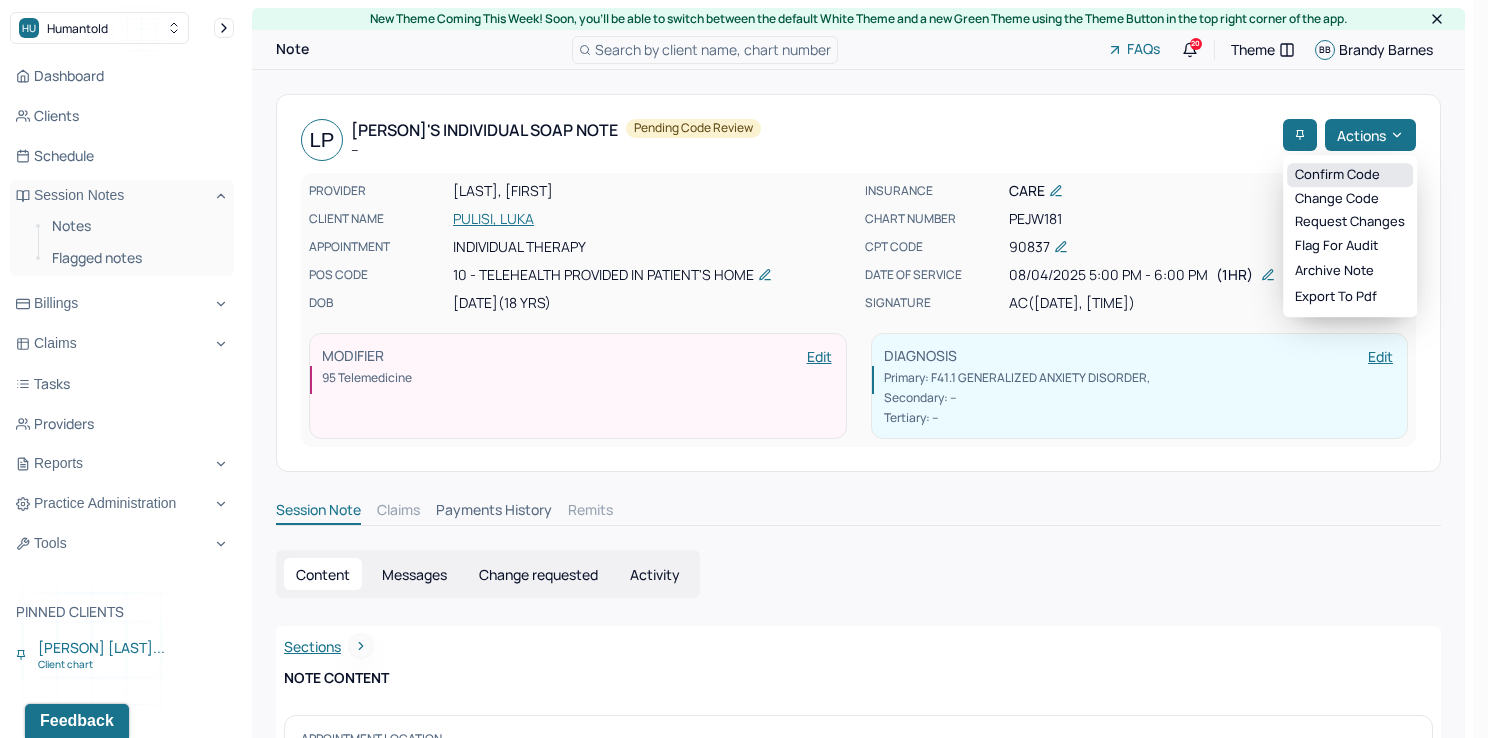 click on "Confirm code" at bounding box center (1350, 175) 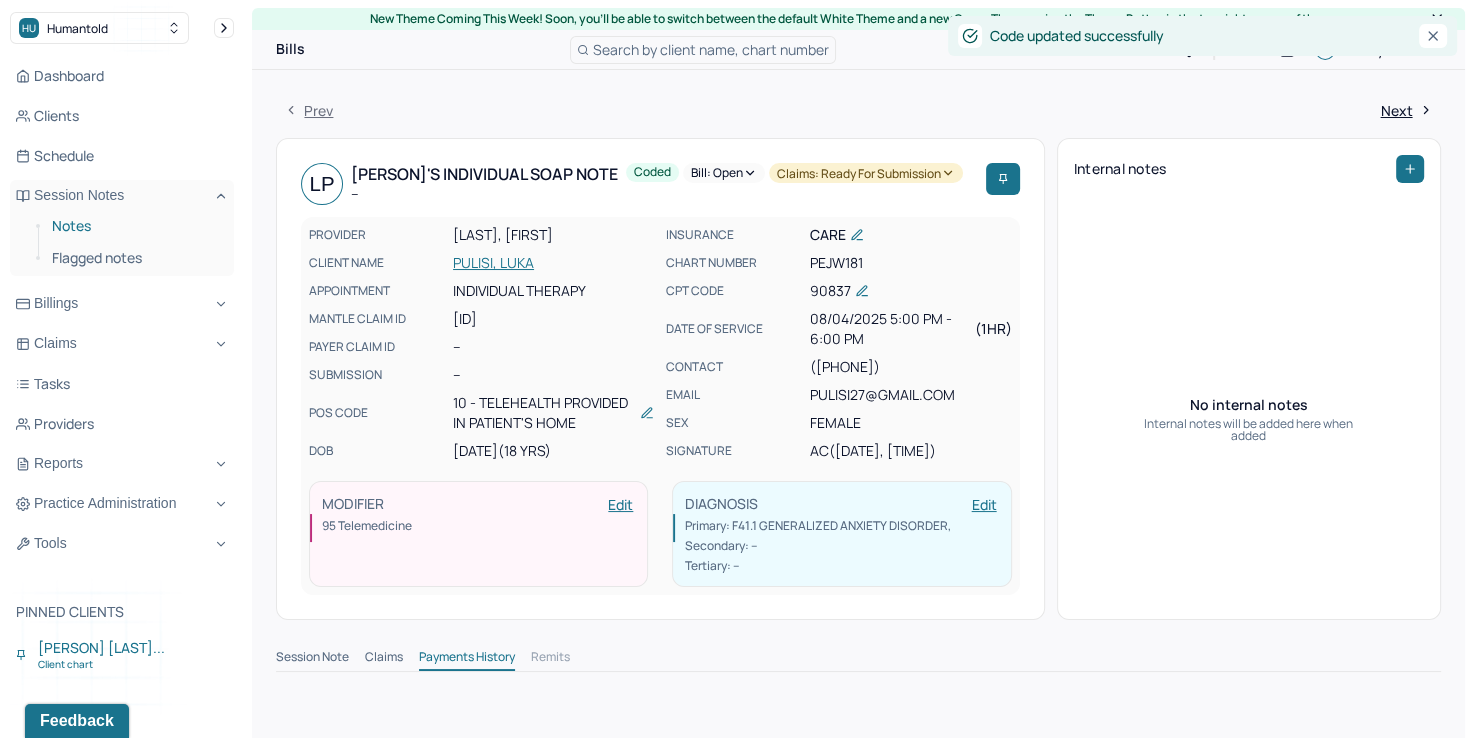 drag, startPoint x: 96, startPoint y: 222, endPoint x: 129, endPoint y: 229, distance: 33.734257 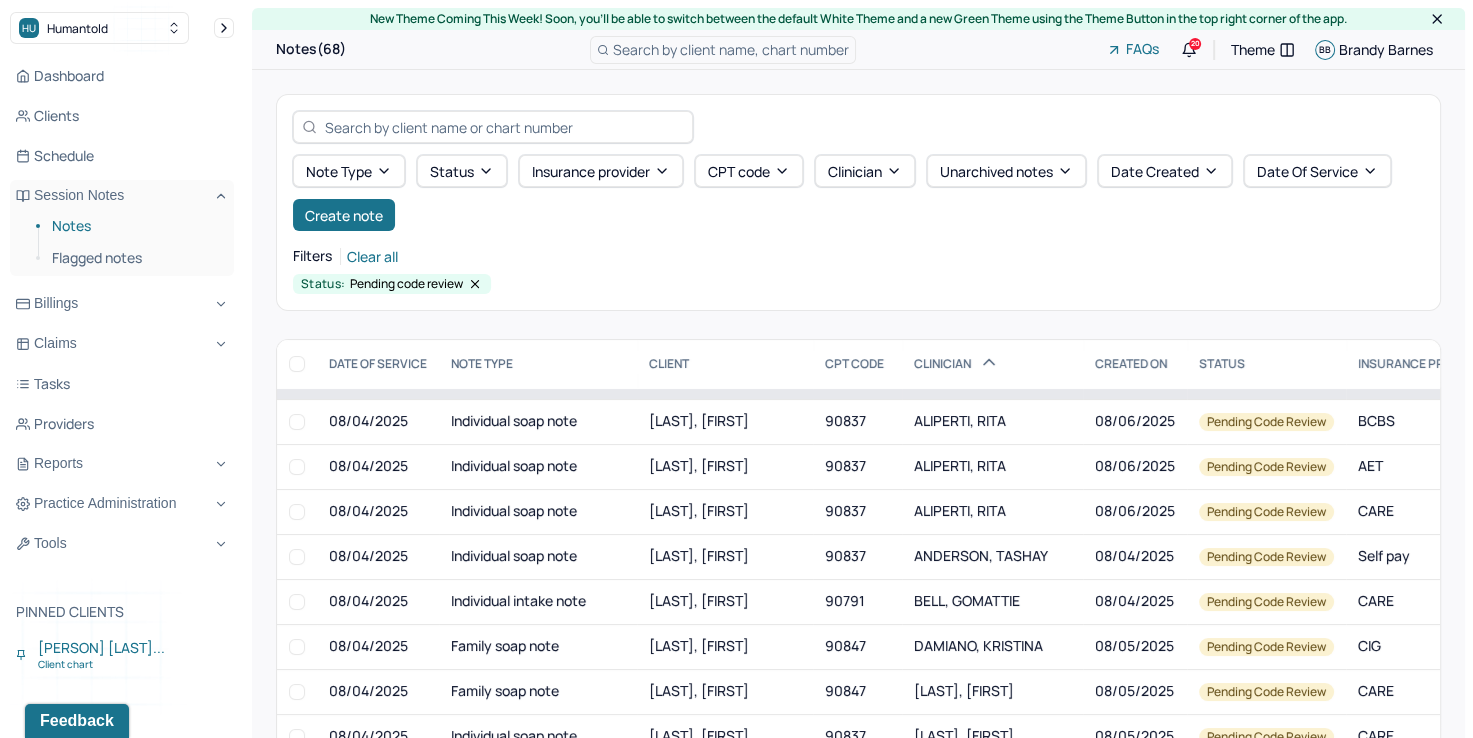 scroll, scrollTop: 200, scrollLeft: 0, axis: vertical 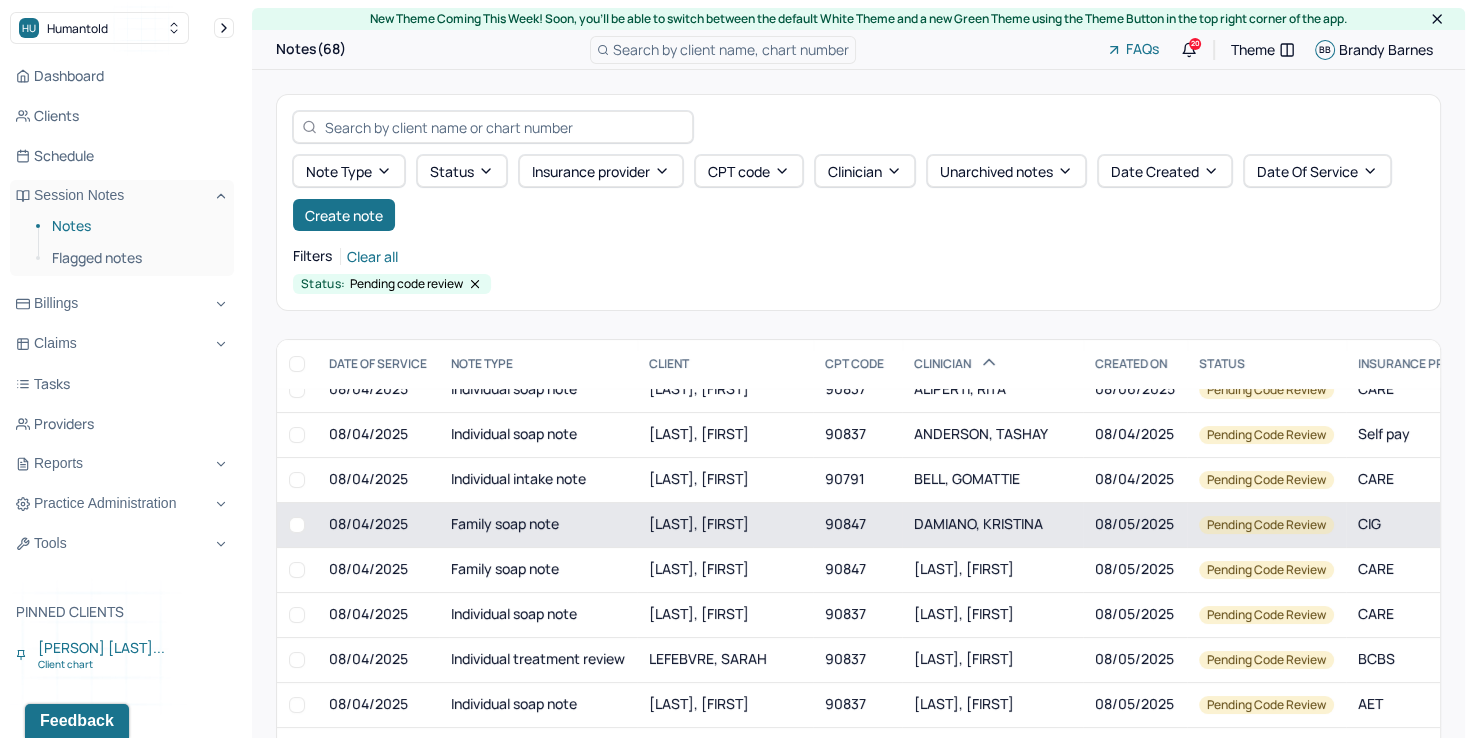 click on "DAMIANO, KRISTINA" at bounding box center (978, 523) 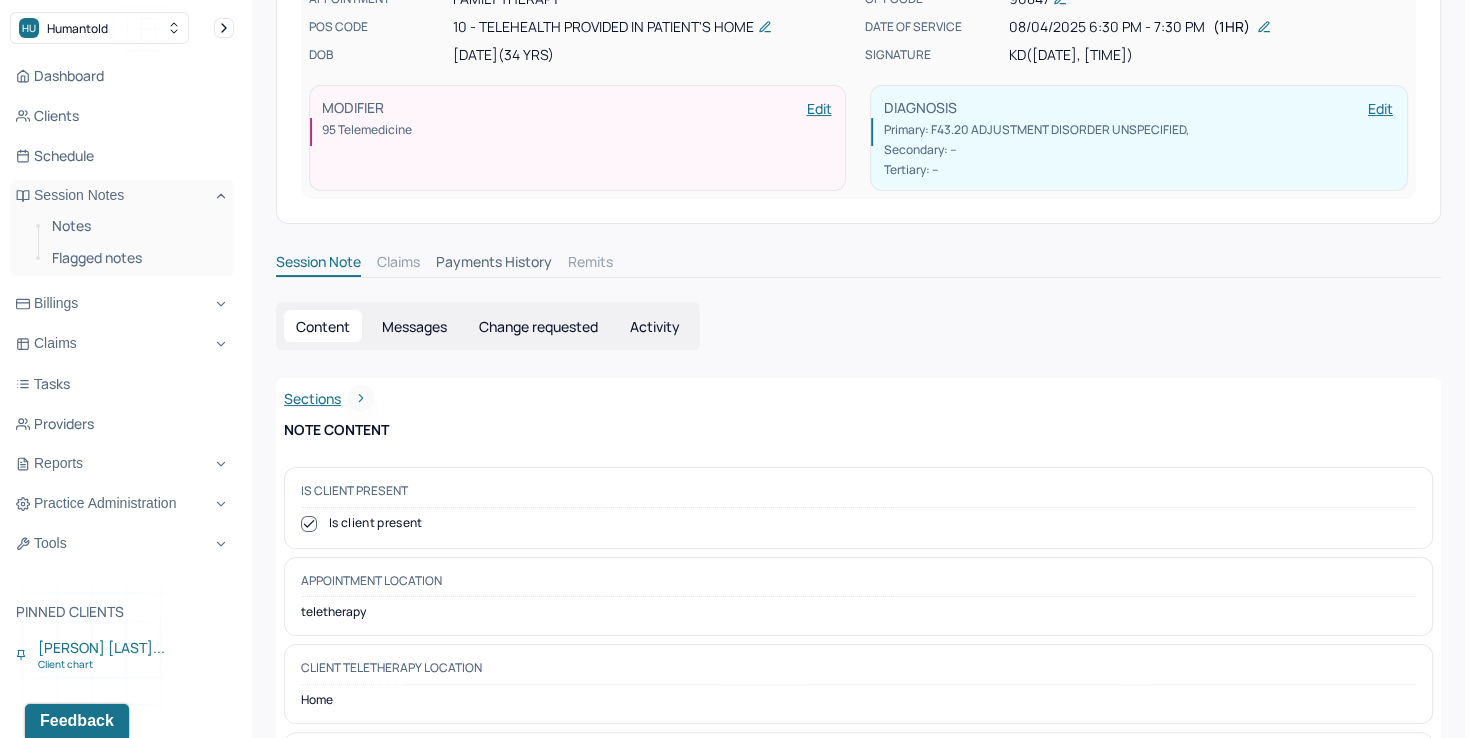 scroll, scrollTop: 0, scrollLeft: 0, axis: both 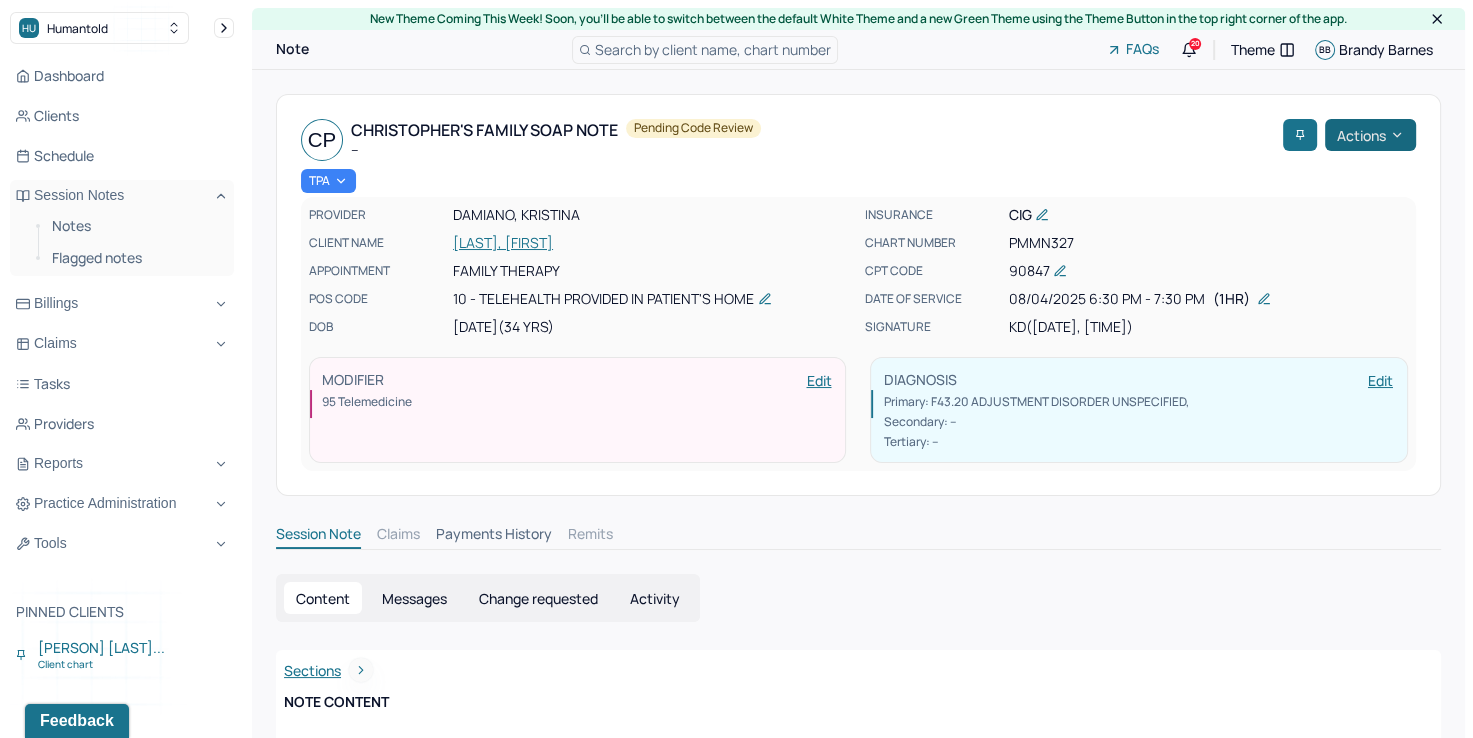 click on "Actions" at bounding box center (1370, 135) 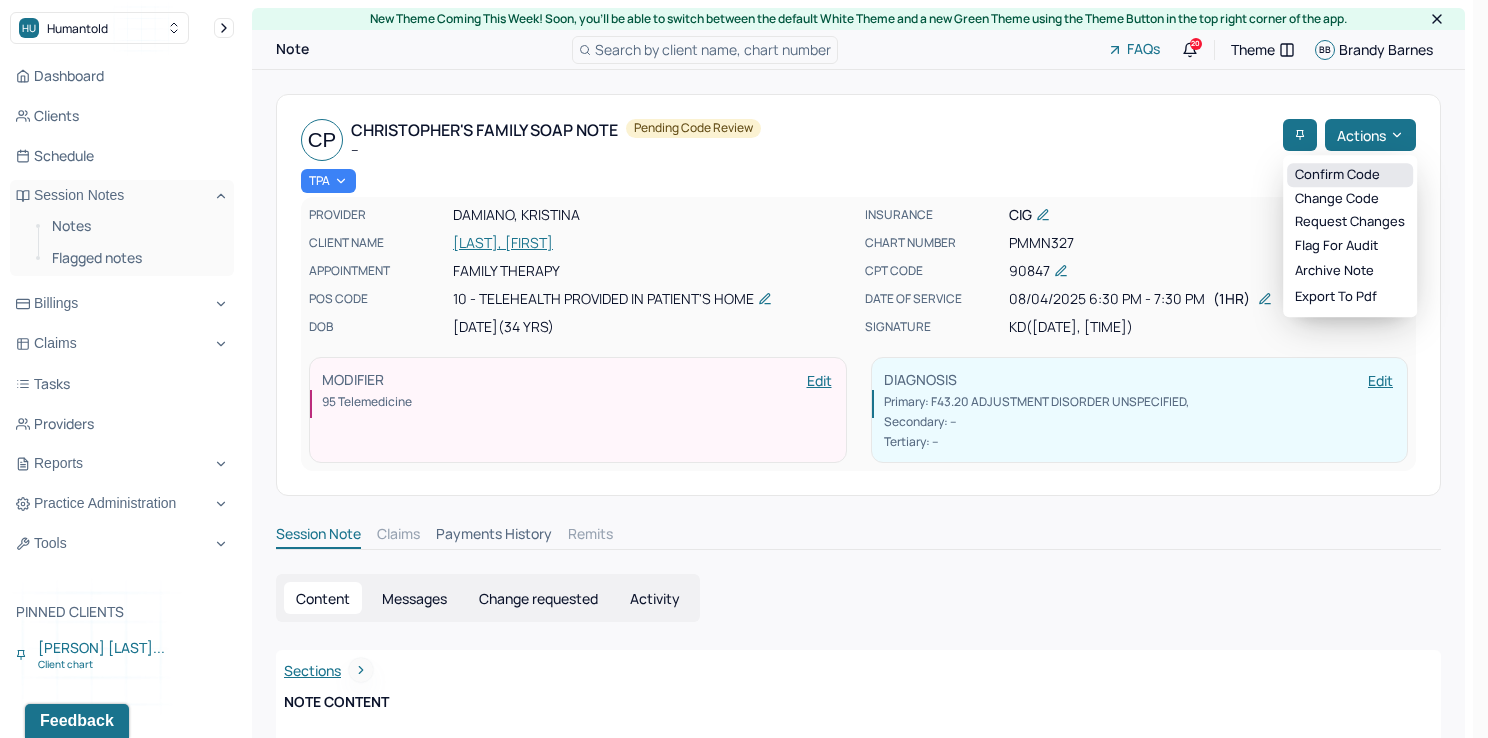 click on "Confirm code" at bounding box center [1350, 175] 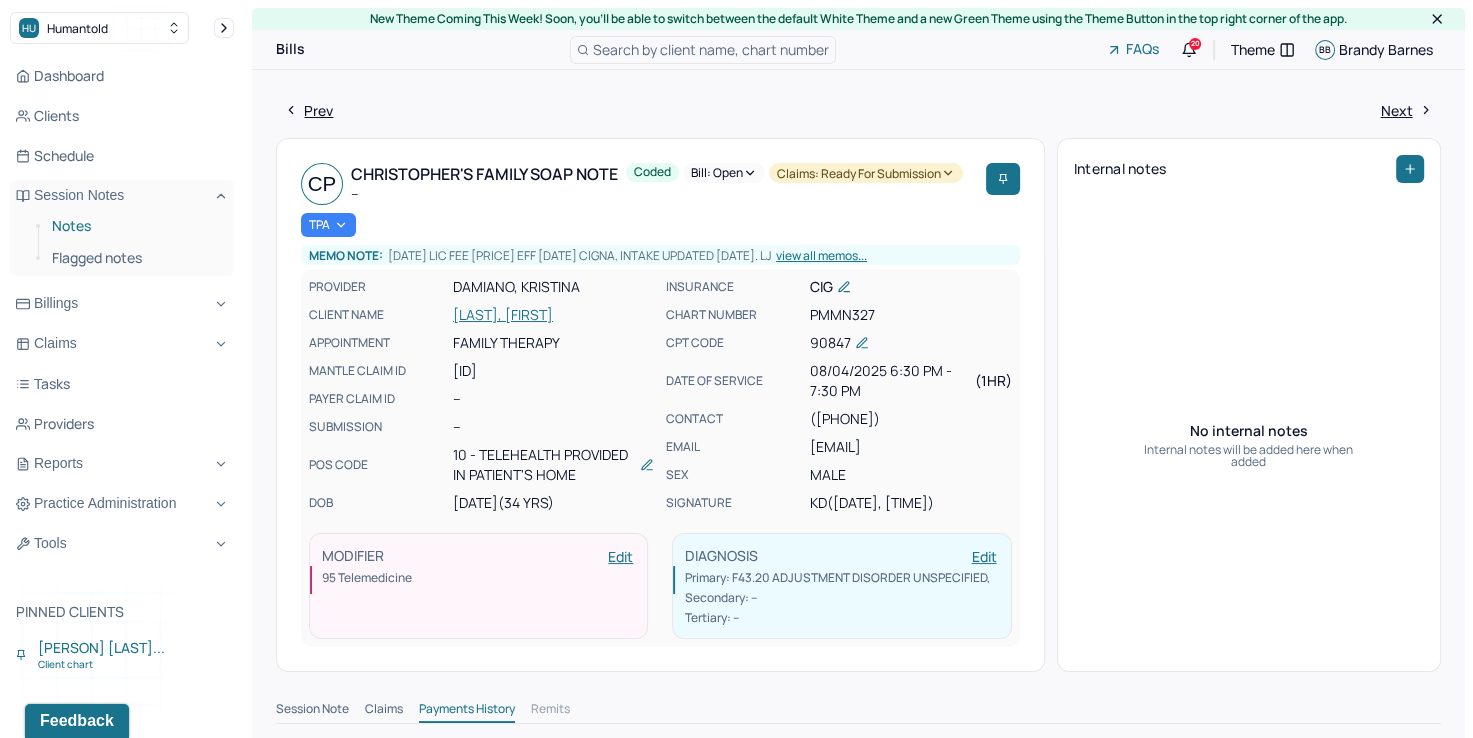 click on "Notes" at bounding box center (135, 226) 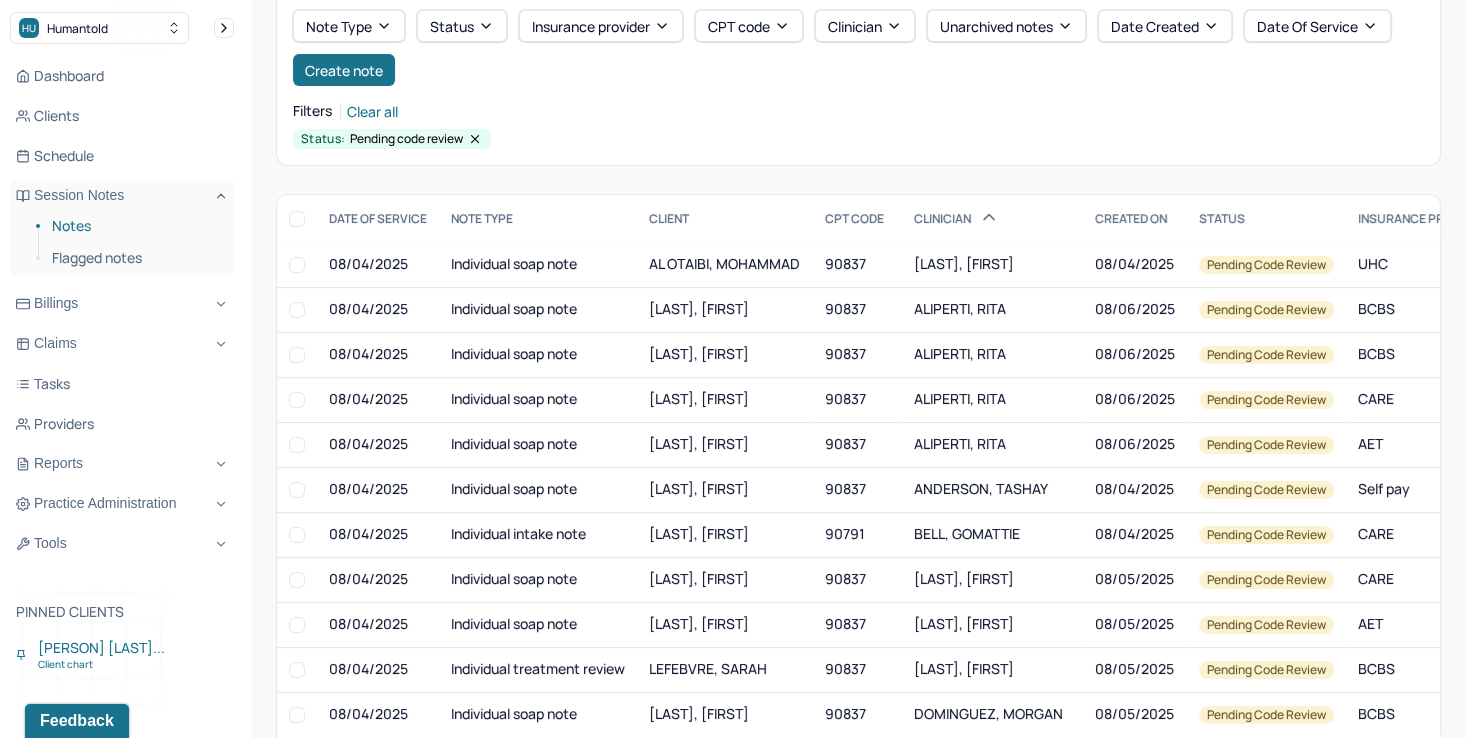 scroll, scrollTop: 200, scrollLeft: 0, axis: vertical 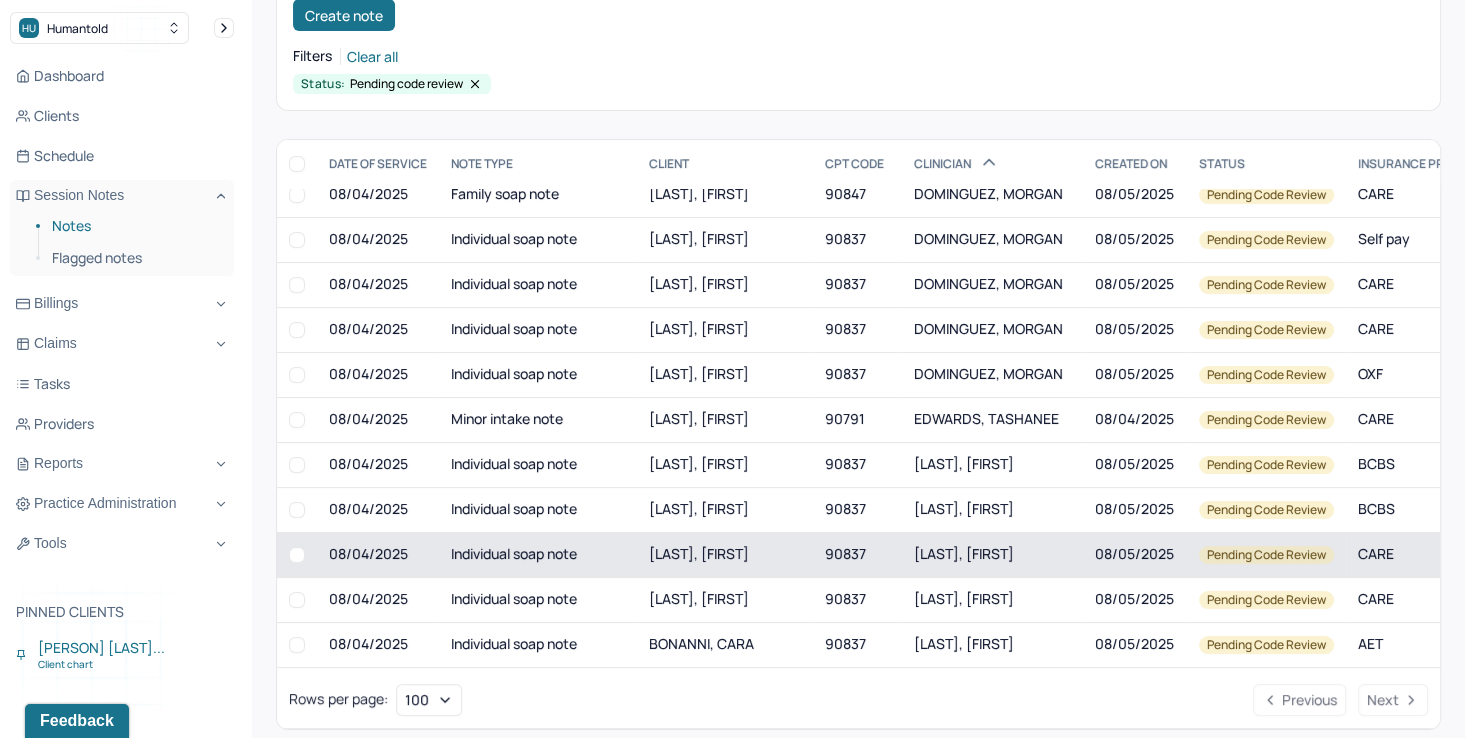 click on "FITZGERALD, SAMANTHA" at bounding box center (964, 553) 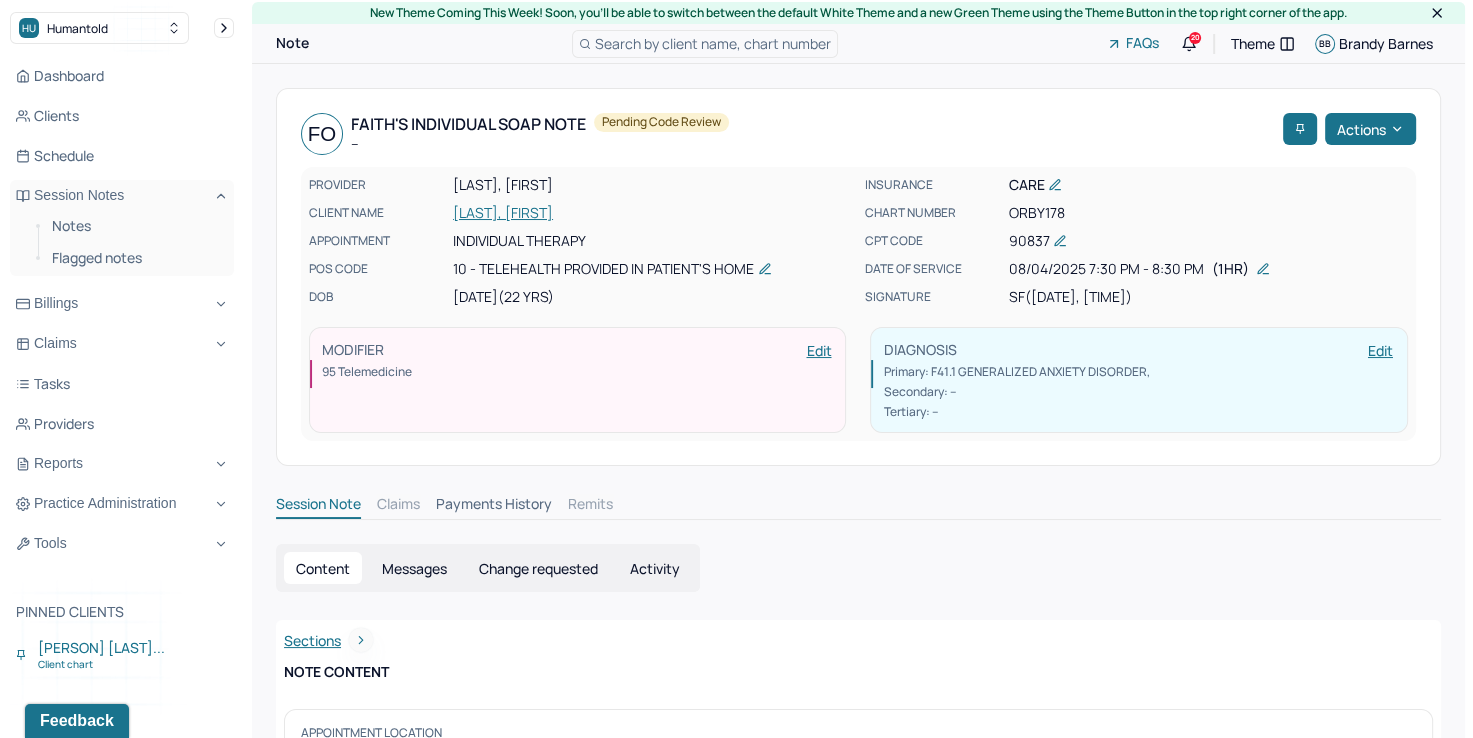scroll, scrollTop: 0, scrollLeft: 0, axis: both 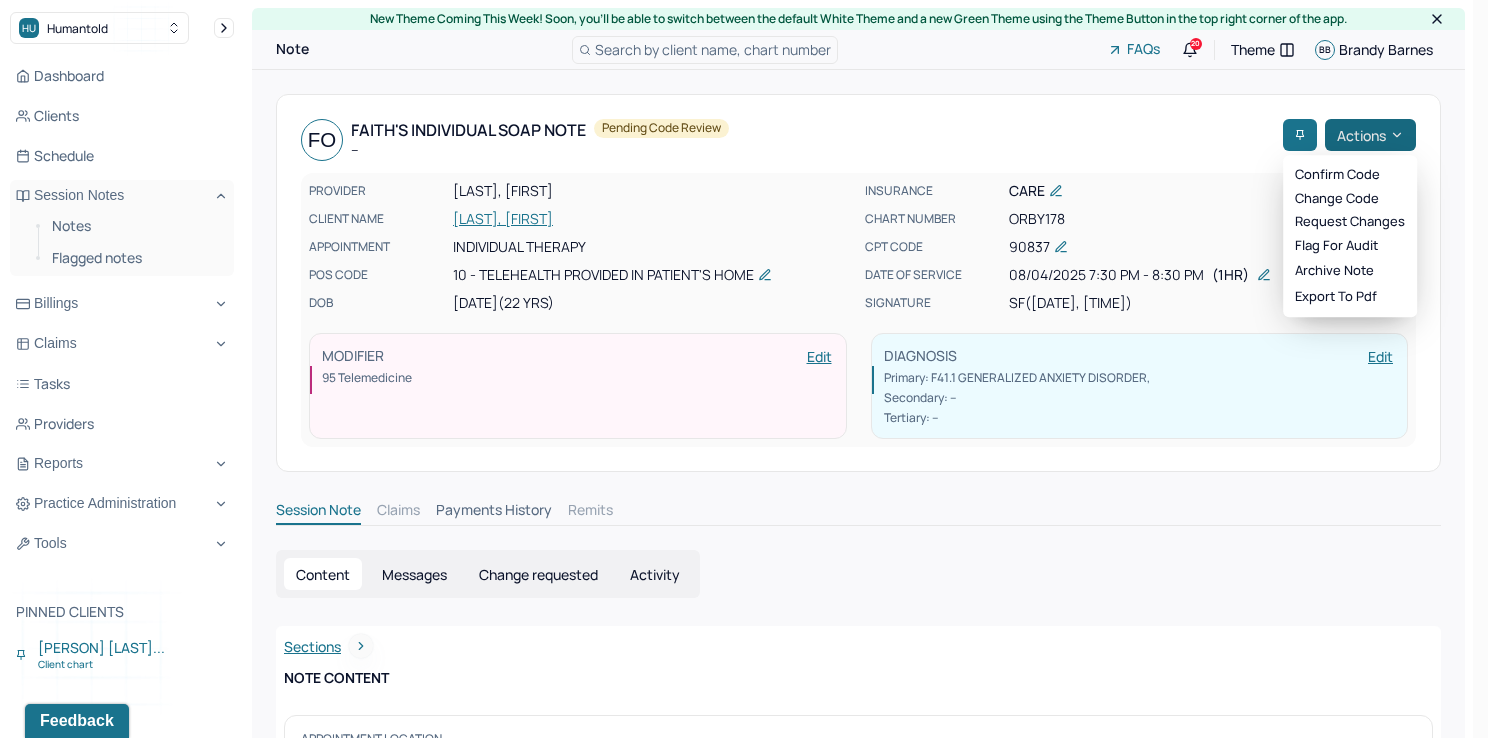 click on "Actions" at bounding box center [1370, 135] 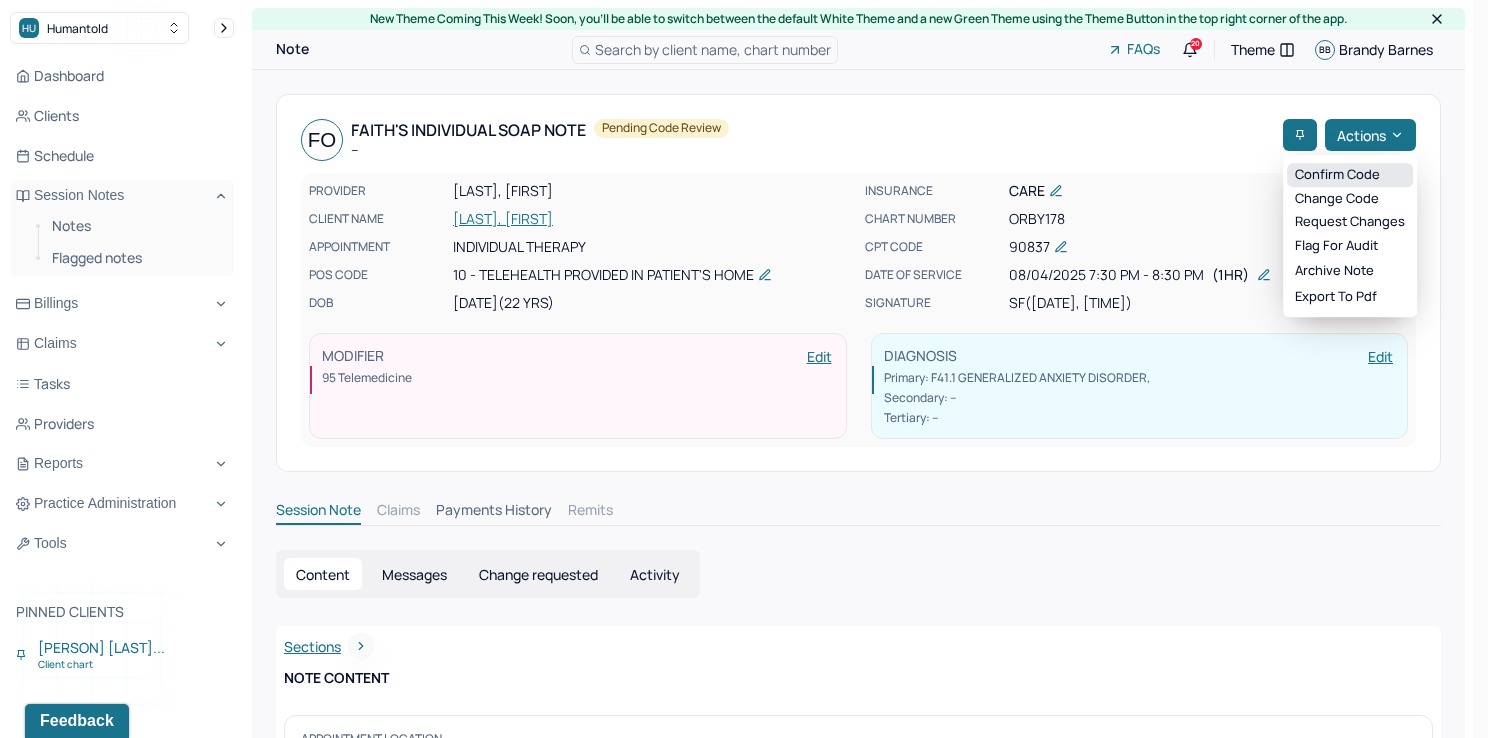 click on "Confirm code" at bounding box center [1350, 175] 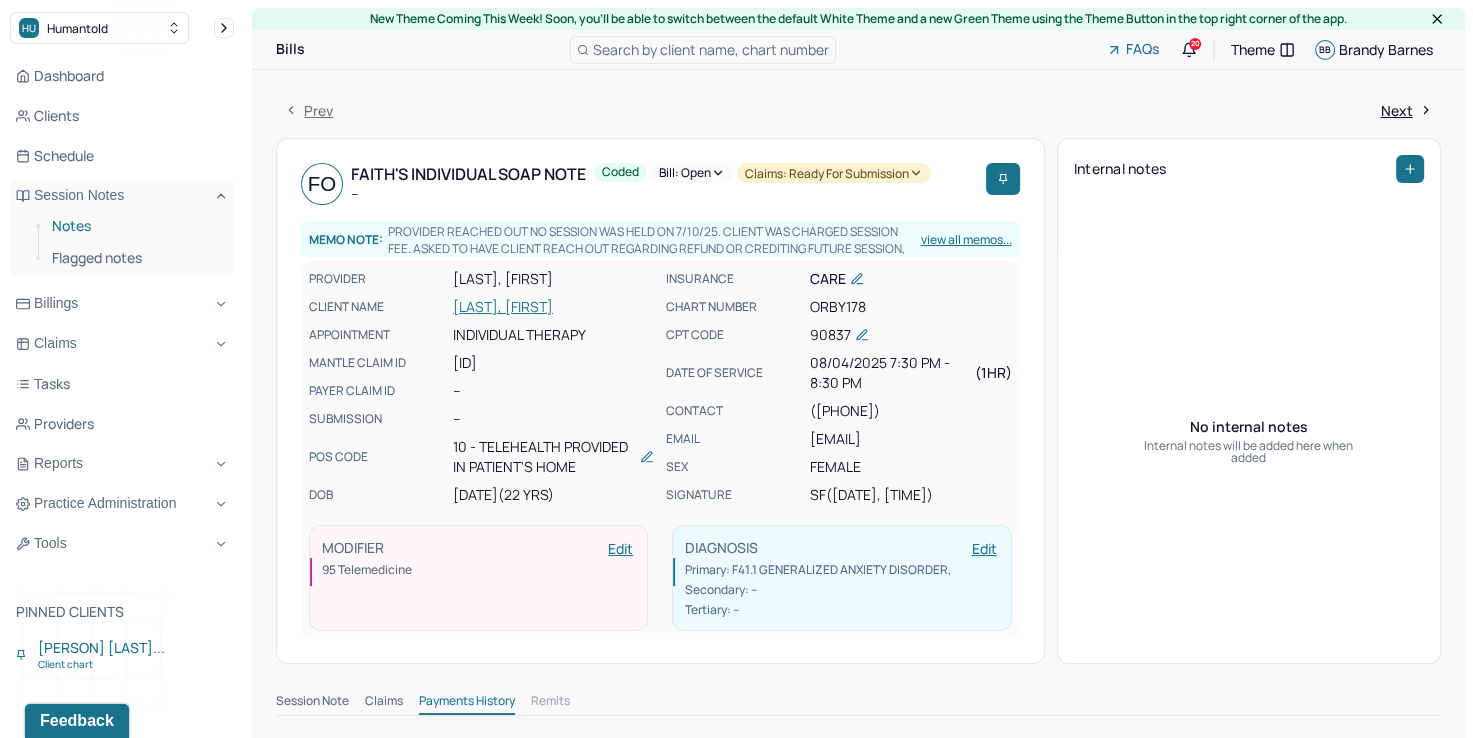 click on "Notes" at bounding box center (135, 226) 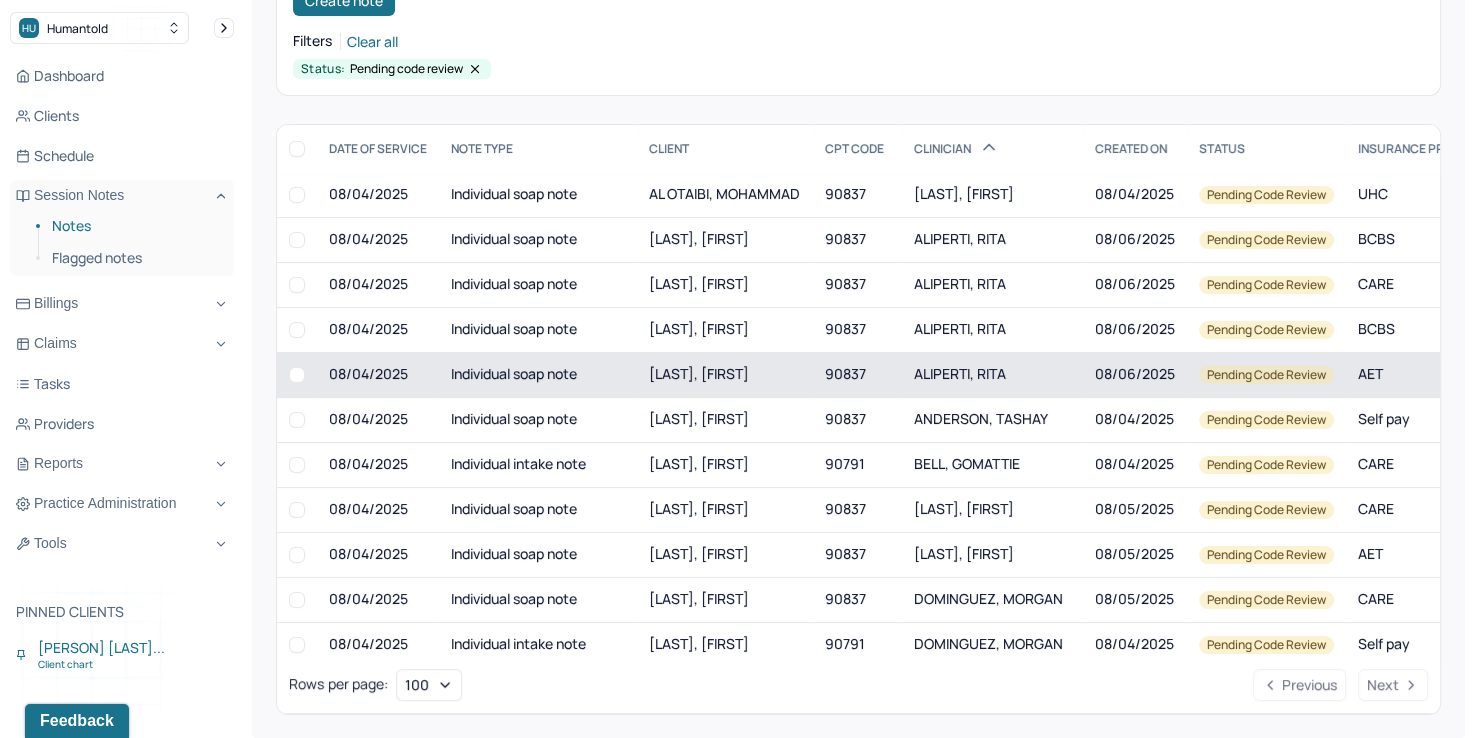 scroll, scrollTop: 223, scrollLeft: 0, axis: vertical 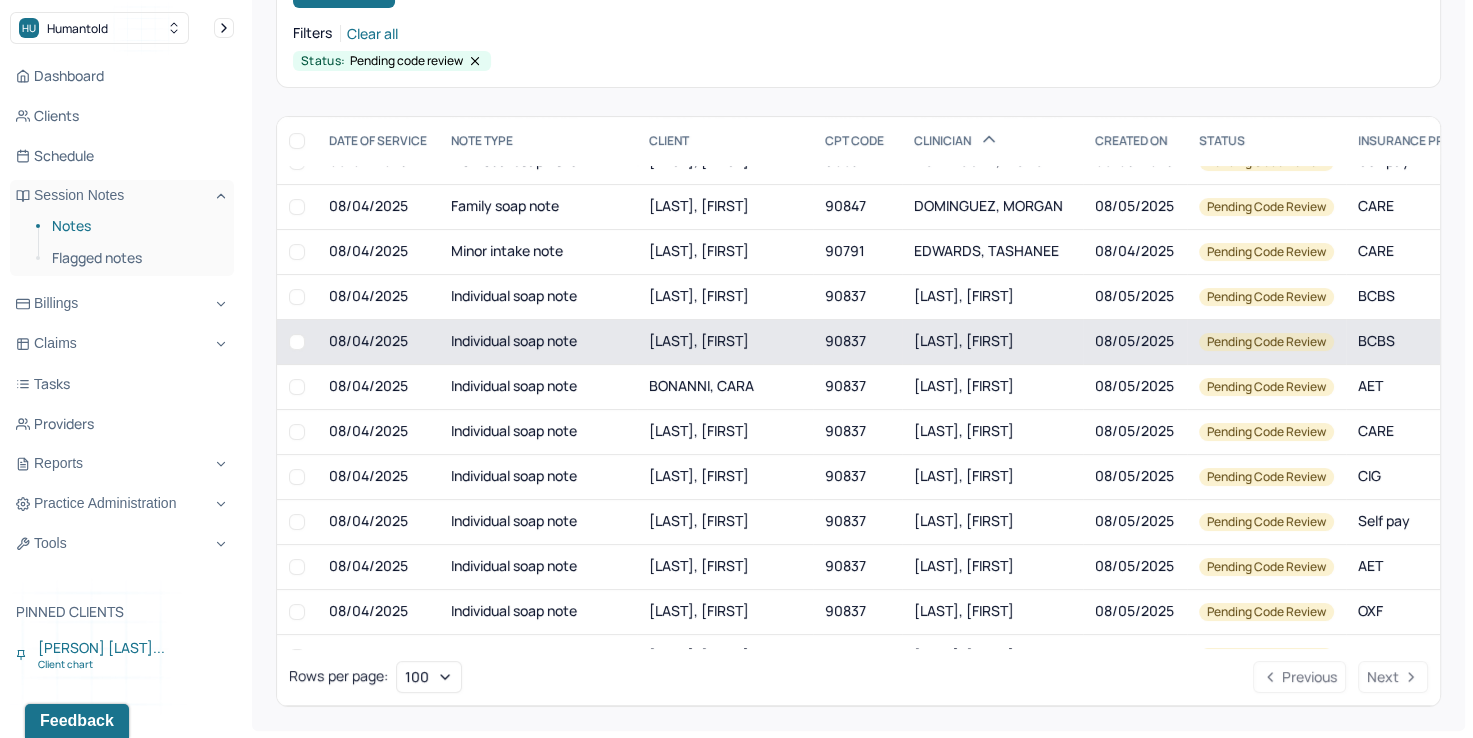 click on "FITZGERALD, SAMANTHA" at bounding box center (964, 340) 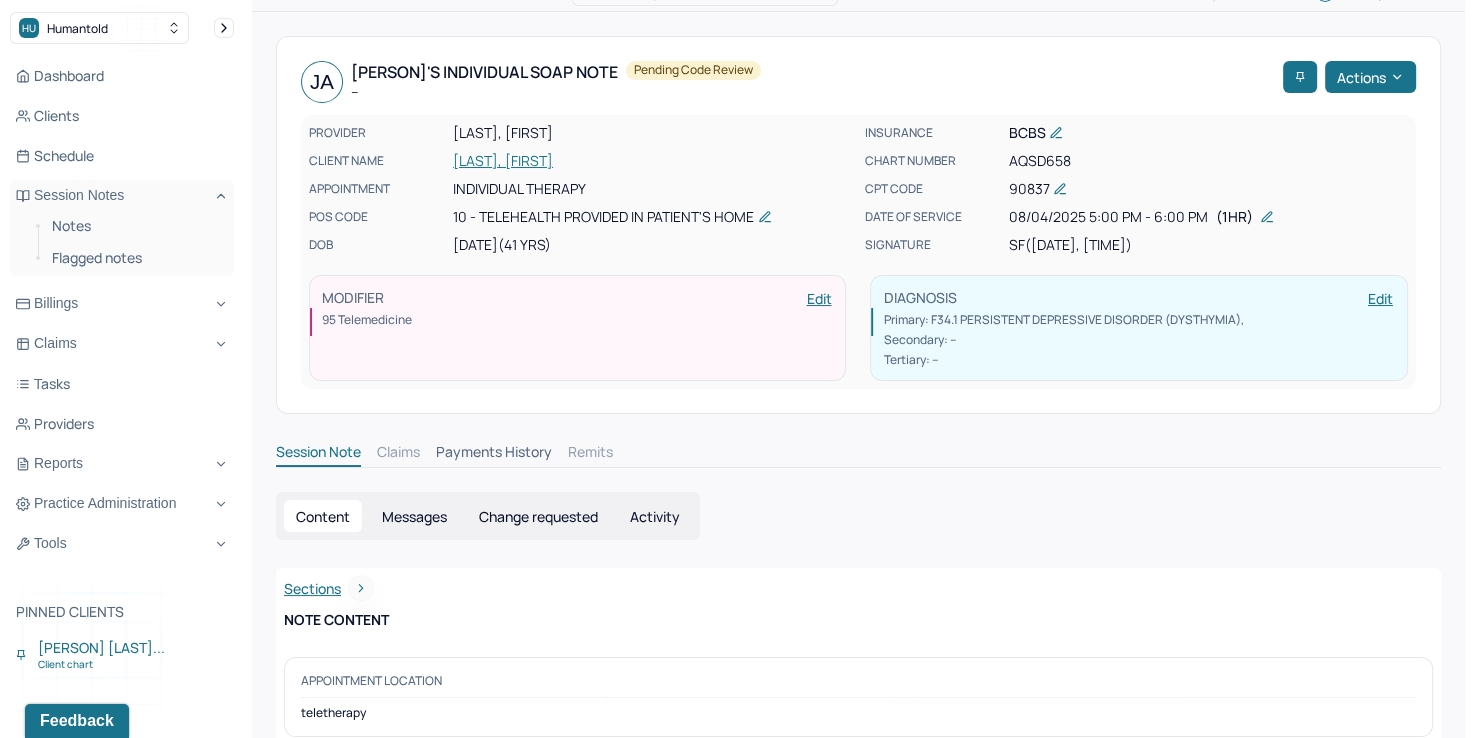 scroll, scrollTop: 0, scrollLeft: 0, axis: both 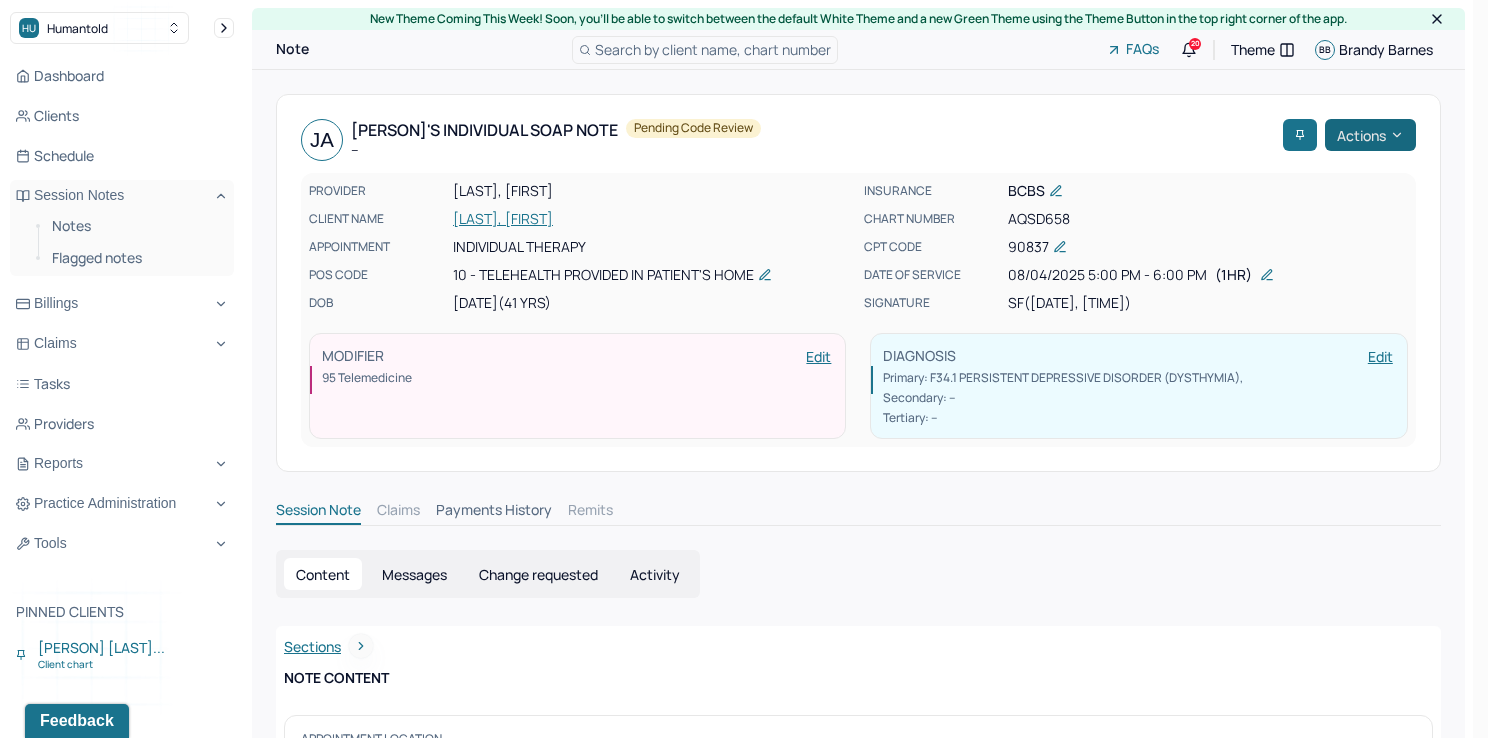 click on "Actions" at bounding box center [1370, 135] 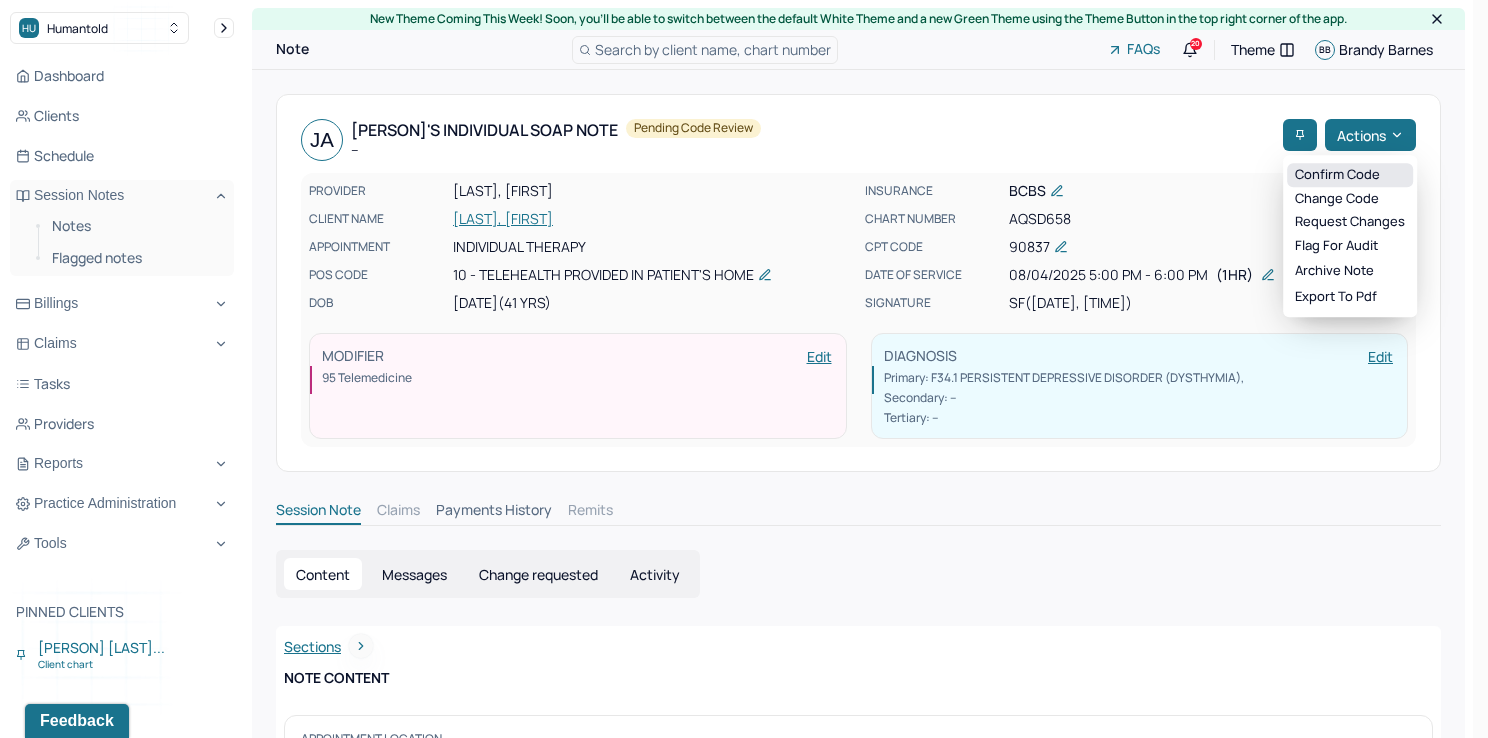 click on "Confirm code" at bounding box center (1350, 175) 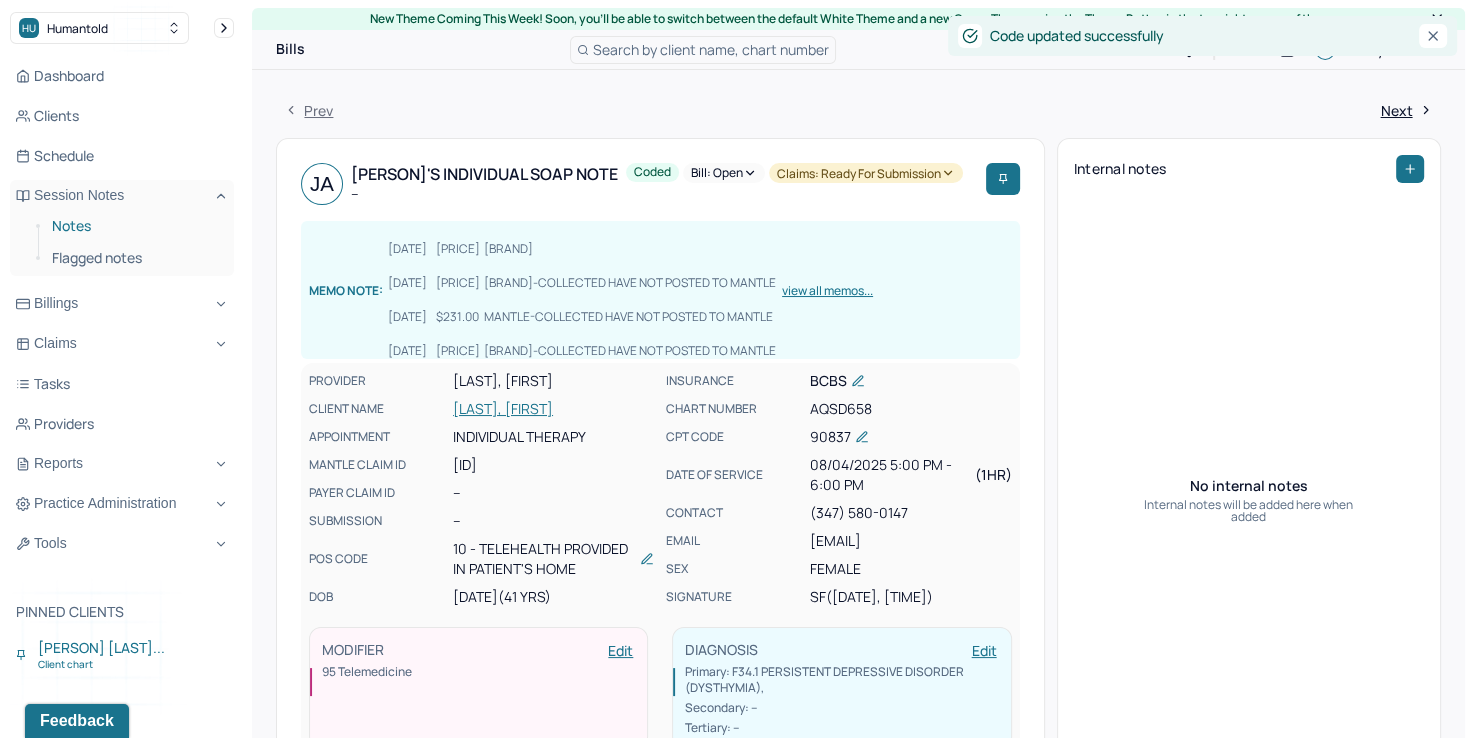 click on "Notes" at bounding box center [135, 226] 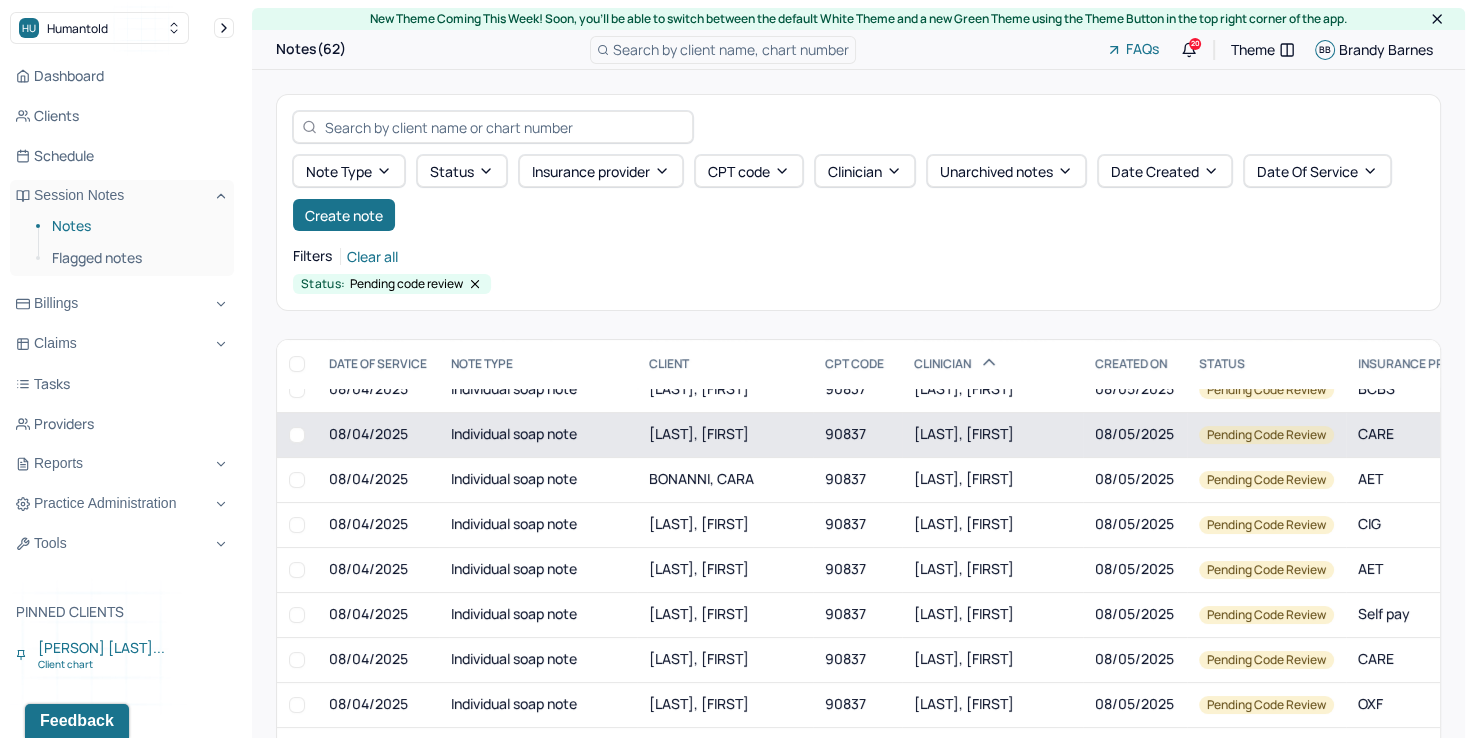 scroll, scrollTop: 700, scrollLeft: 0, axis: vertical 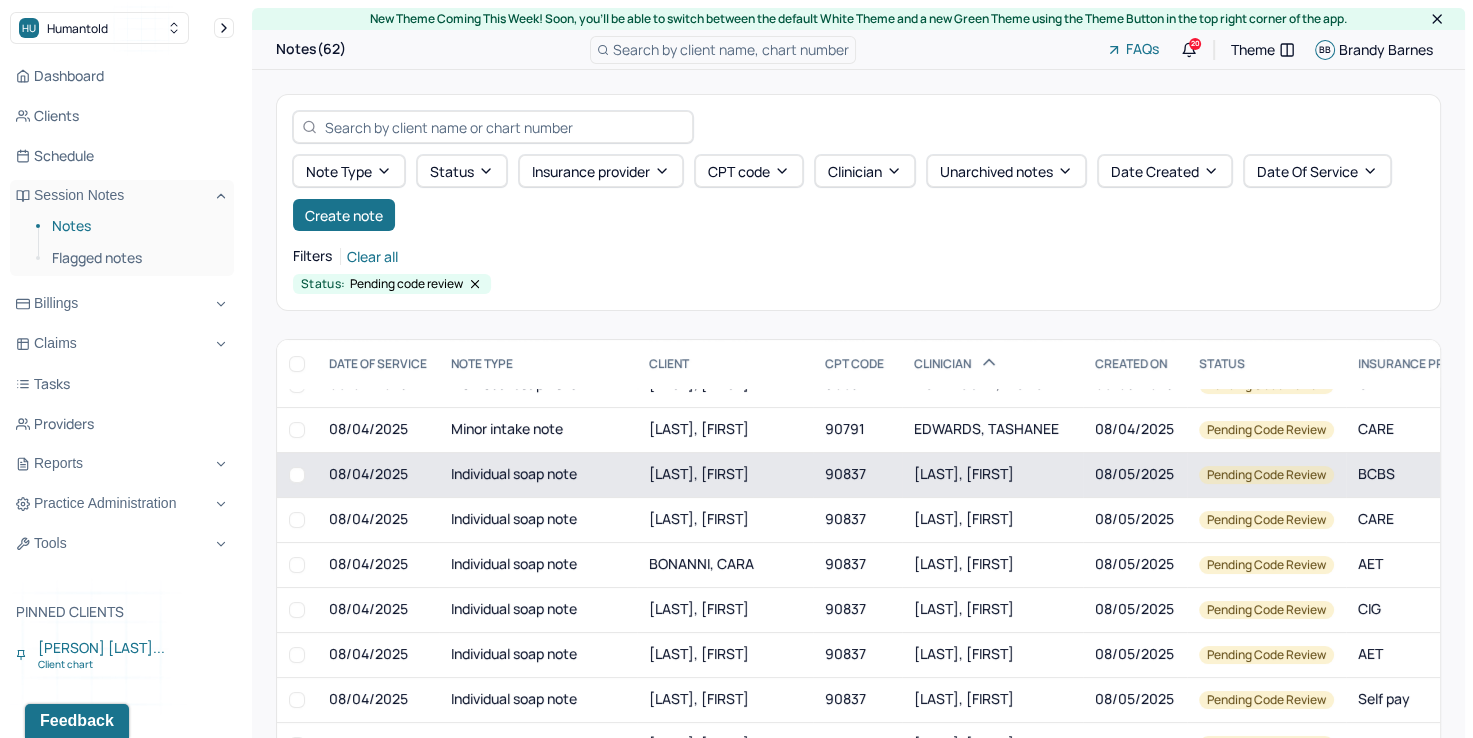 click on "FITZGERALD, SAMANTHA" at bounding box center [964, 473] 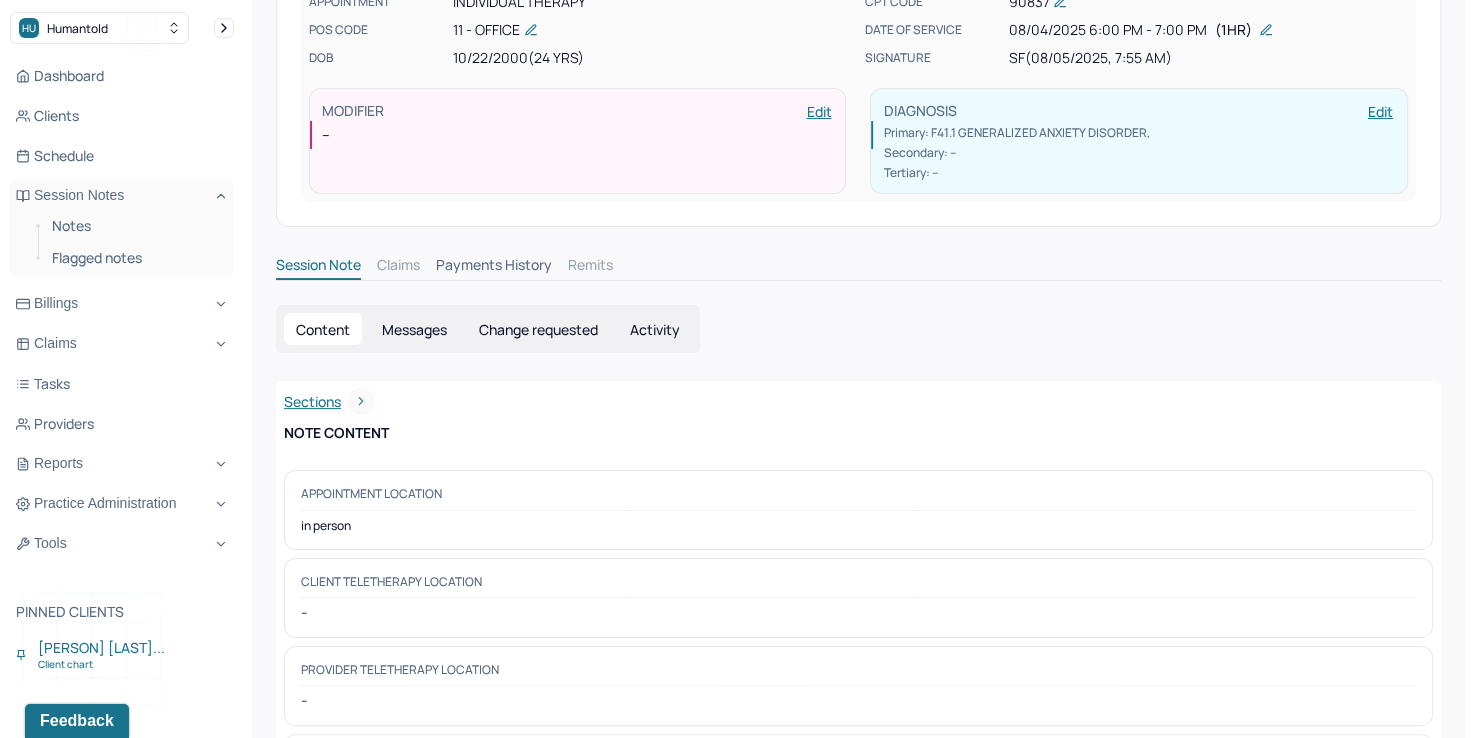 scroll, scrollTop: 0, scrollLeft: 0, axis: both 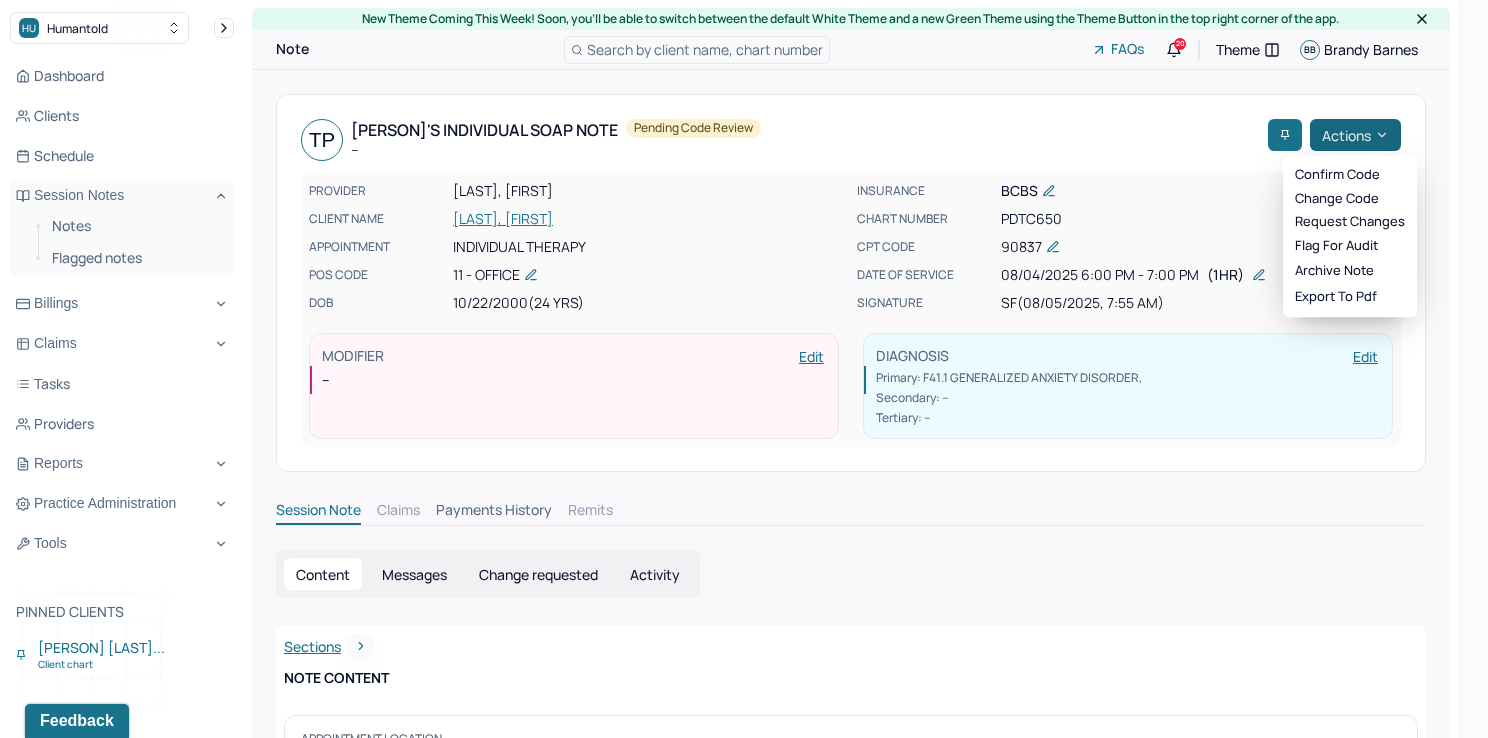 click 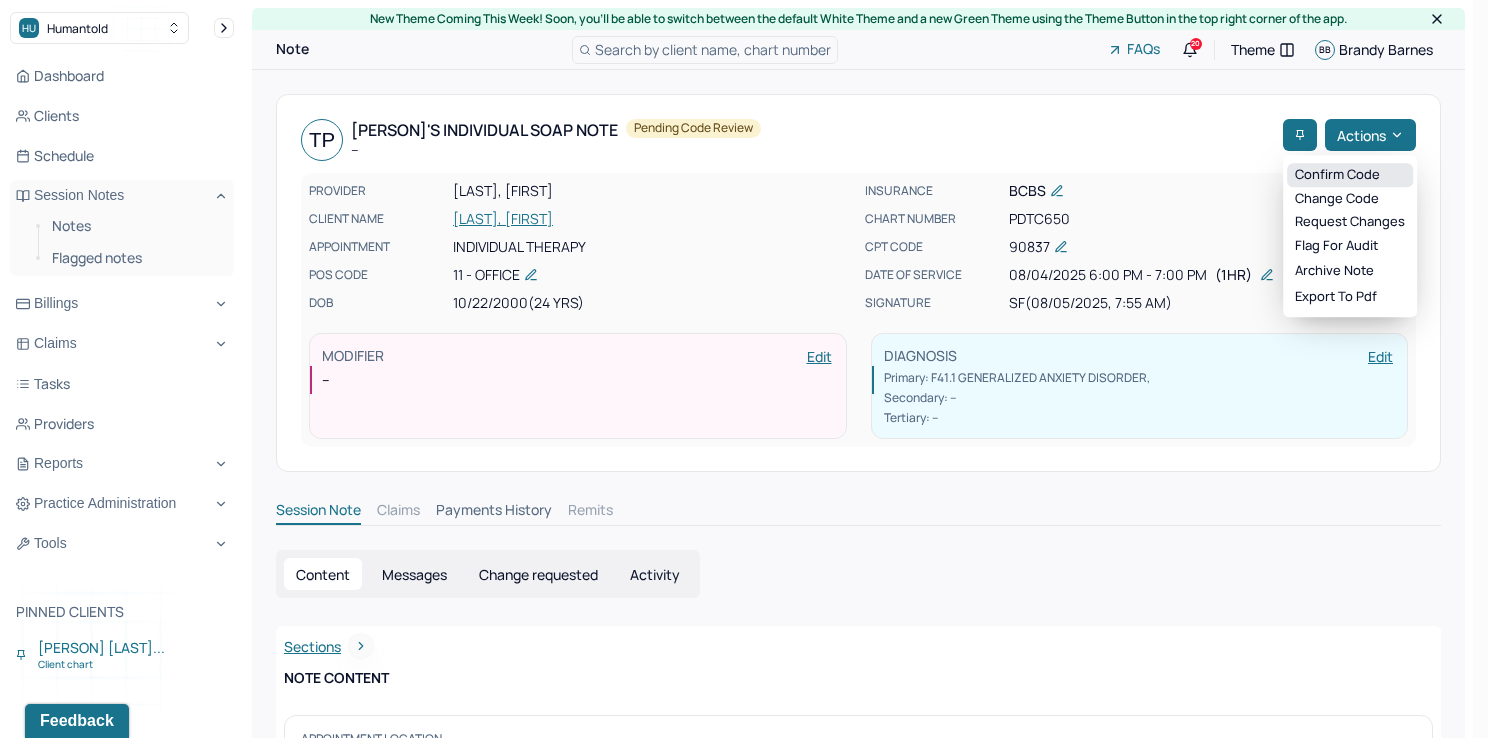 click on "Confirm code" at bounding box center (1350, 175) 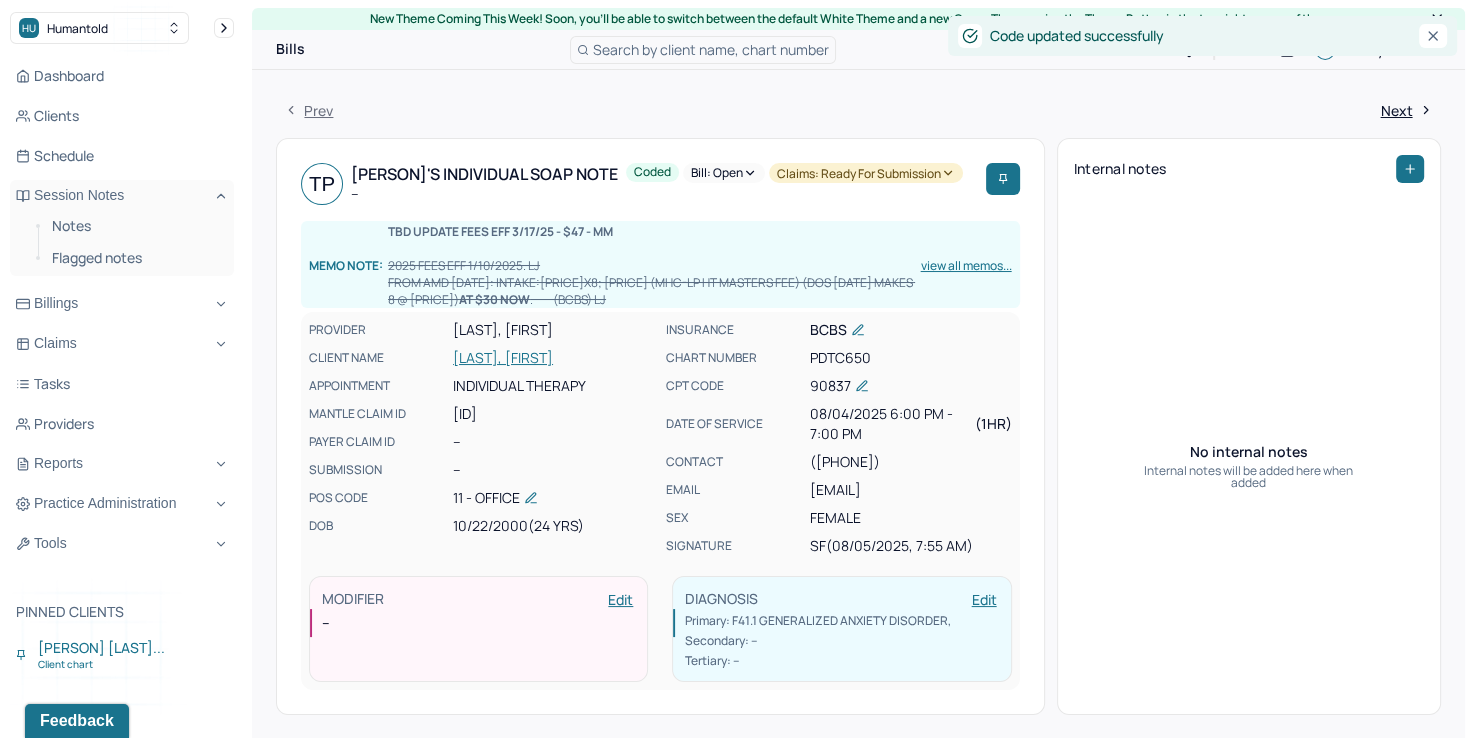 click on "Notes" at bounding box center [135, 226] 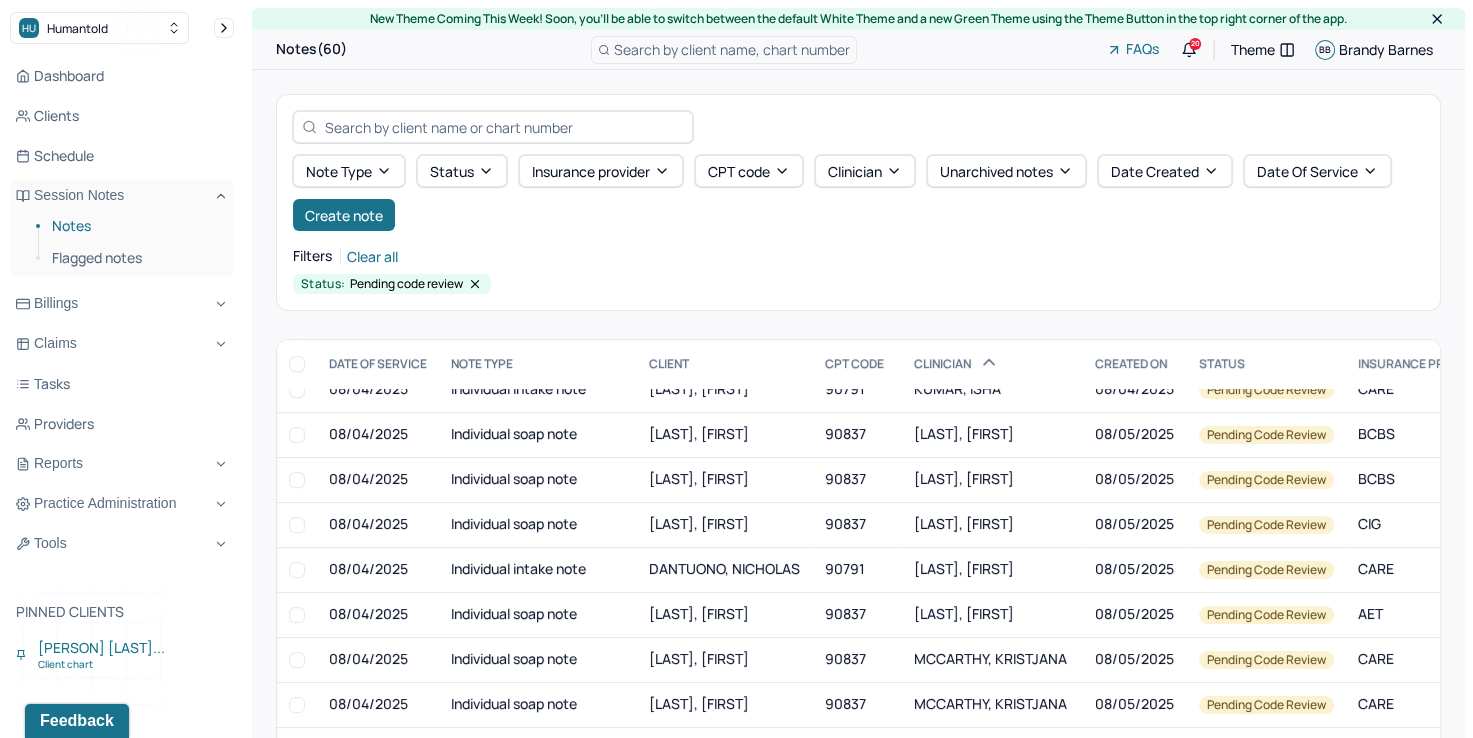 scroll, scrollTop: 600, scrollLeft: 0, axis: vertical 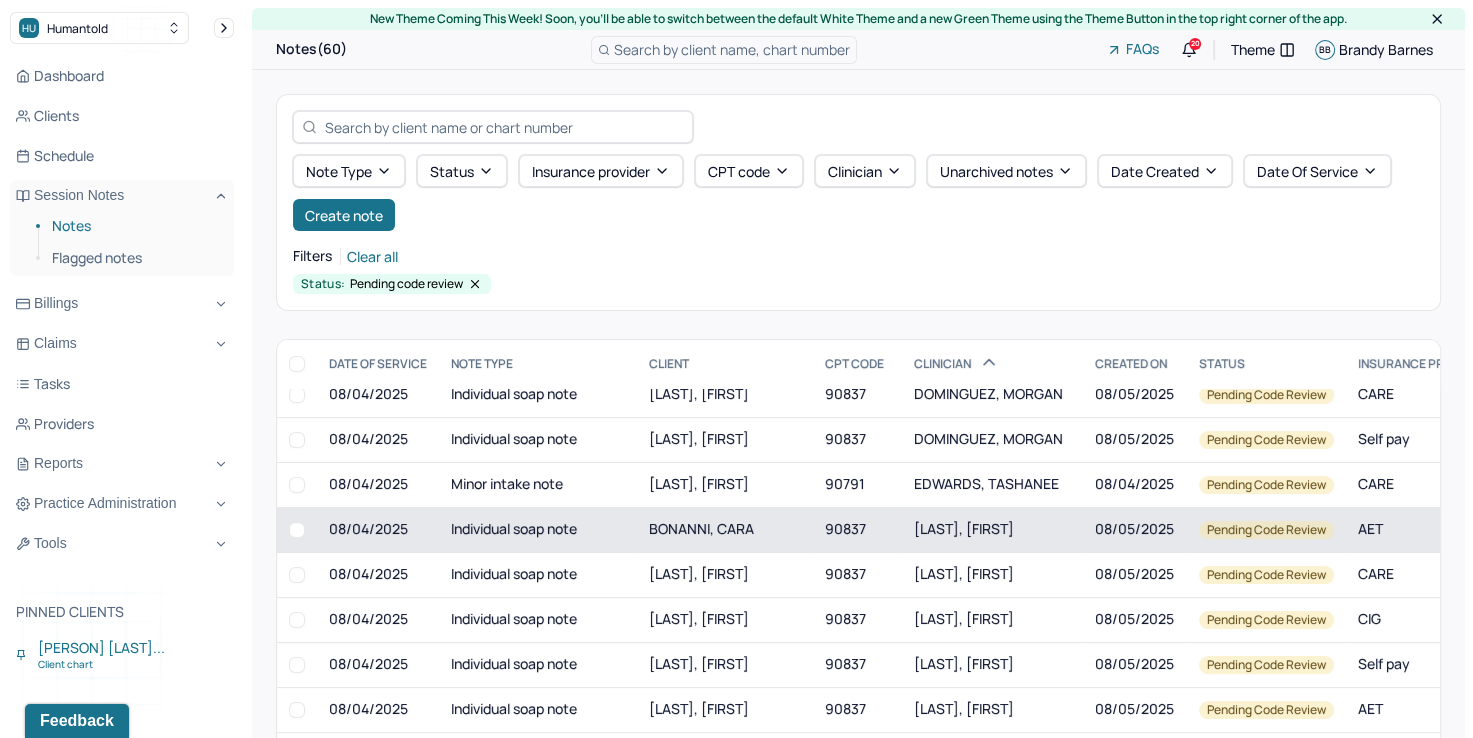 click on "HODGE, MACAUL" at bounding box center (992, 529) 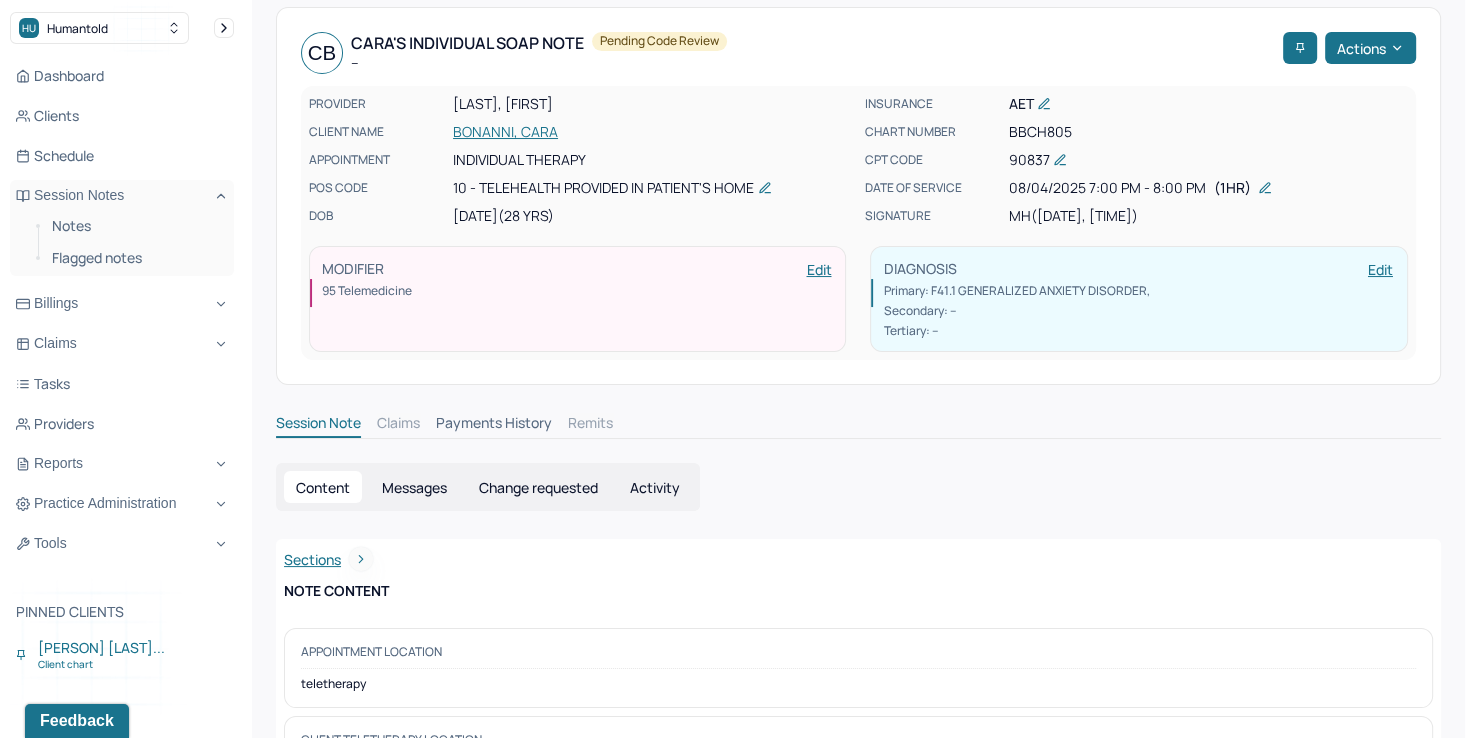scroll, scrollTop: 0, scrollLeft: 0, axis: both 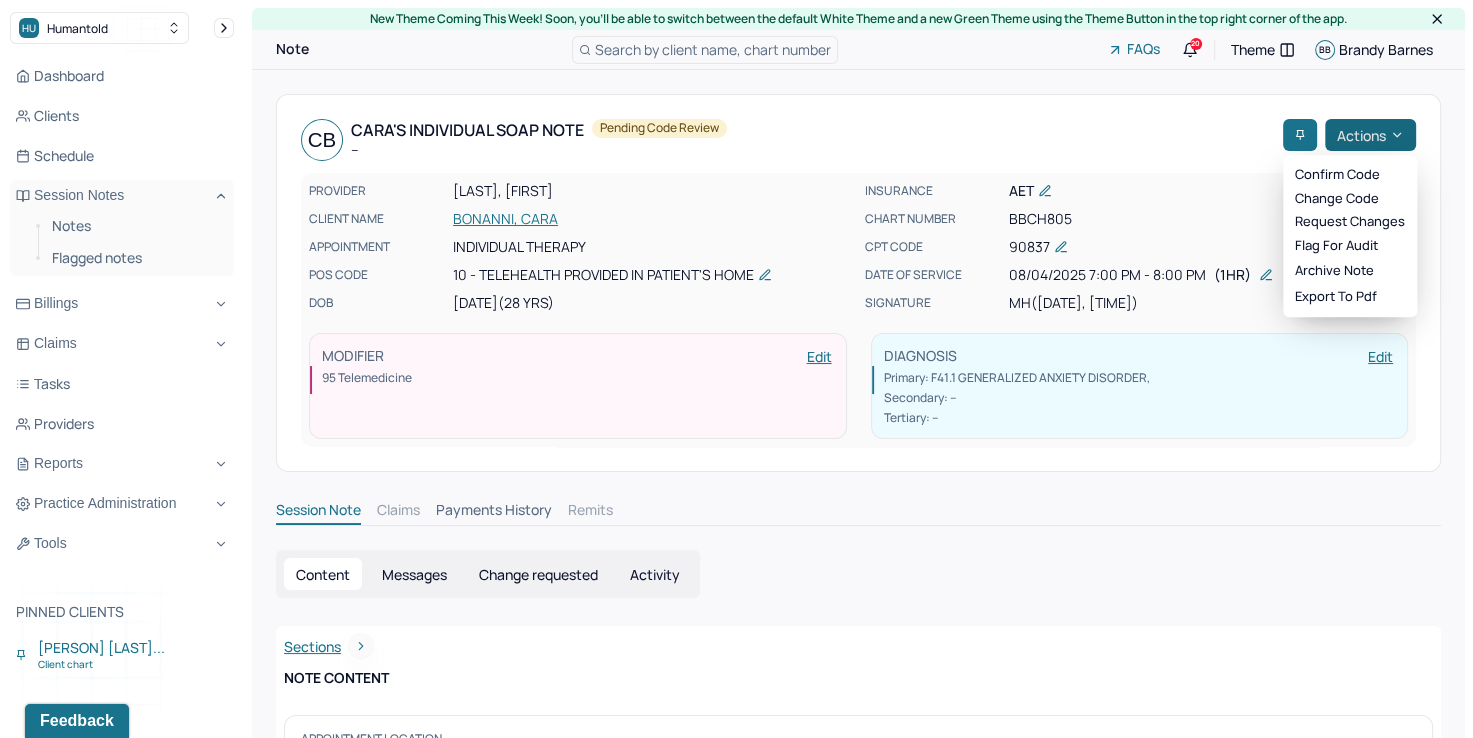 click on "Actions" at bounding box center [1370, 135] 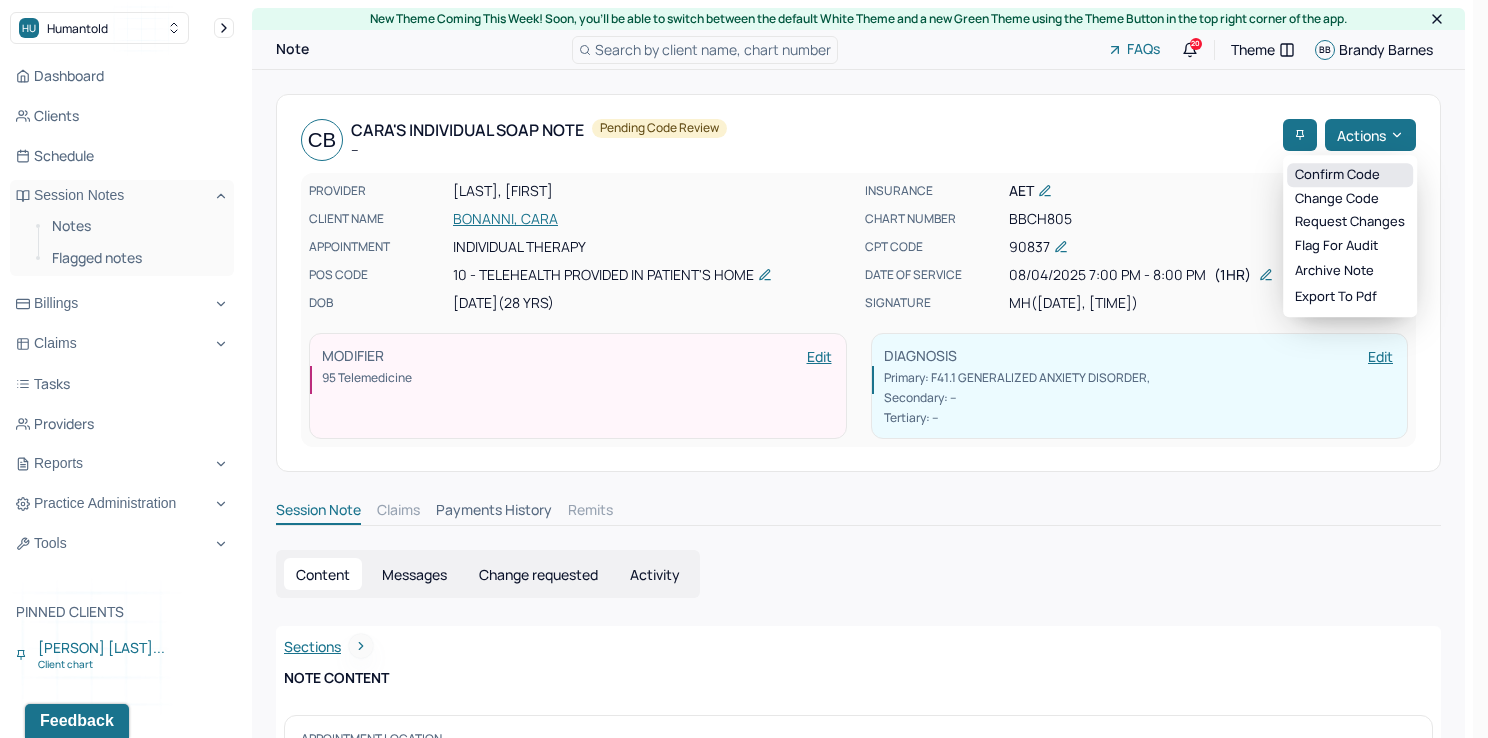 click on "Confirm code" at bounding box center [1350, 175] 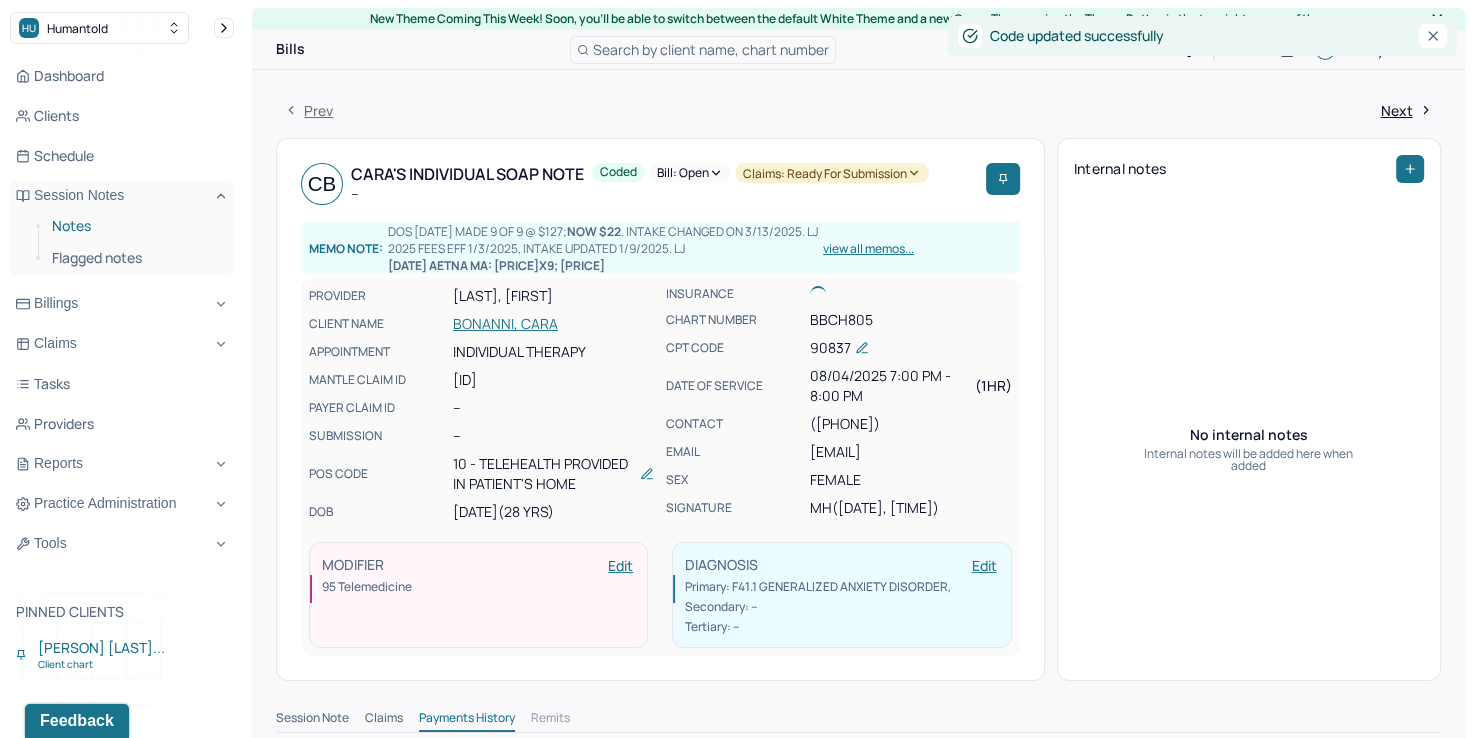 drag, startPoint x: 78, startPoint y: 231, endPoint x: 115, endPoint y: 232, distance: 37.01351 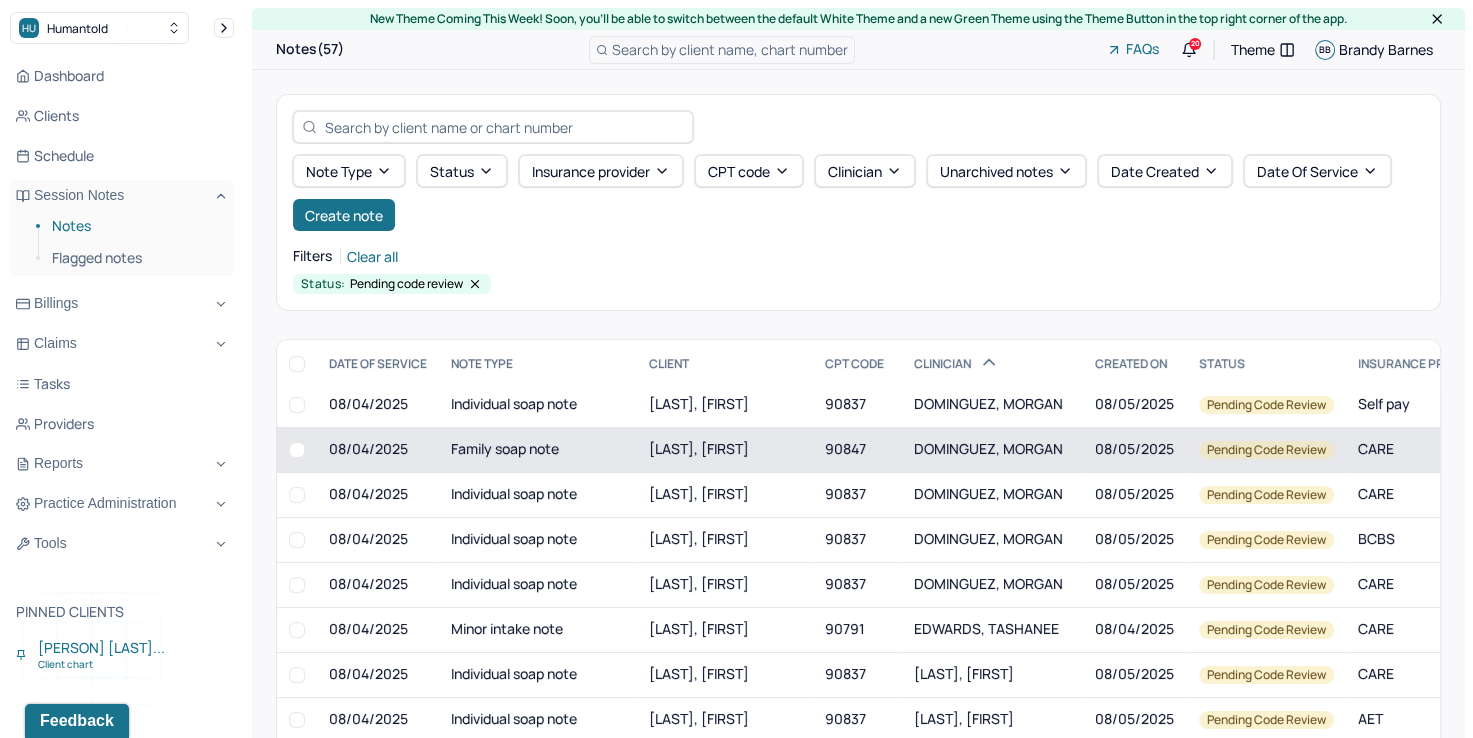 scroll, scrollTop: 500, scrollLeft: 0, axis: vertical 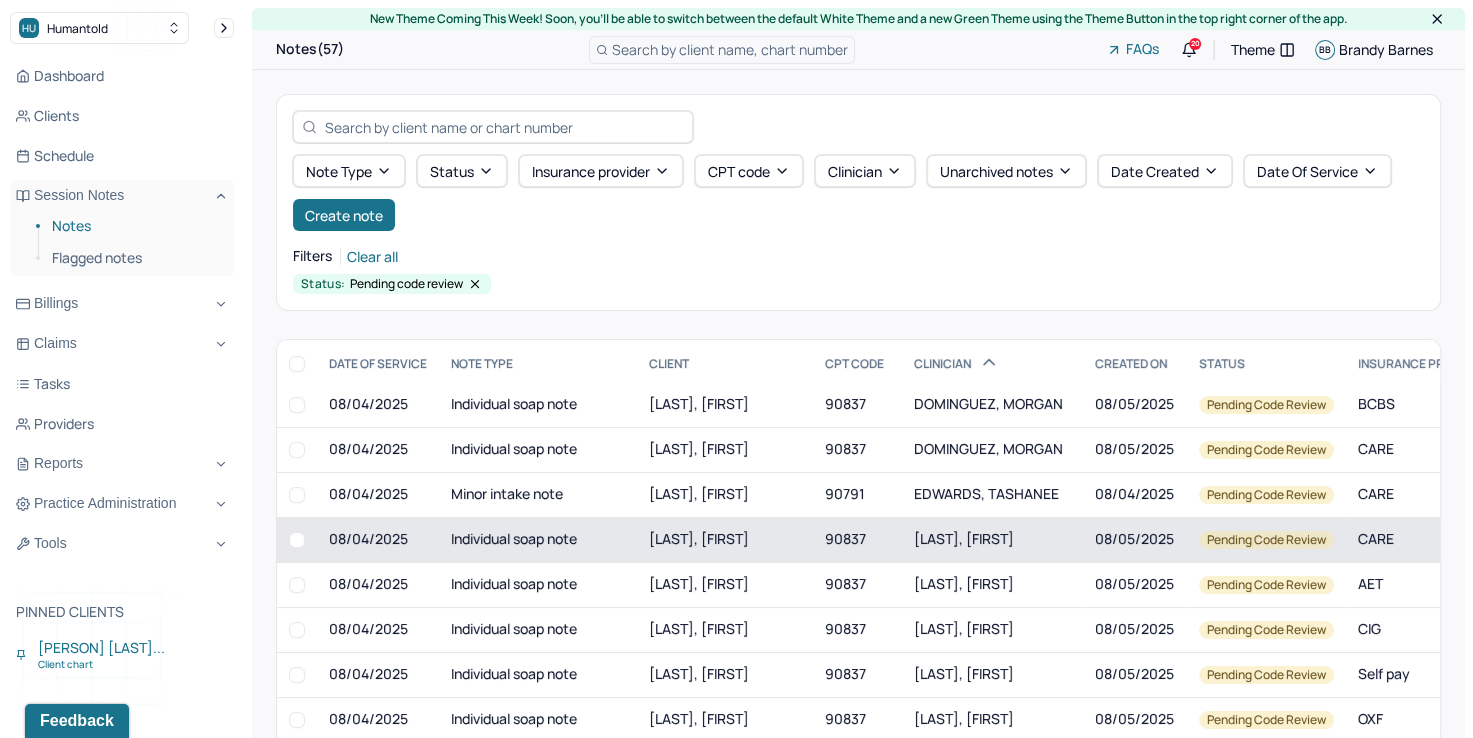 click on "HODGE, MACAUL" at bounding box center (964, 538) 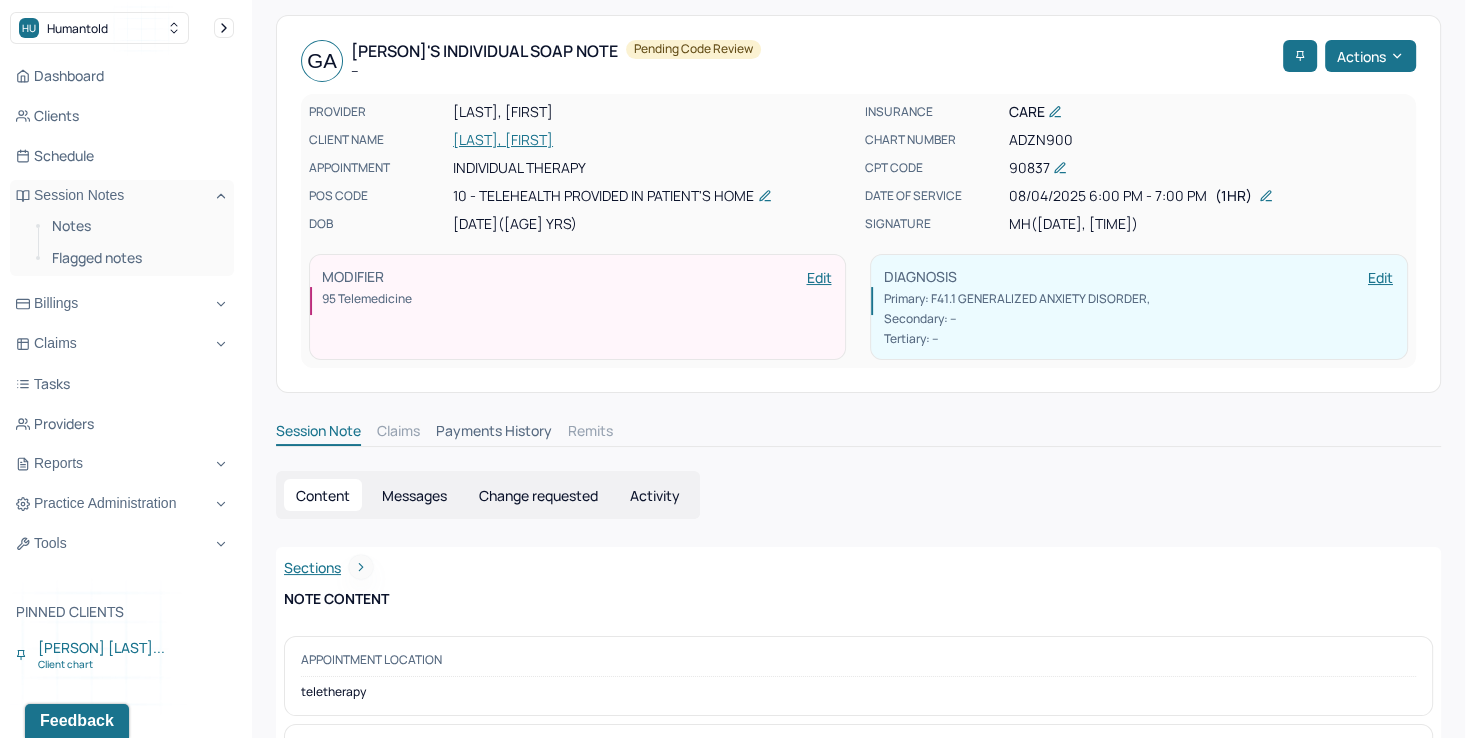 scroll, scrollTop: 0, scrollLeft: 0, axis: both 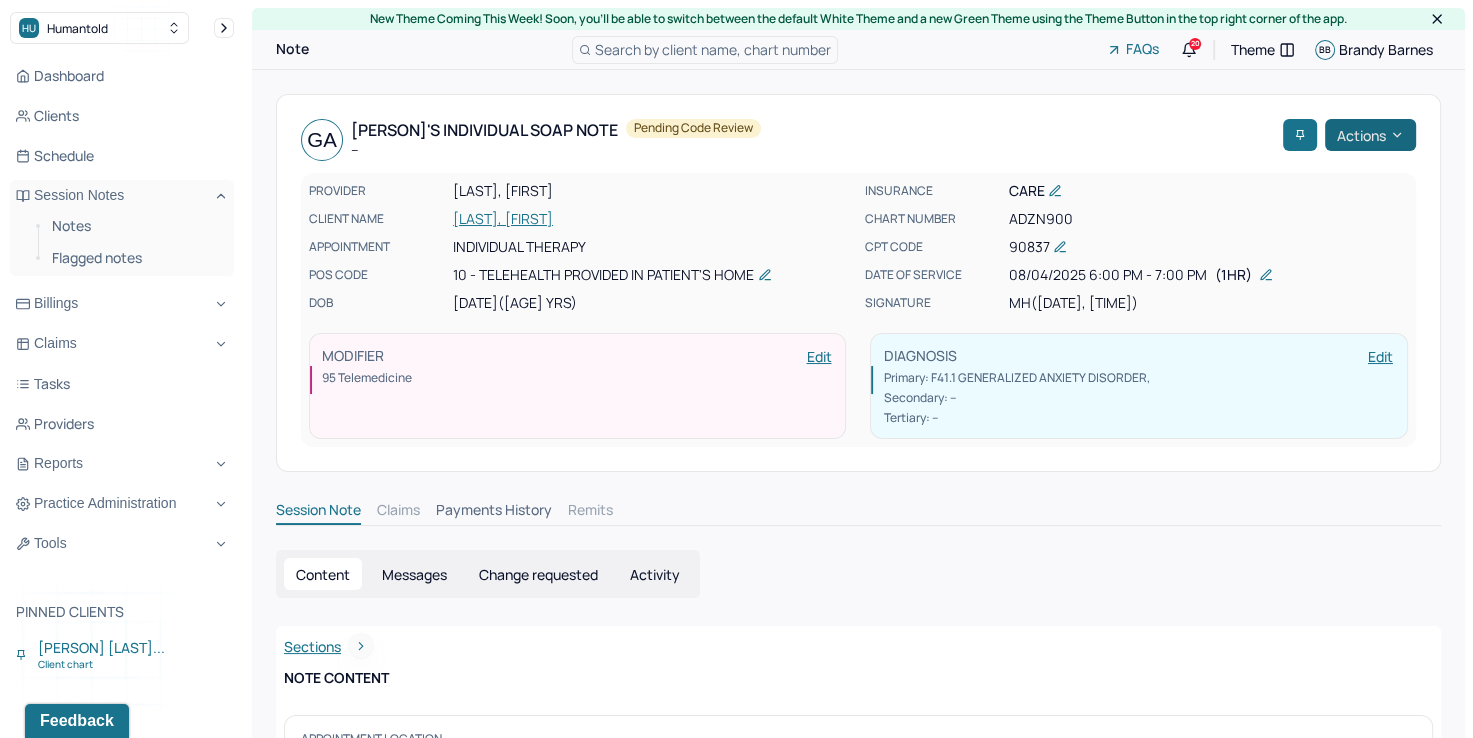 click on "Actions" at bounding box center [1370, 135] 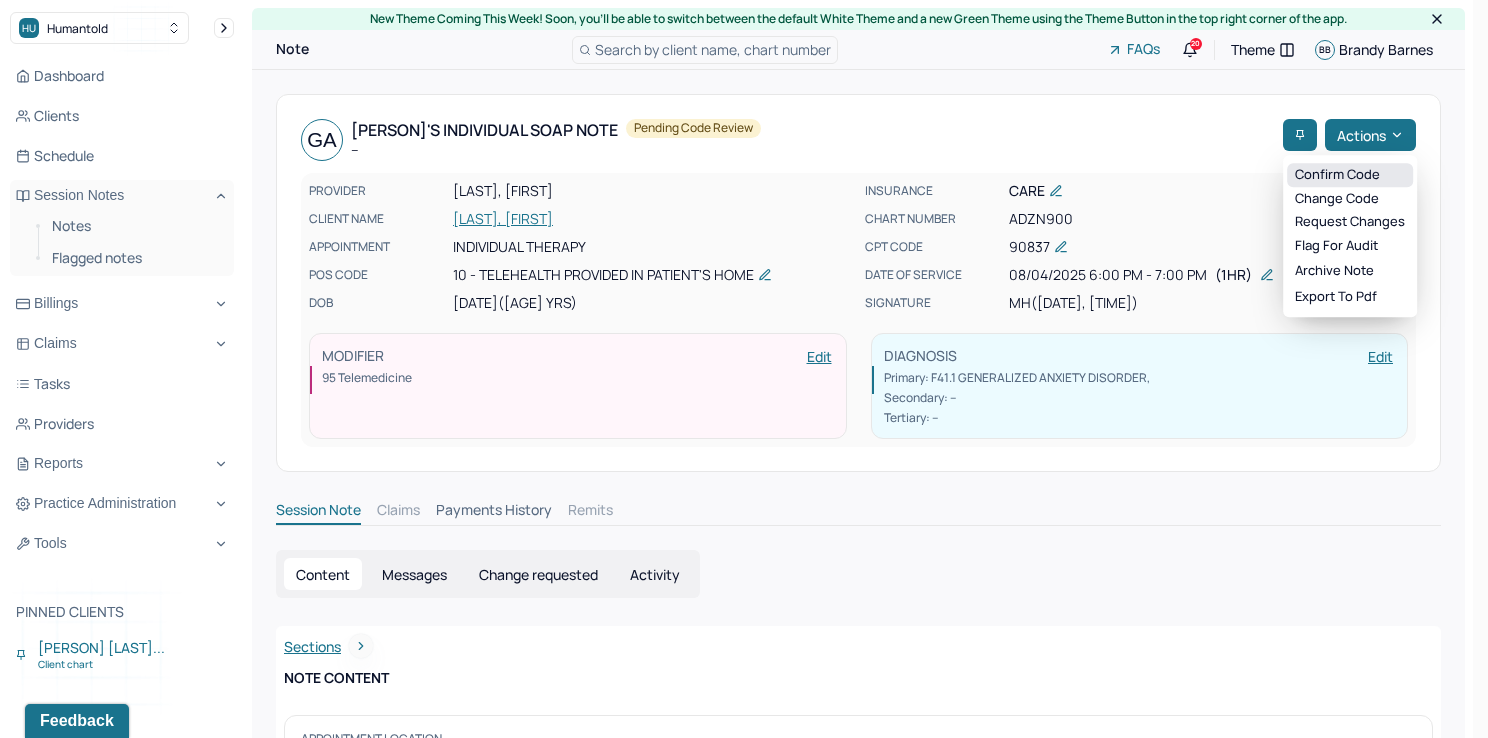 click on "Confirm code" at bounding box center (1350, 175) 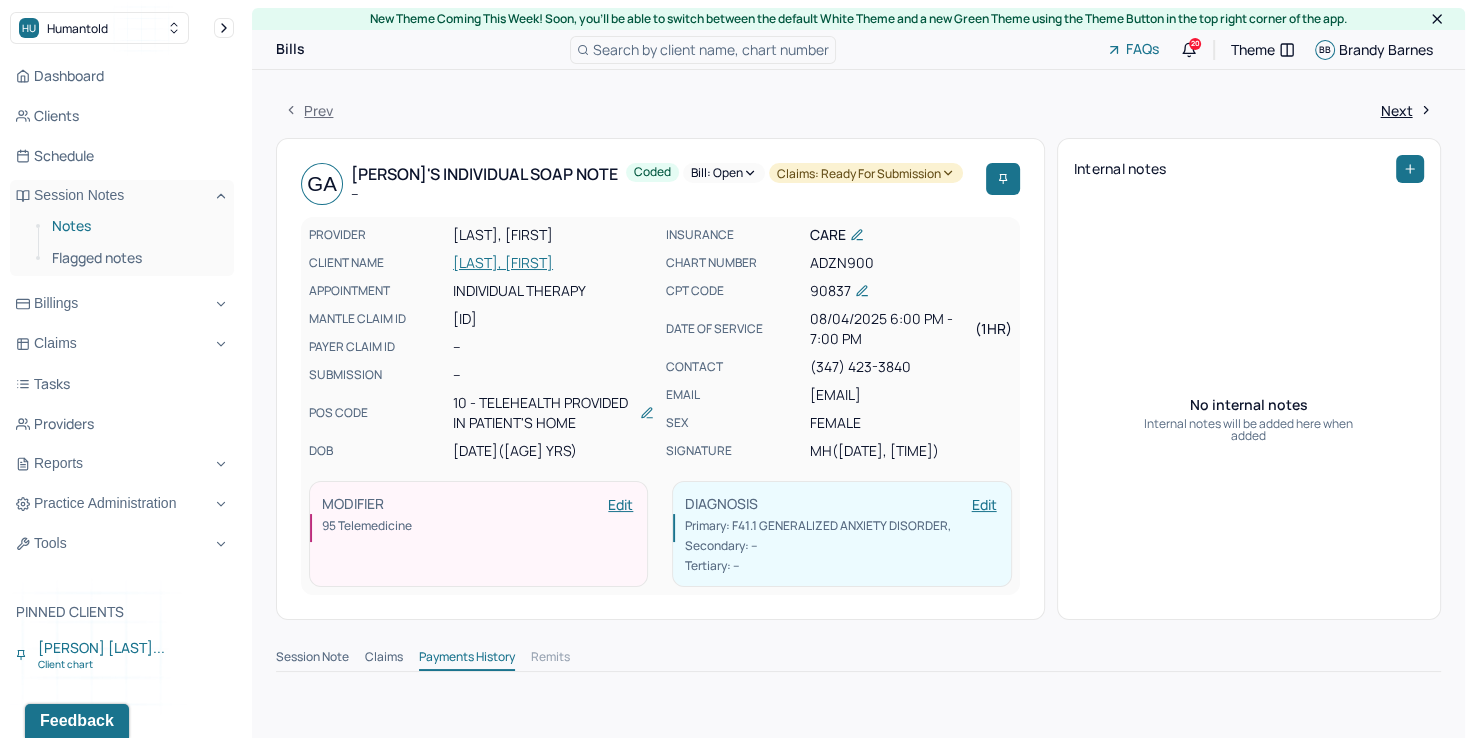 click on "Notes" at bounding box center (135, 226) 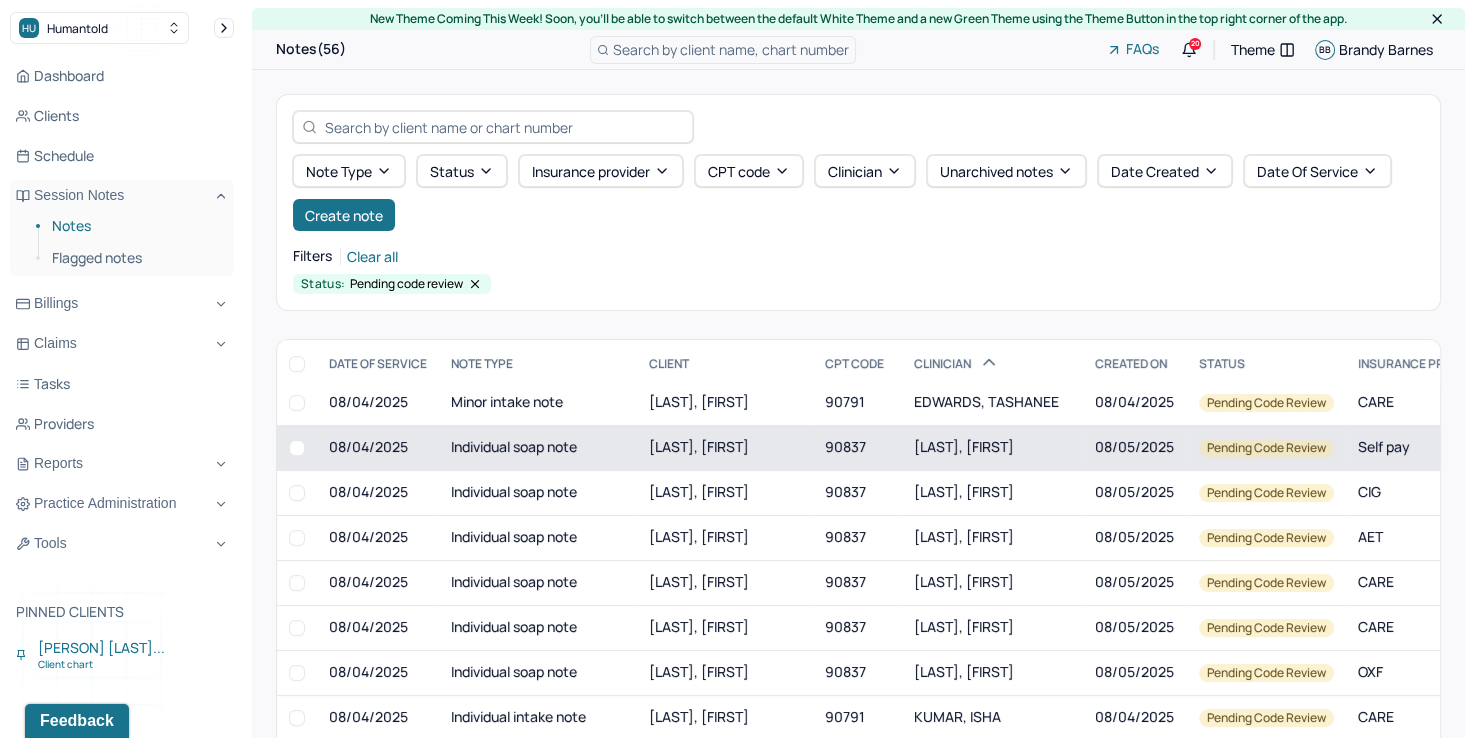 scroll, scrollTop: 600, scrollLeft: 0, axis: vertical 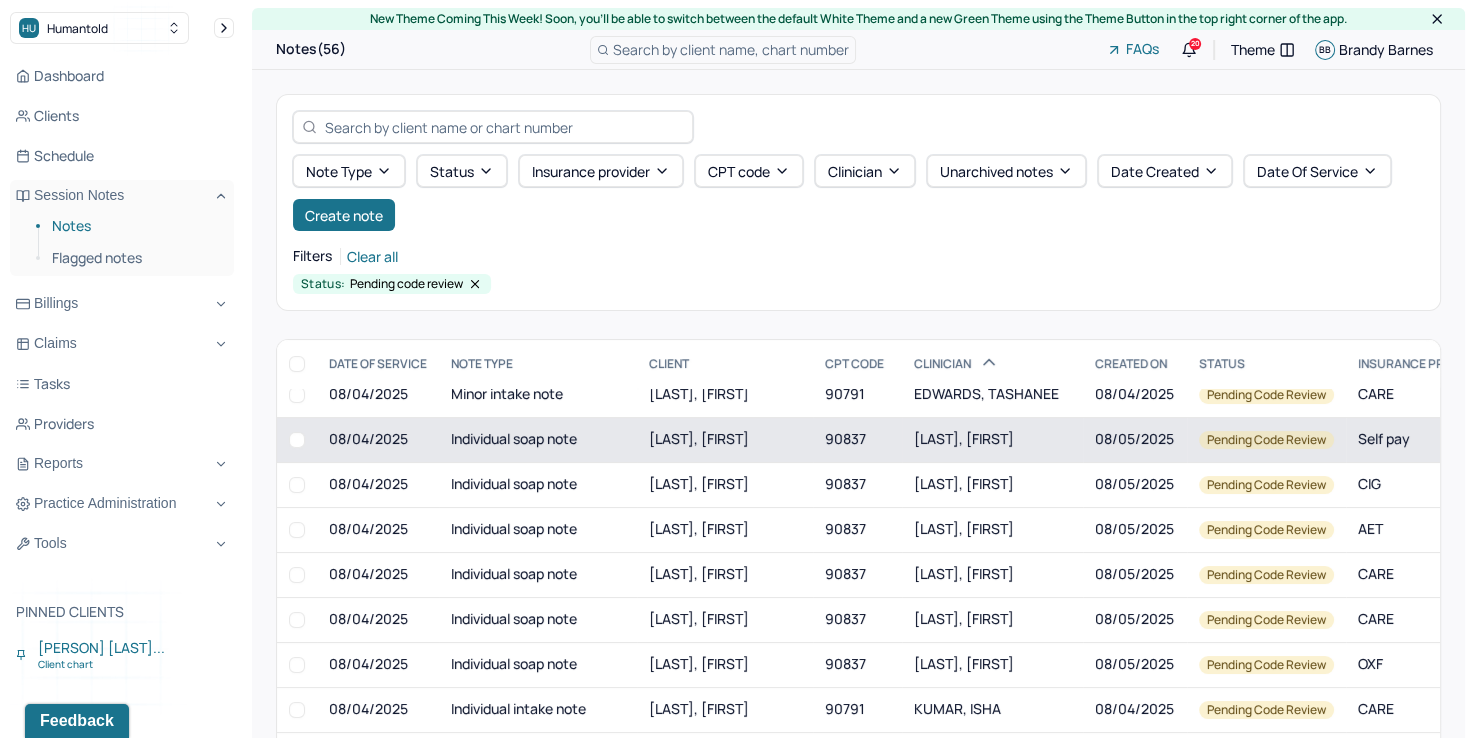 click on "KADISH, ALEXANDRA" at bounding box center [964, 438] 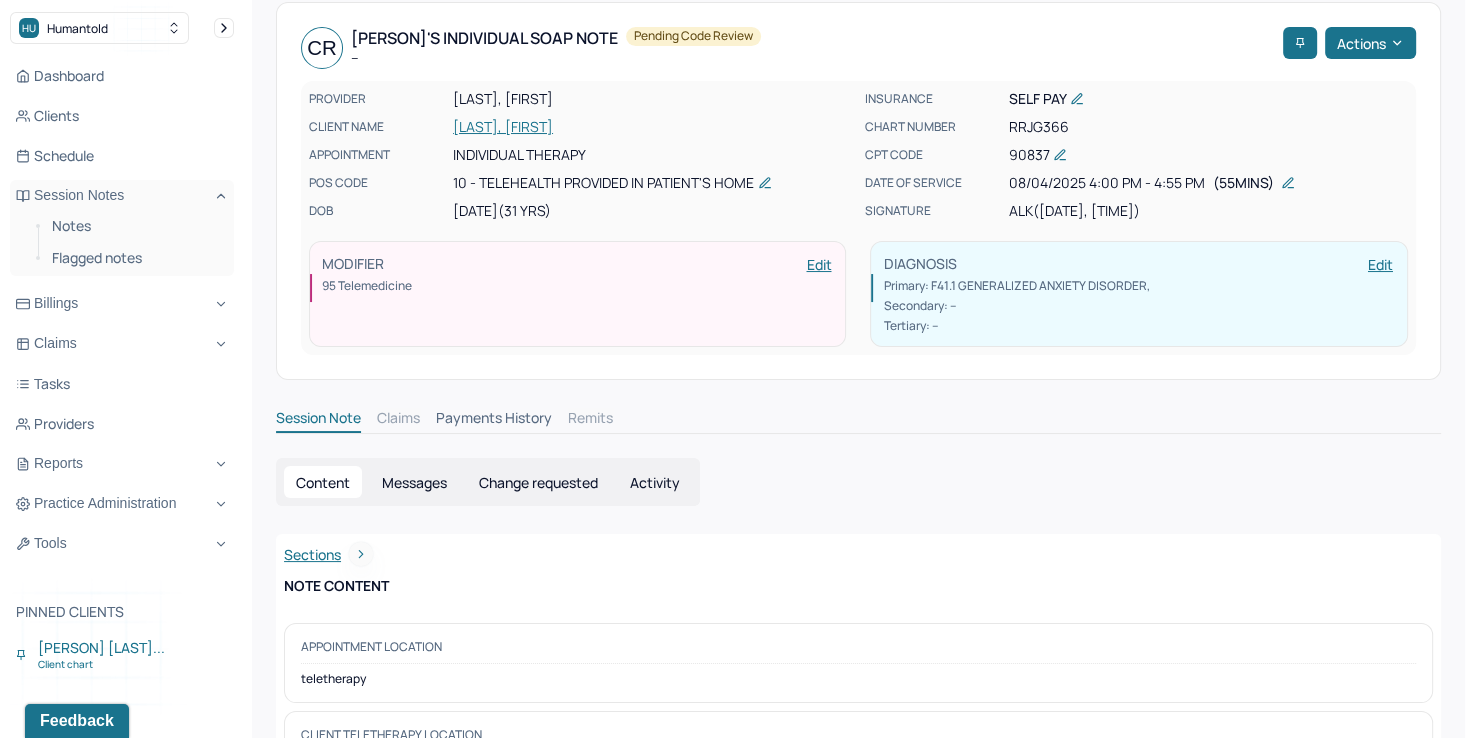 scroll, scrollTop: 0, scrollLeft: 0, axis: both 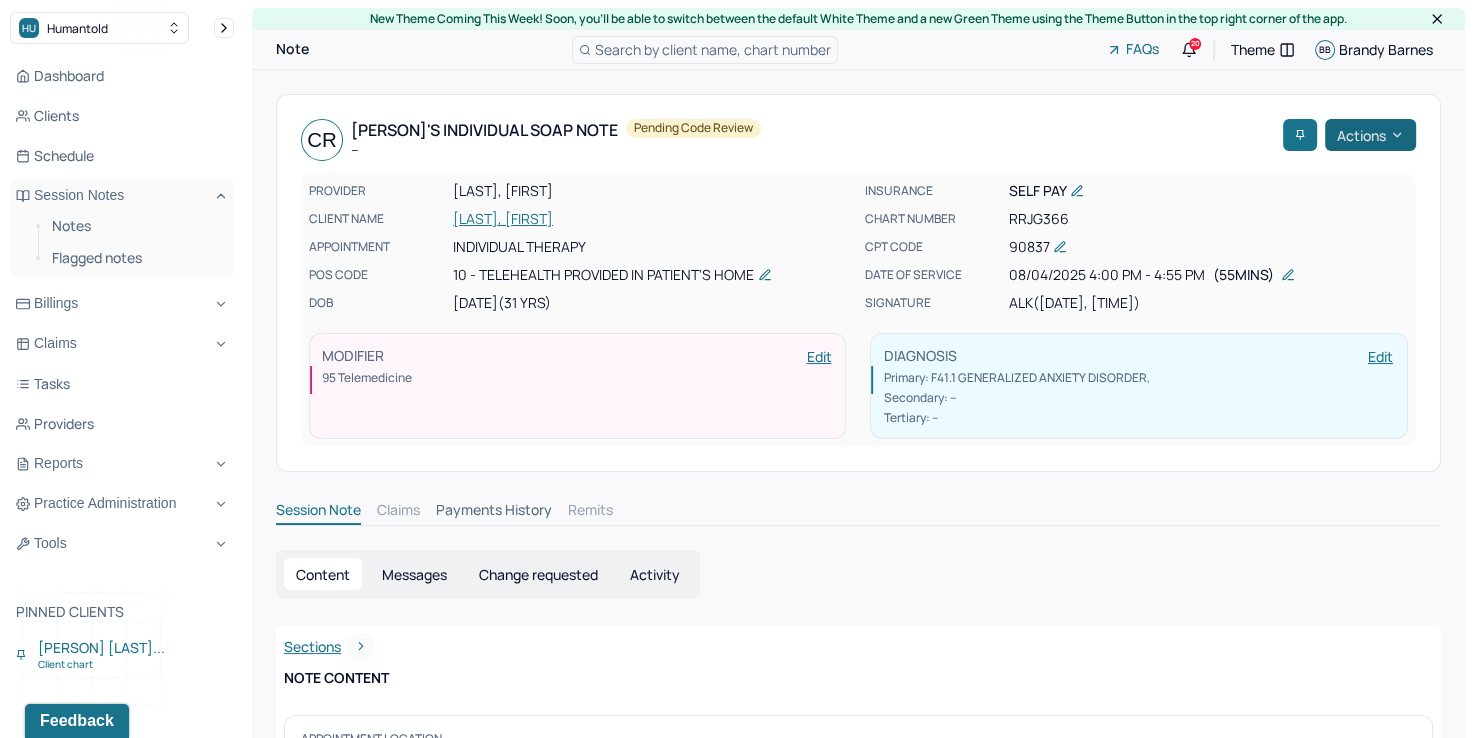 click on "Actions" at bounding box center [1370, 135] 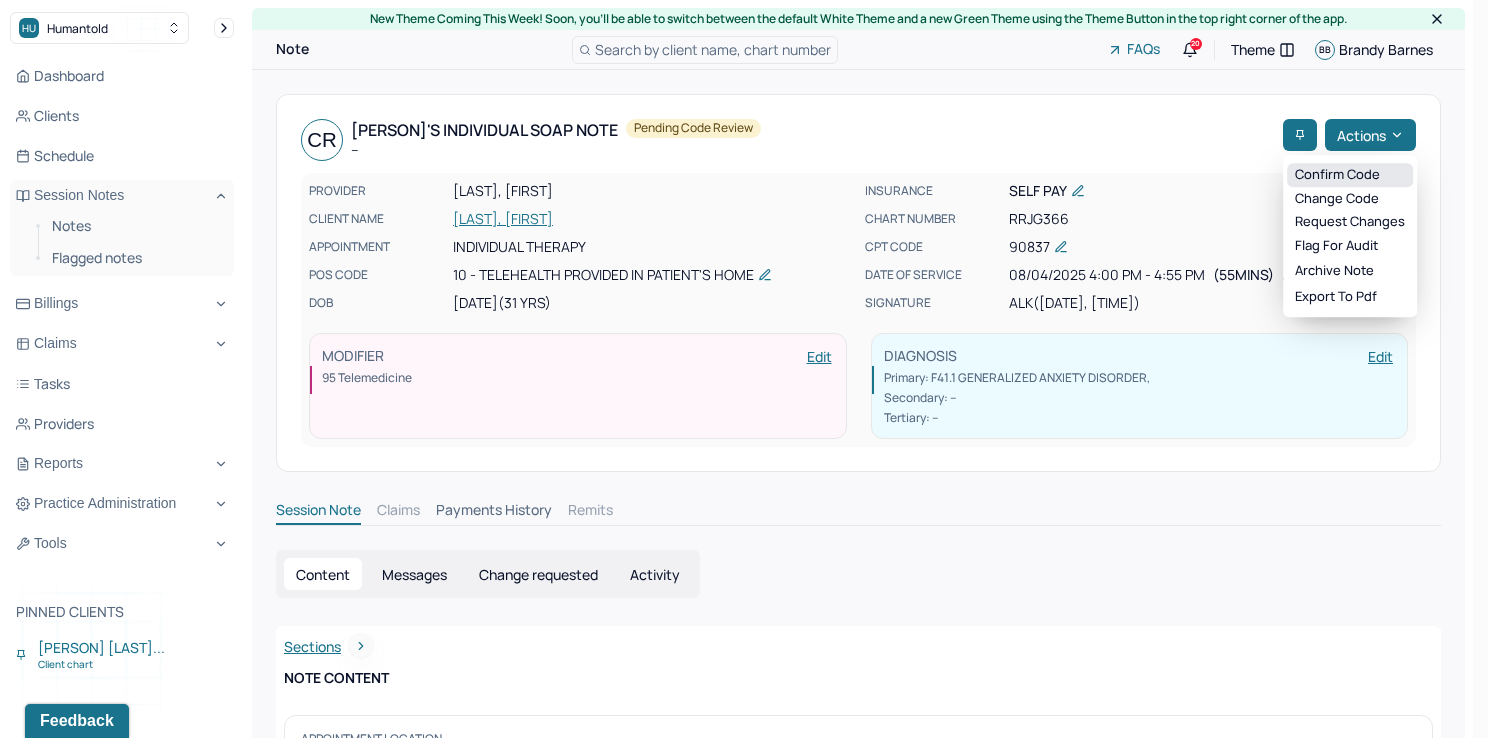 click on "Confirm code" at bounding box center [1350, 175] 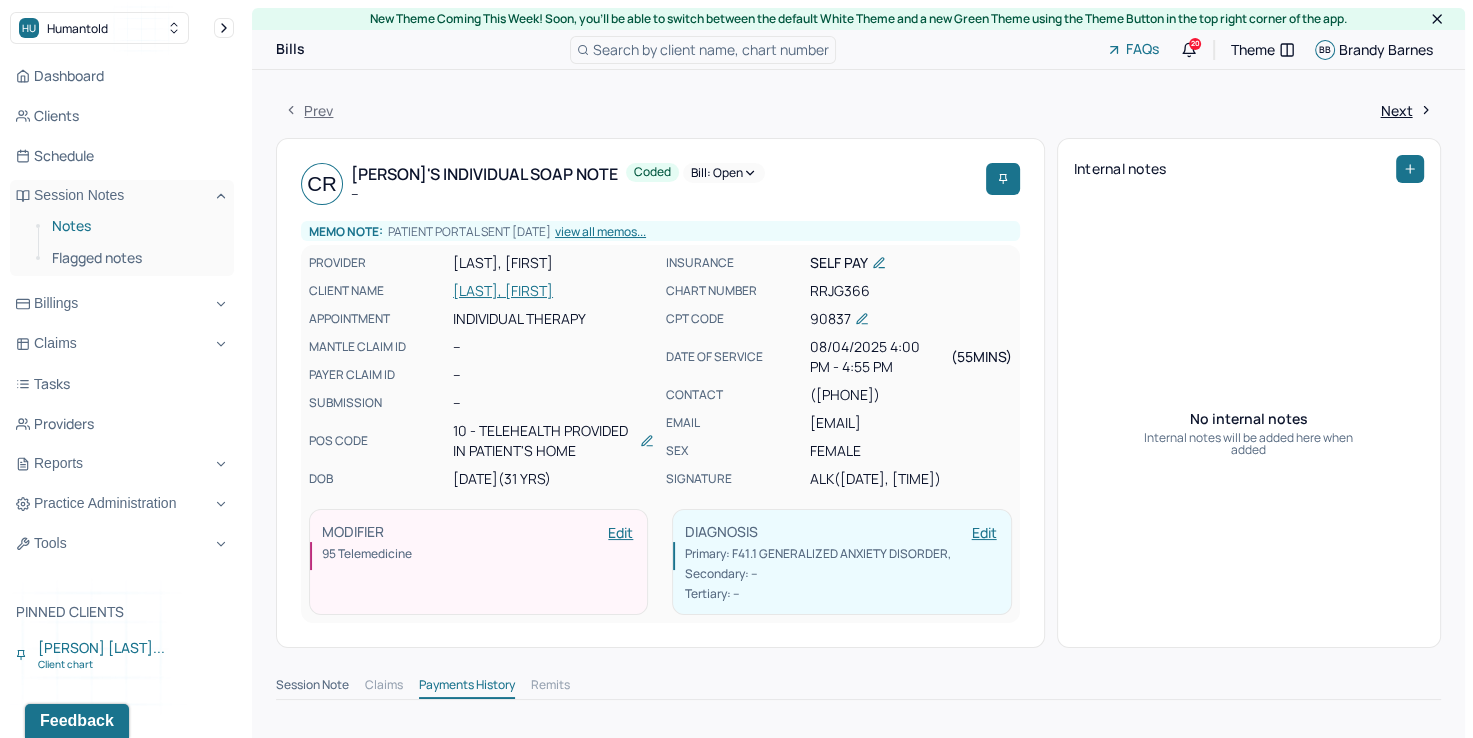 drag, startPoint x: 72, startPoint y: 228, endPoint x: 93, endPoint y: 230, distance: 21.095022 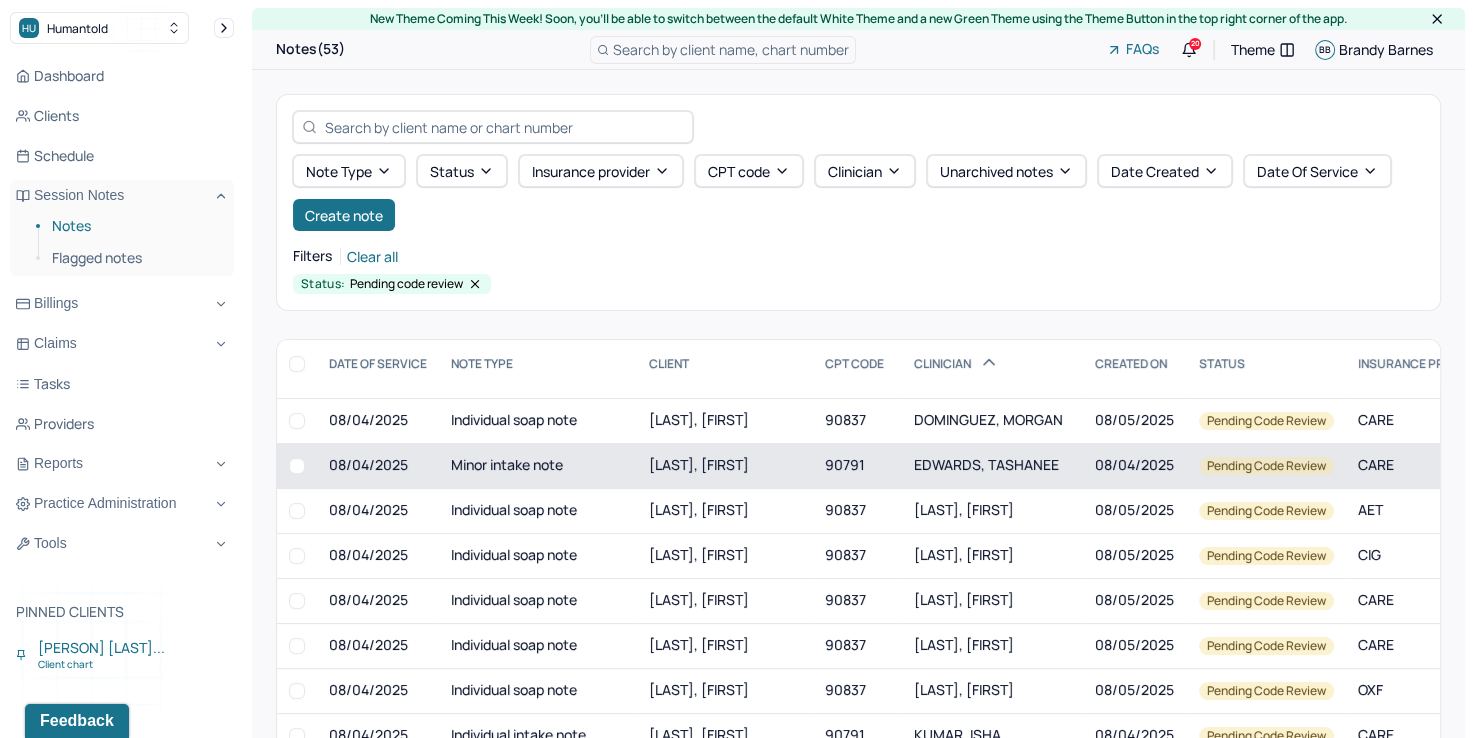 scroll, scrollTop: 500, scrollLeft: 0, axis: vertical 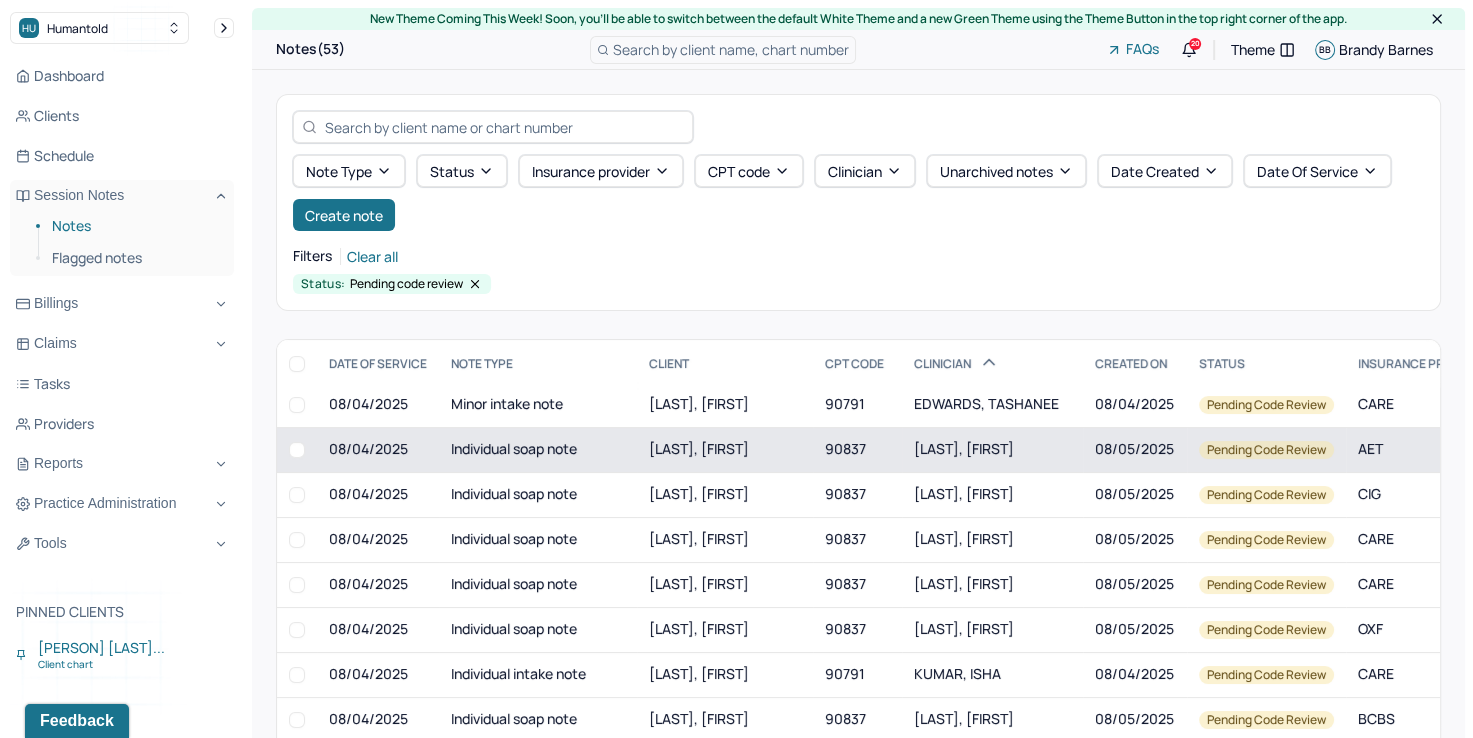 click on "KADISH, ALEXANDRA" at bounding box center [992, 449] 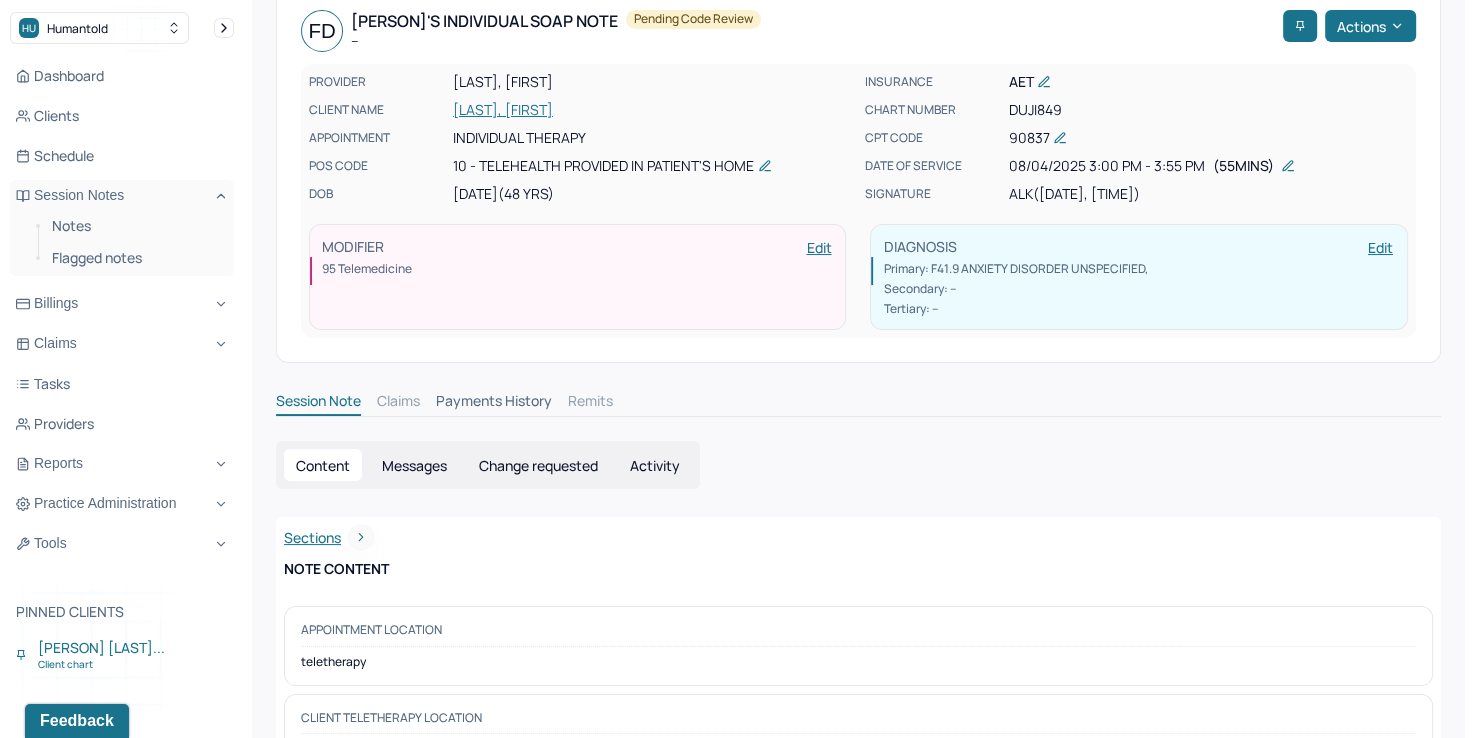 scroll, scrollTop: 0, scrollLeft: 0, axis: both 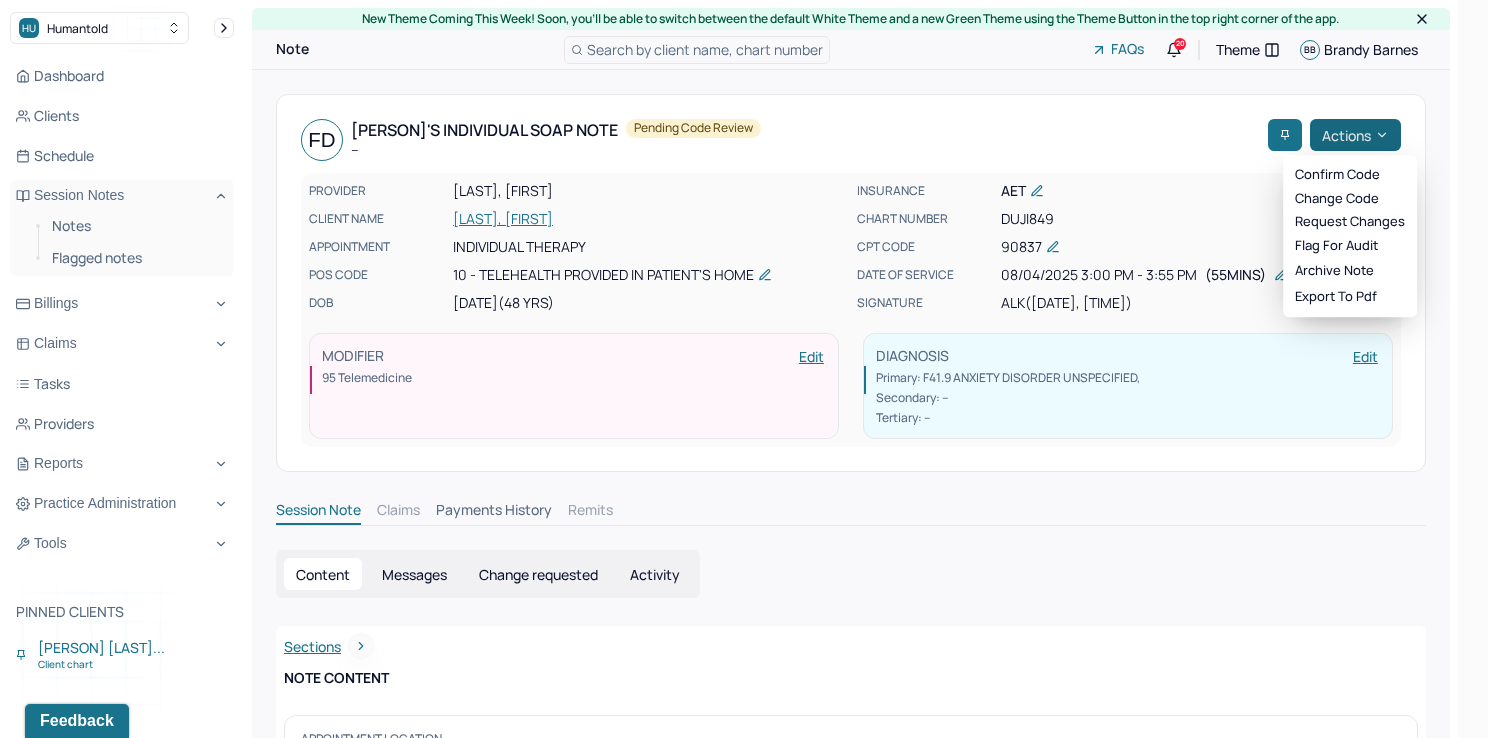 click 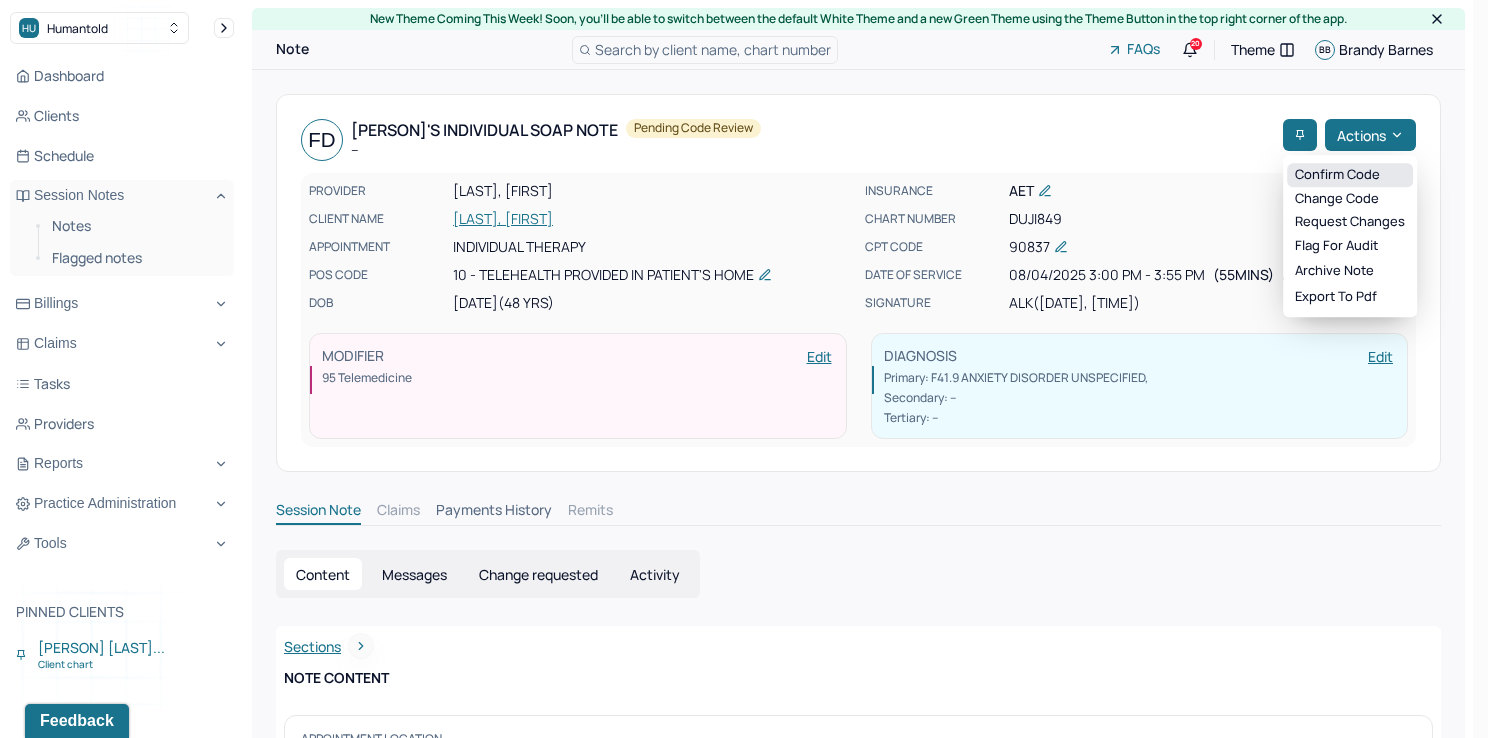 click on "Confirm code" at bounding box center (1350, 175) 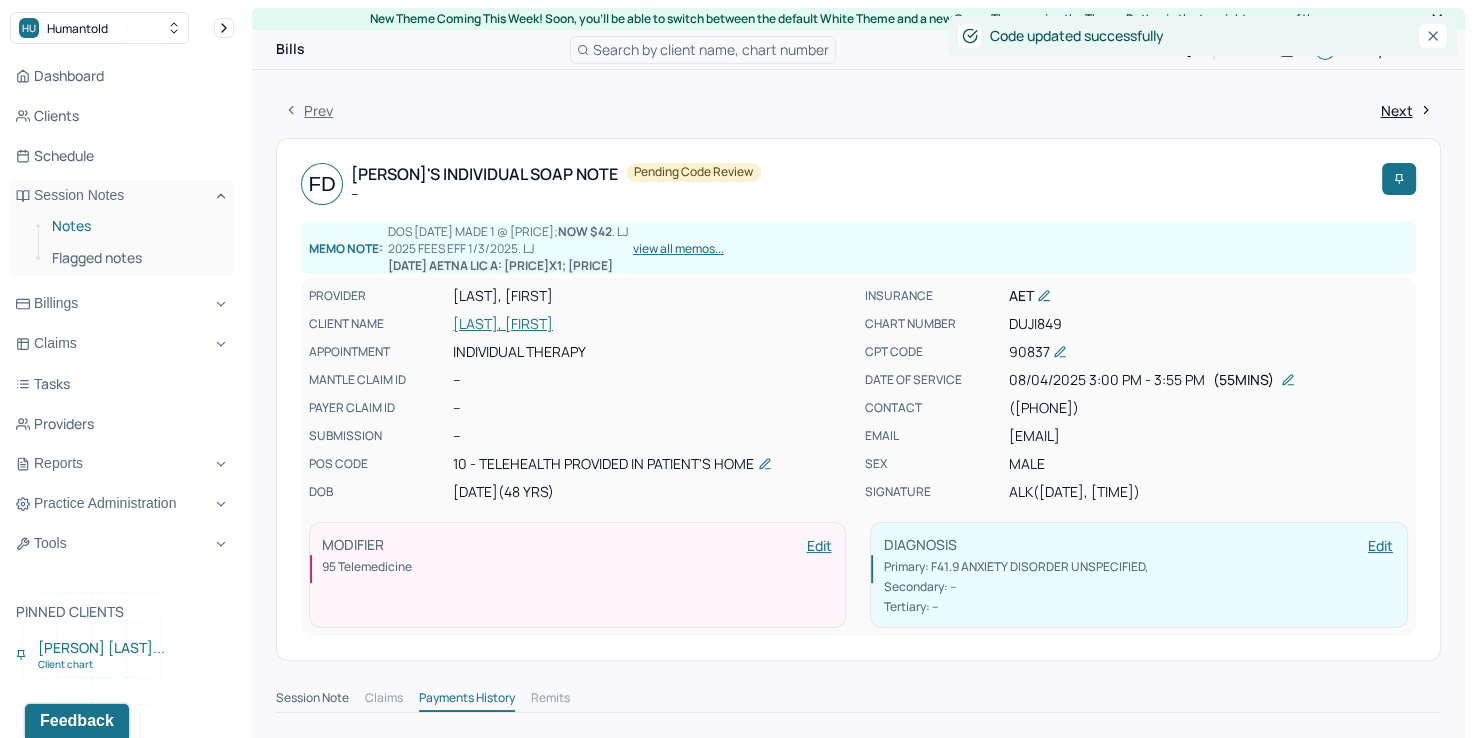 click on "Notes" at bounding box center (135, 226) 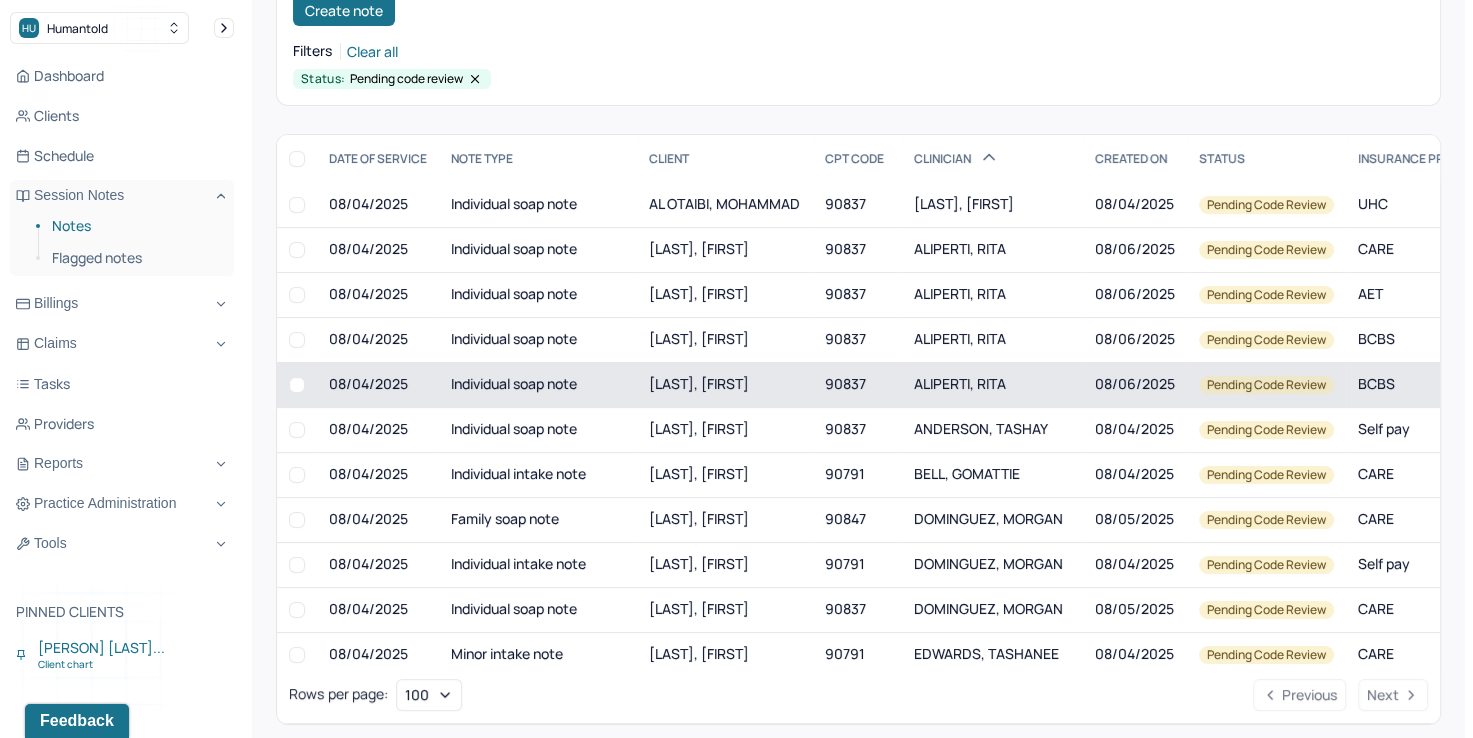 scroll, scrollTop: 223, scrollLeft: 0, axis: vertical 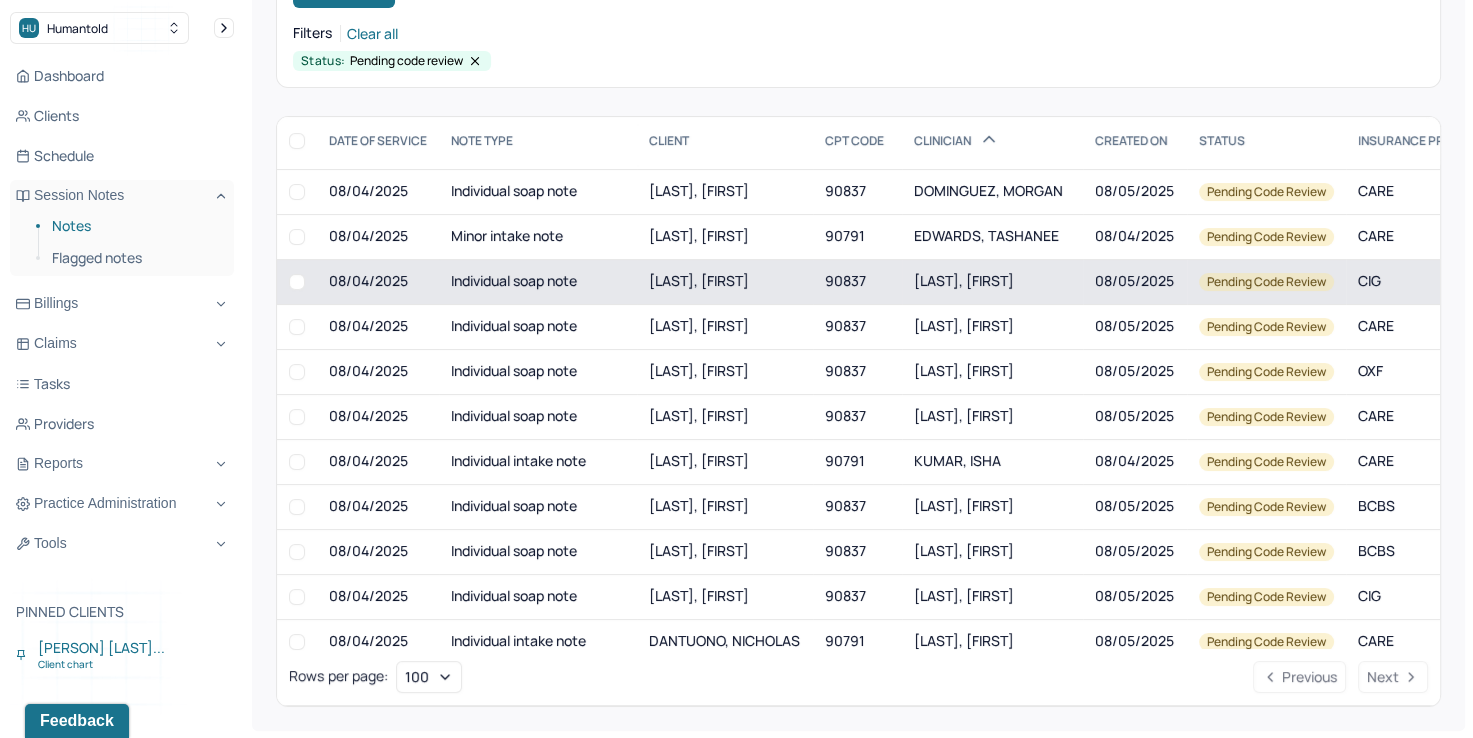 click on "KADISH, ALEXANDRA" at bounding box center (964, 280) 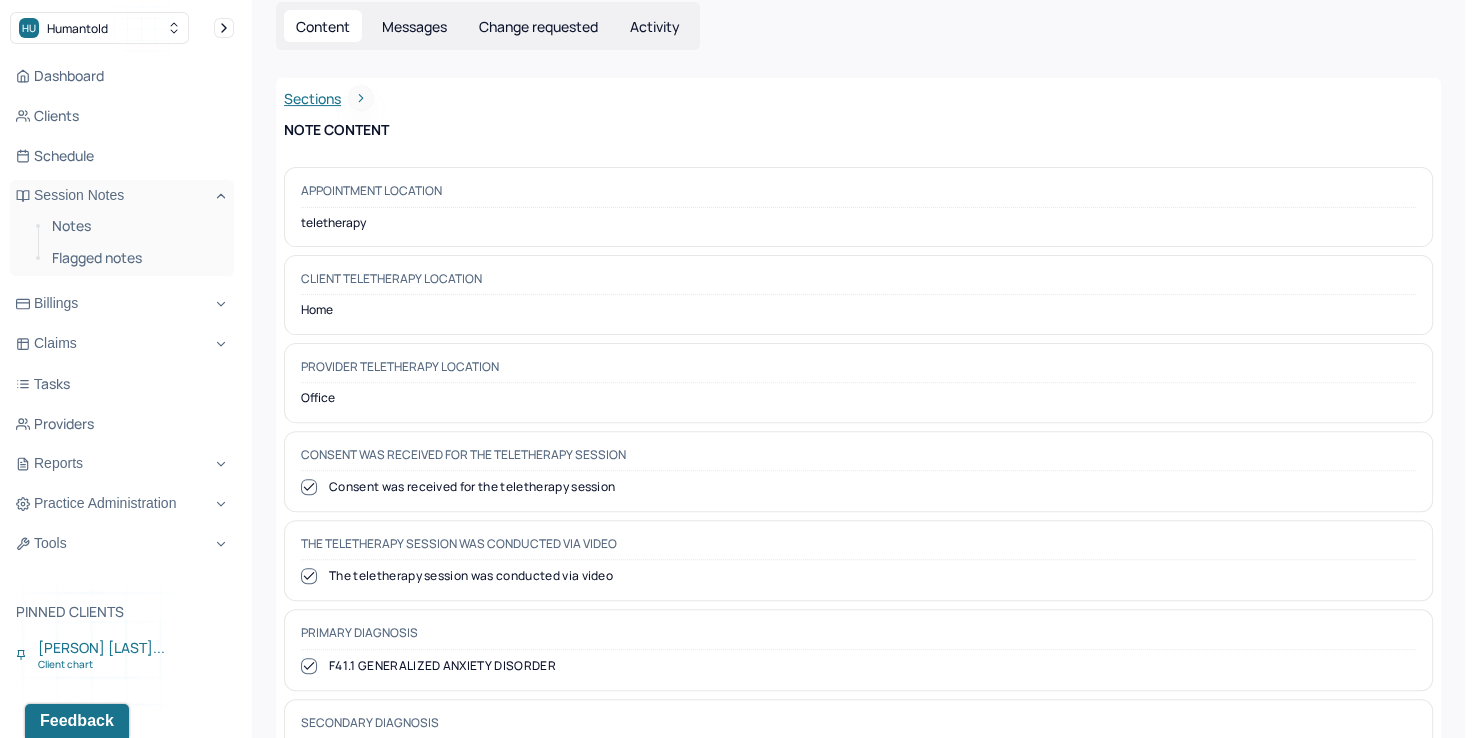 scroll, scrollTop: 0, scrollLeft: 0, axis: both 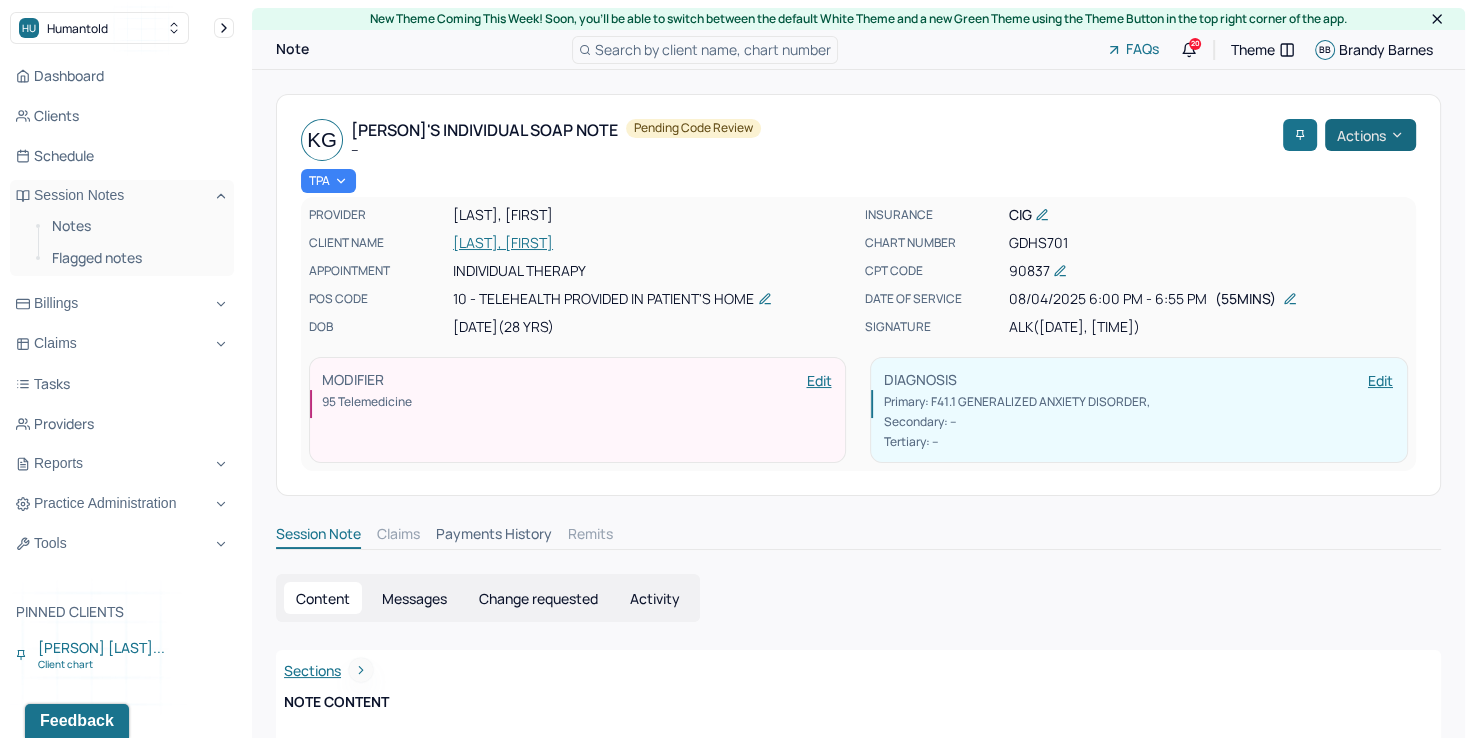 click 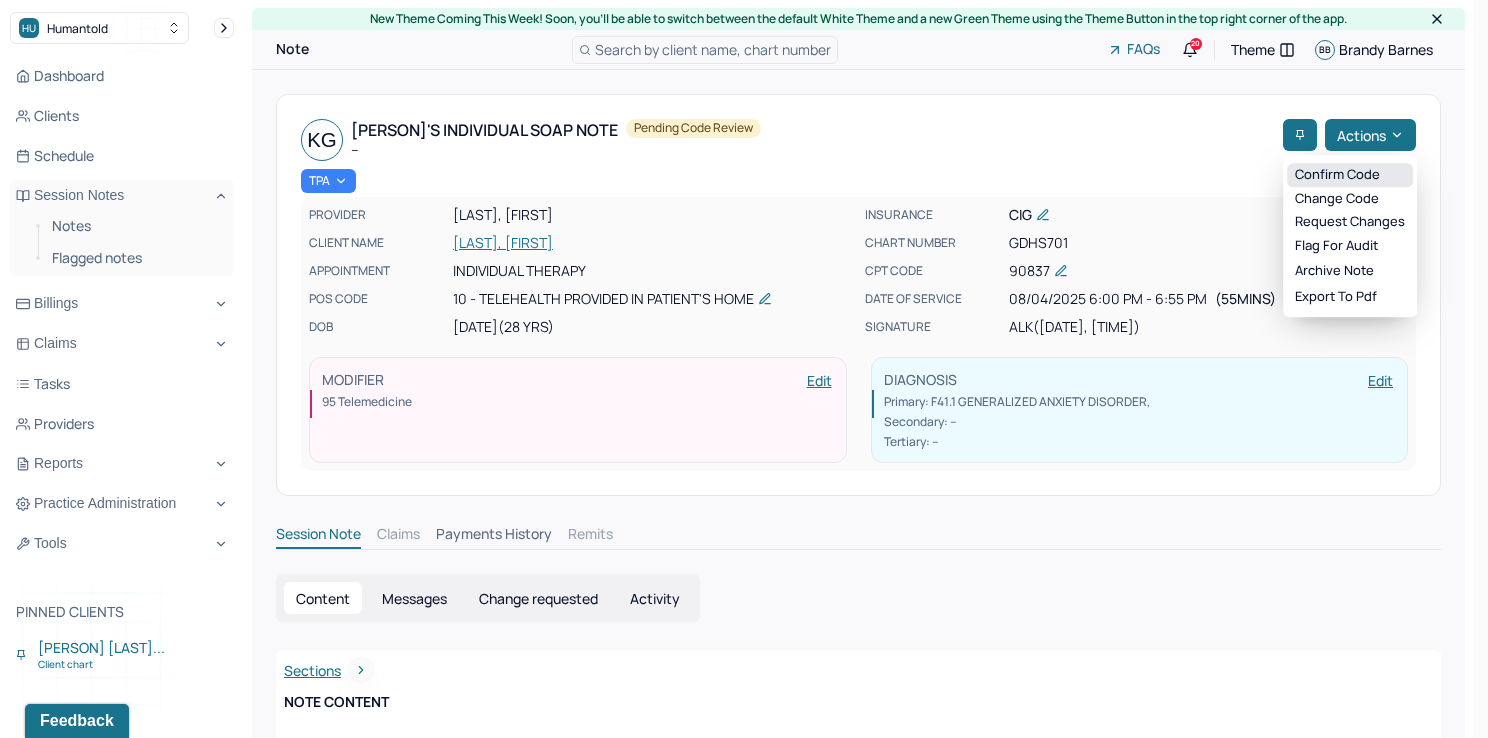 click on "Confirm code" at bounding box center [1350, 175] 